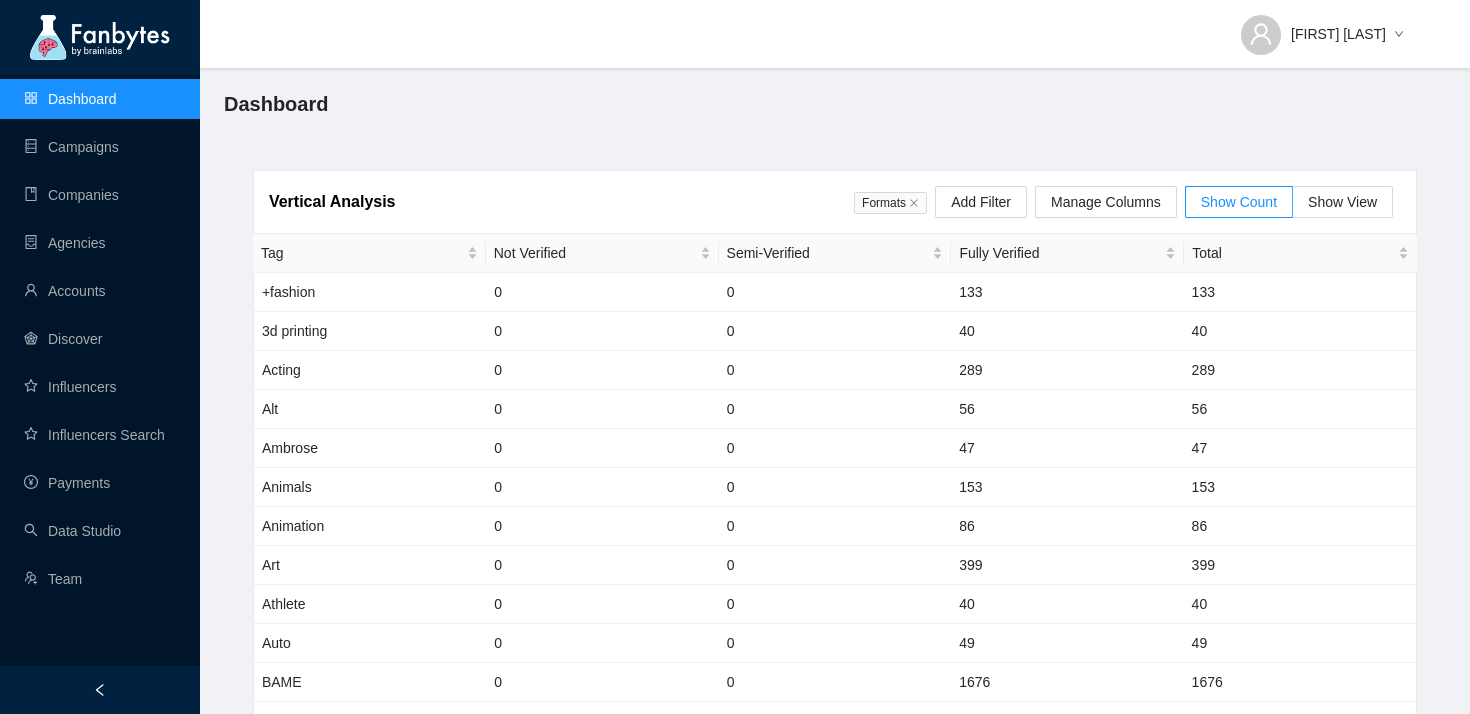 scroll, scrollTop: 0, scrollLeft: 0, axis: both 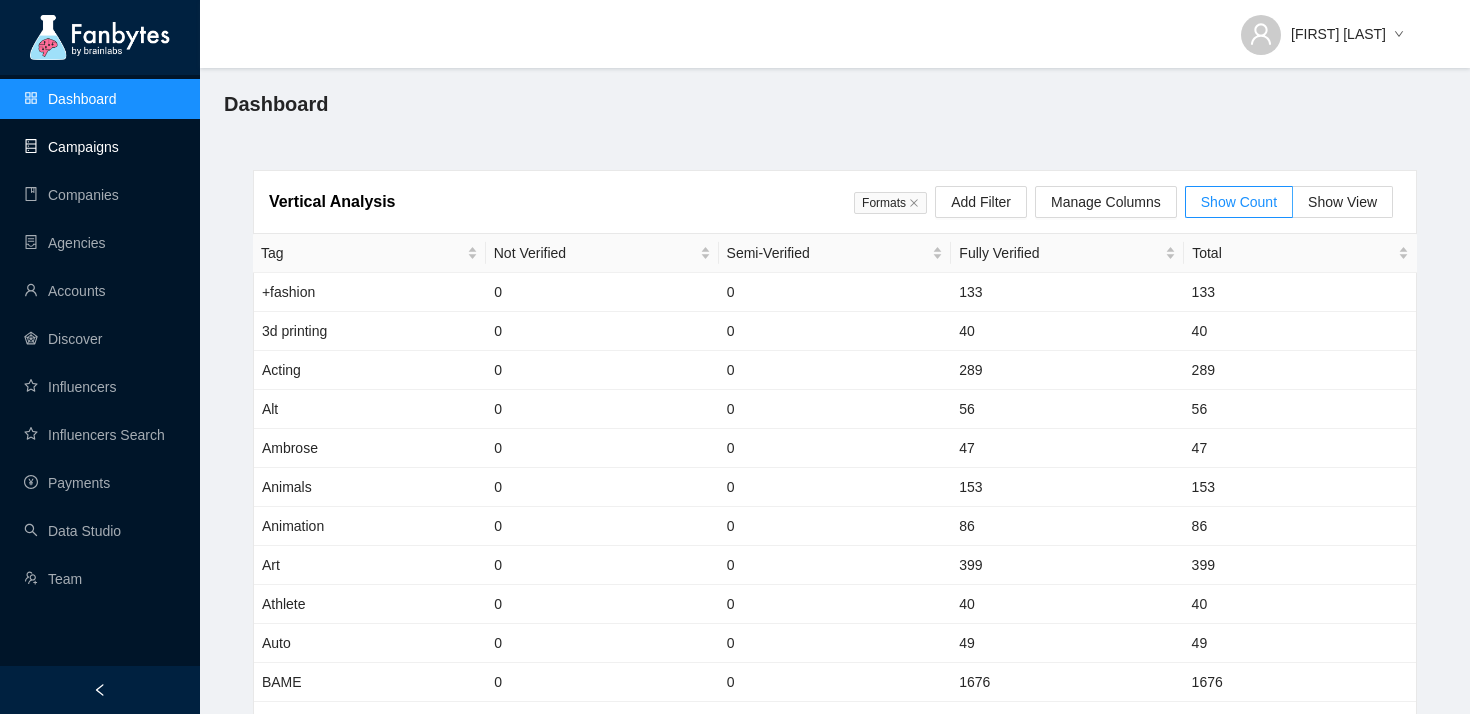 click on "Campaigns" at bounding box center (71, 147) 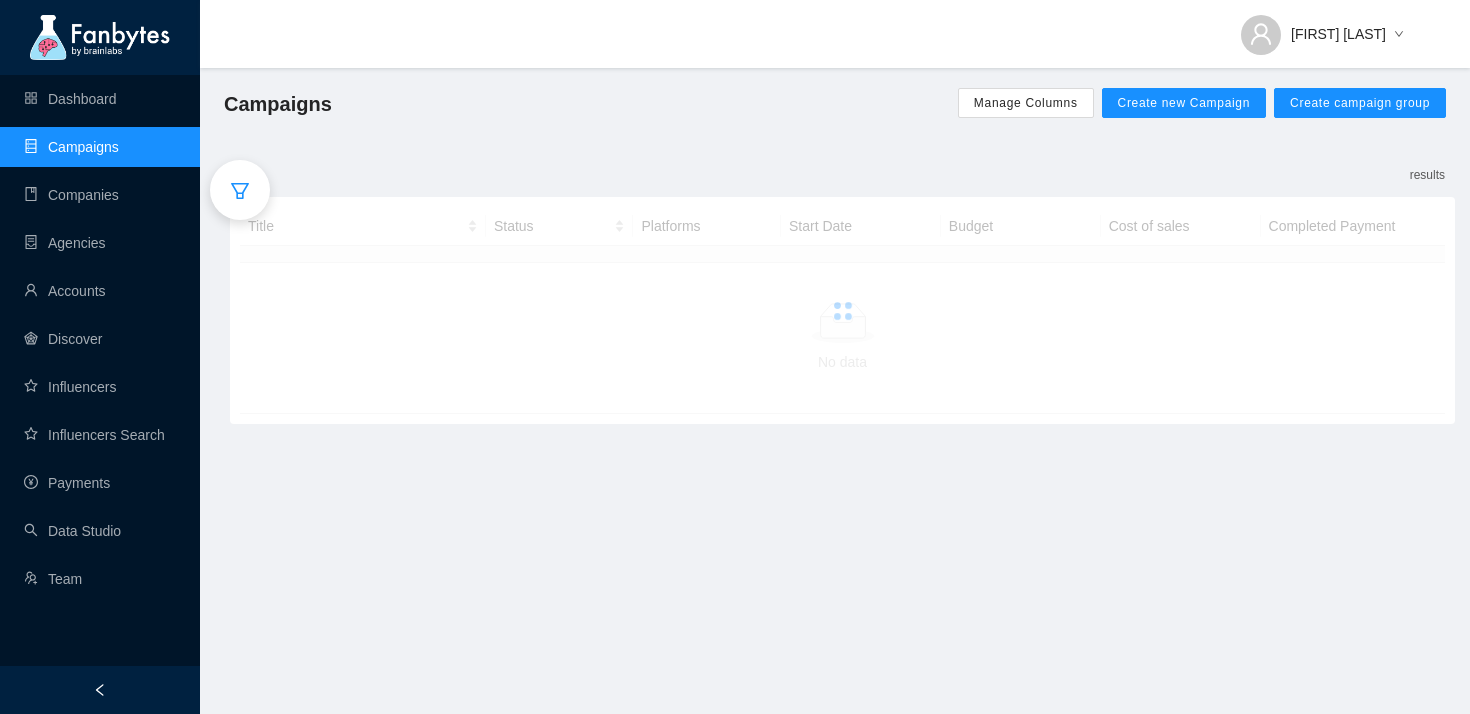 click on "results" at bounding box center [842, 176] 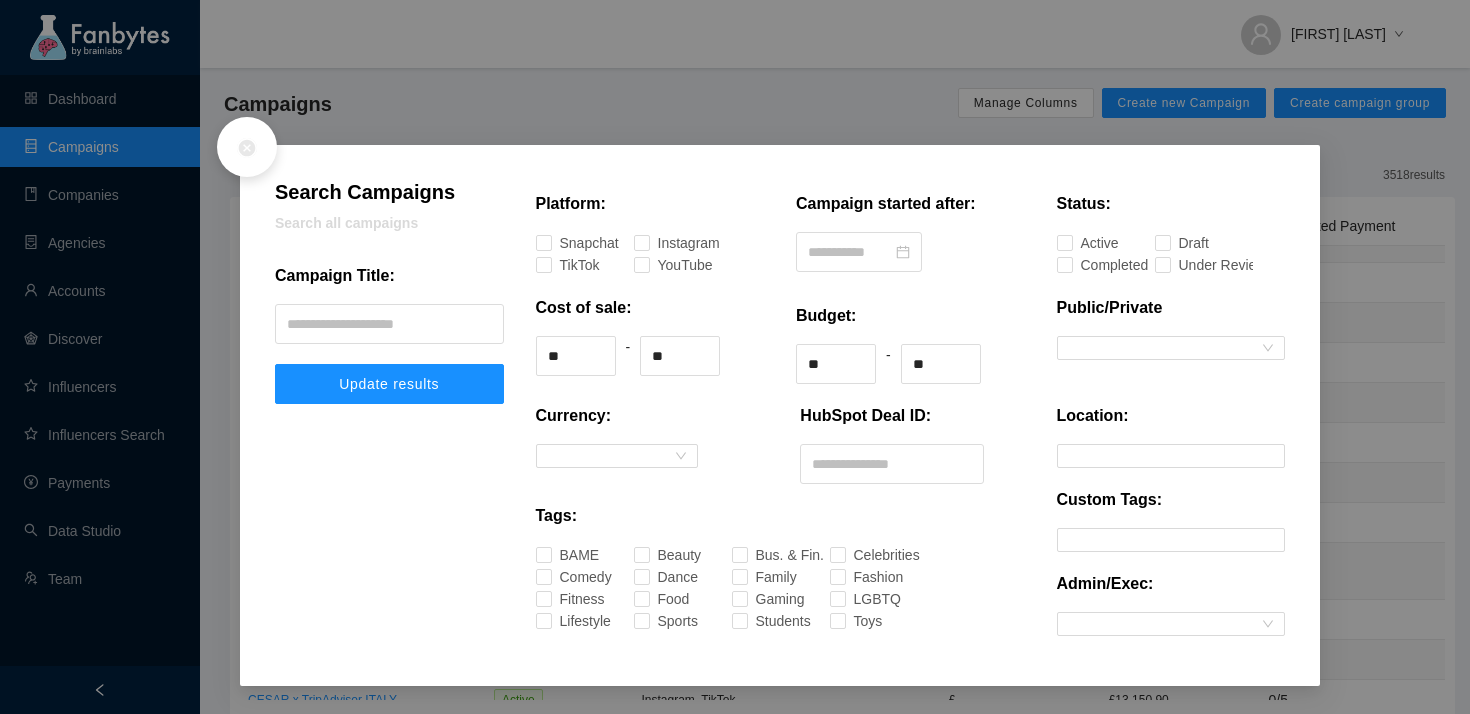 click 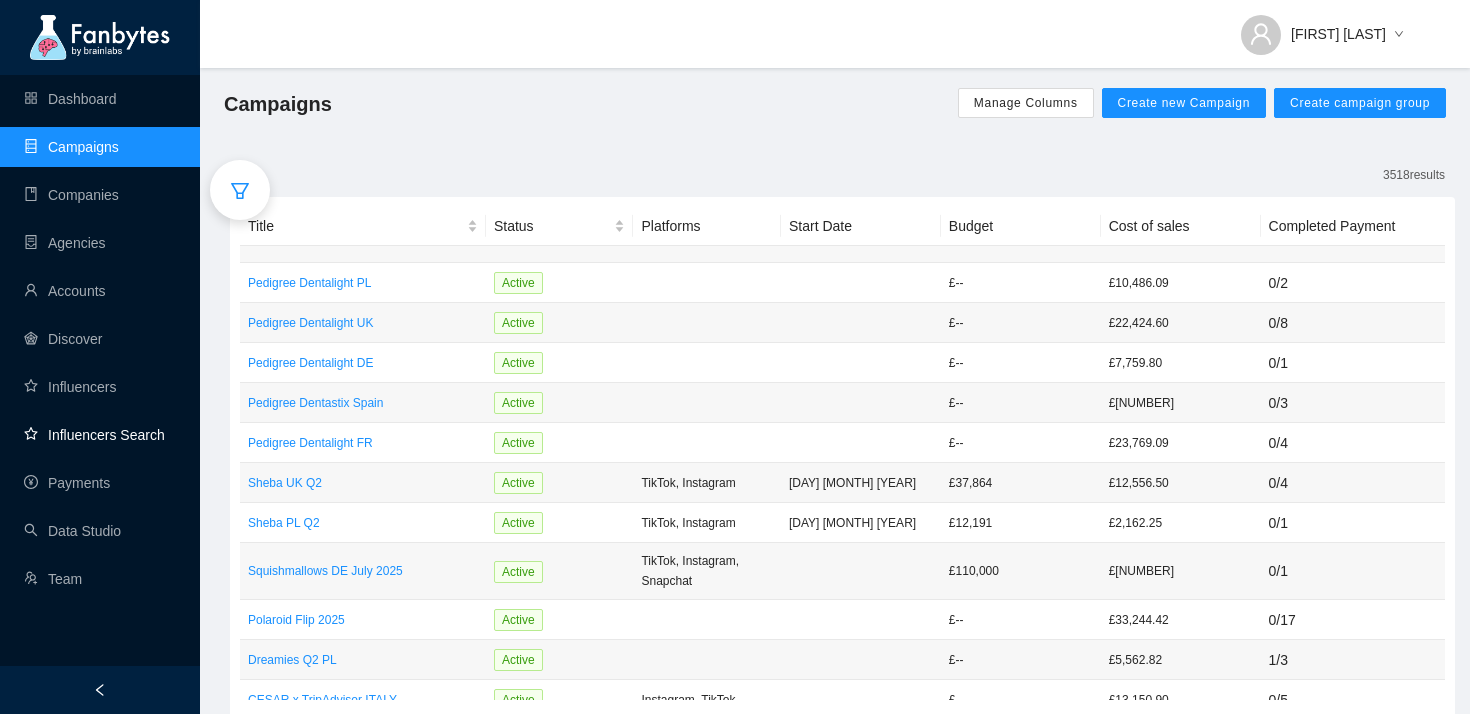 click on "Influencers Search" at bounding box center (94, 435) 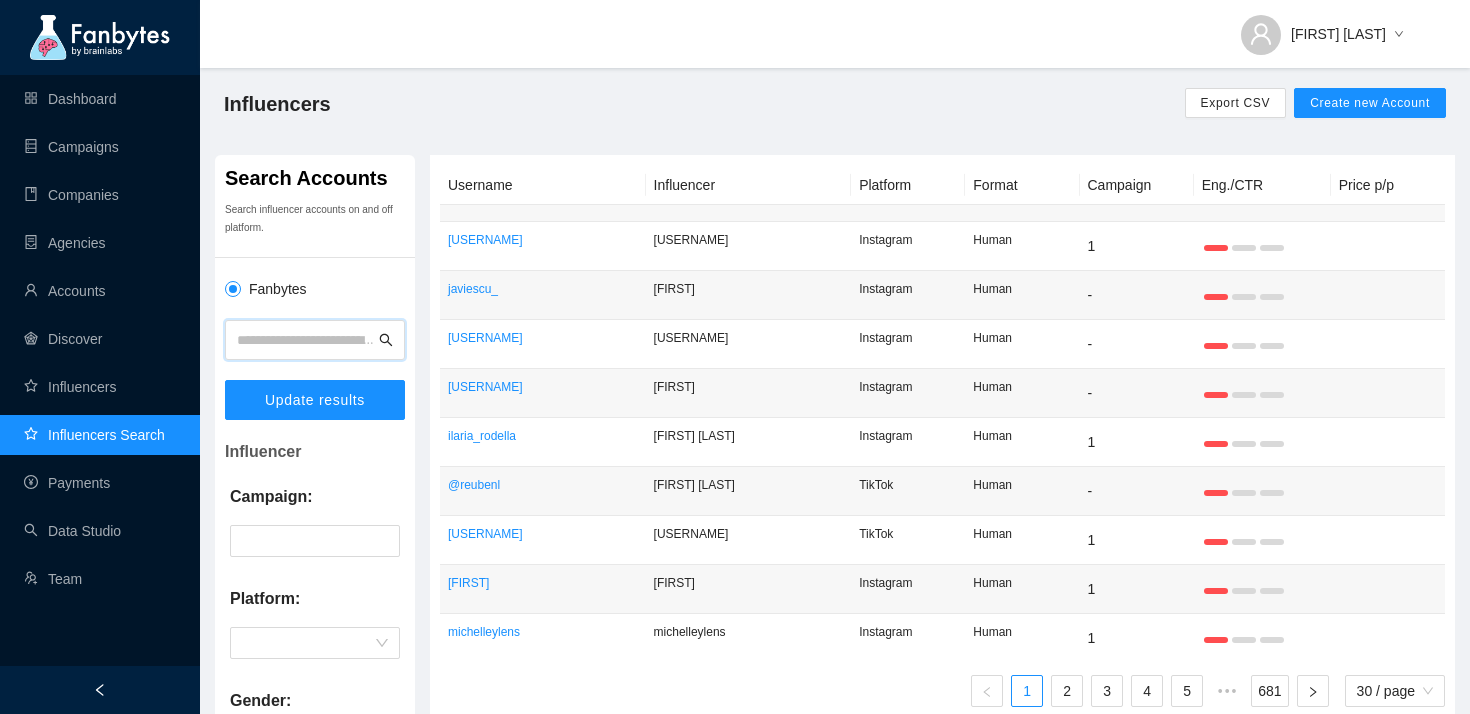 click at bounding box center [306, 340] 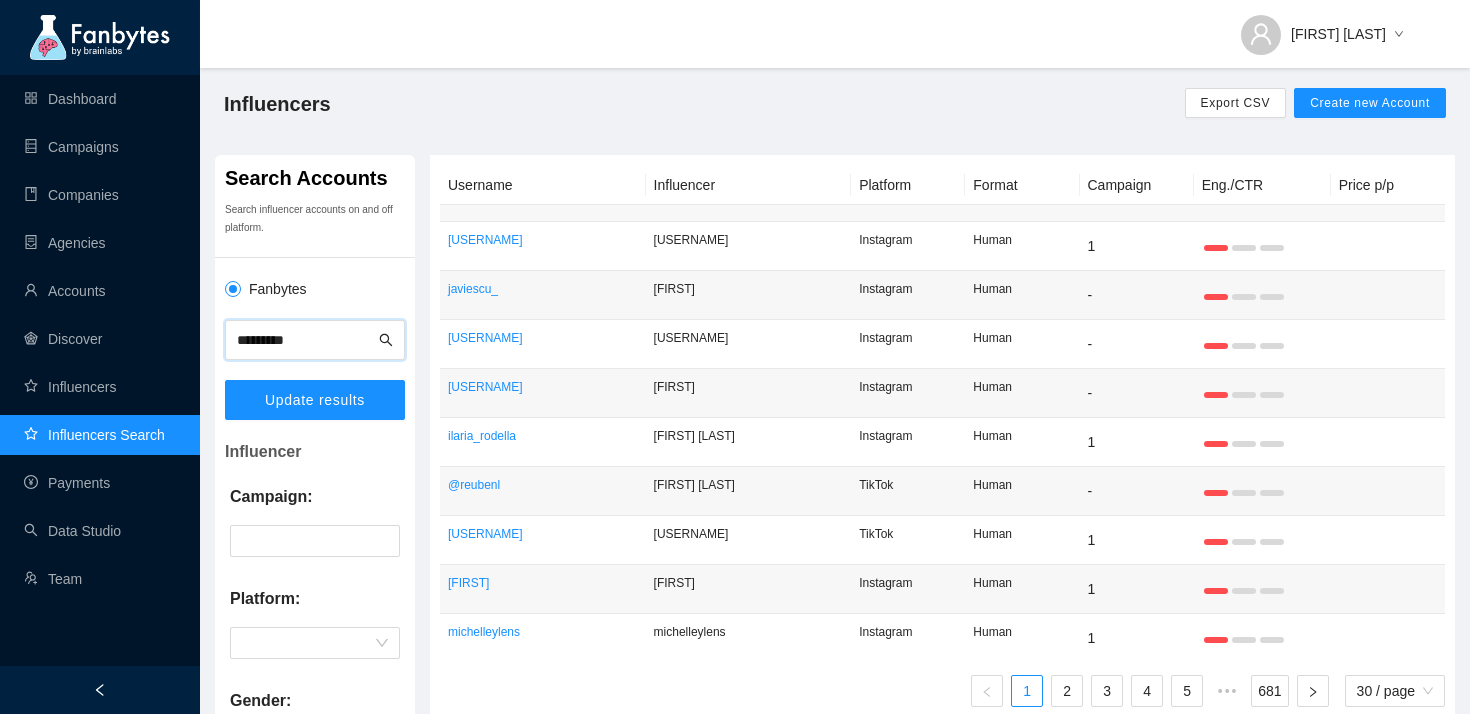 type on "*********" 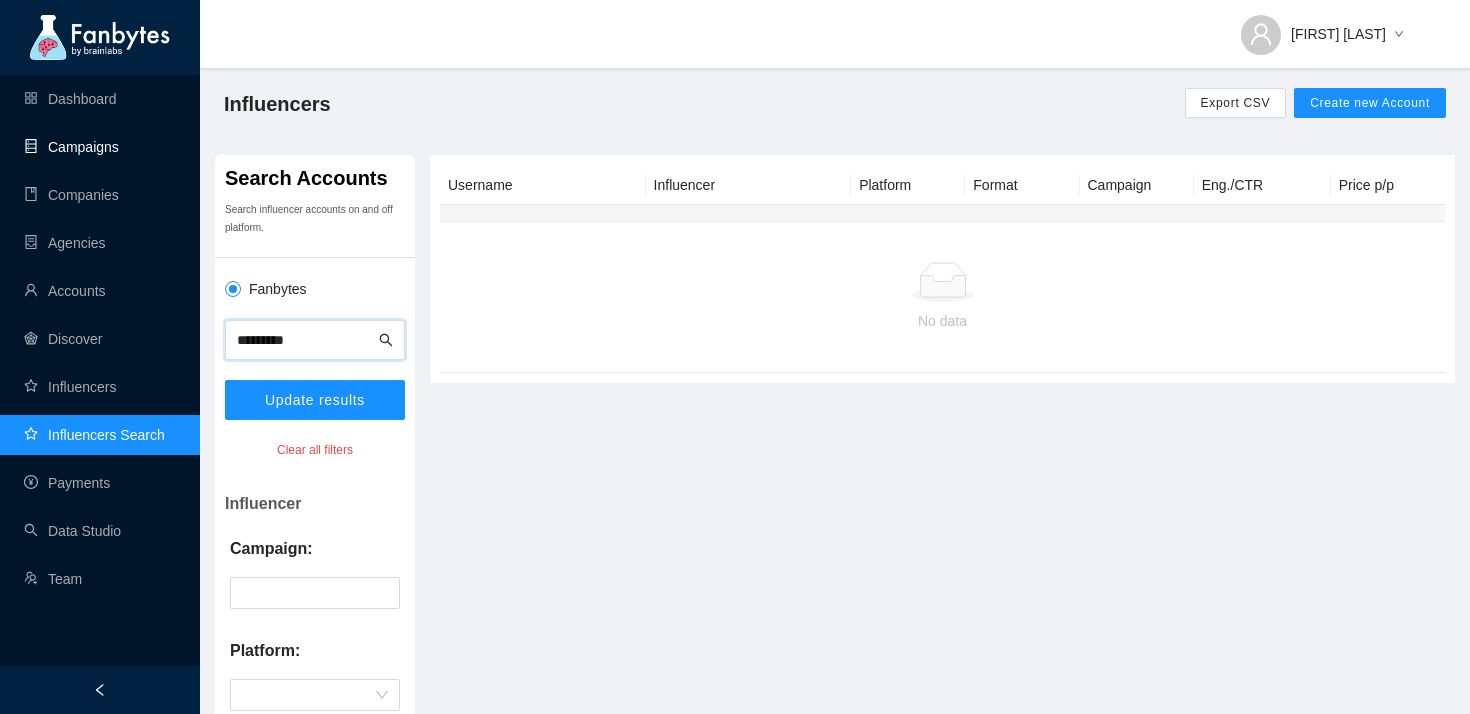 click on "Campaigns" at bounding box center [71, 147] 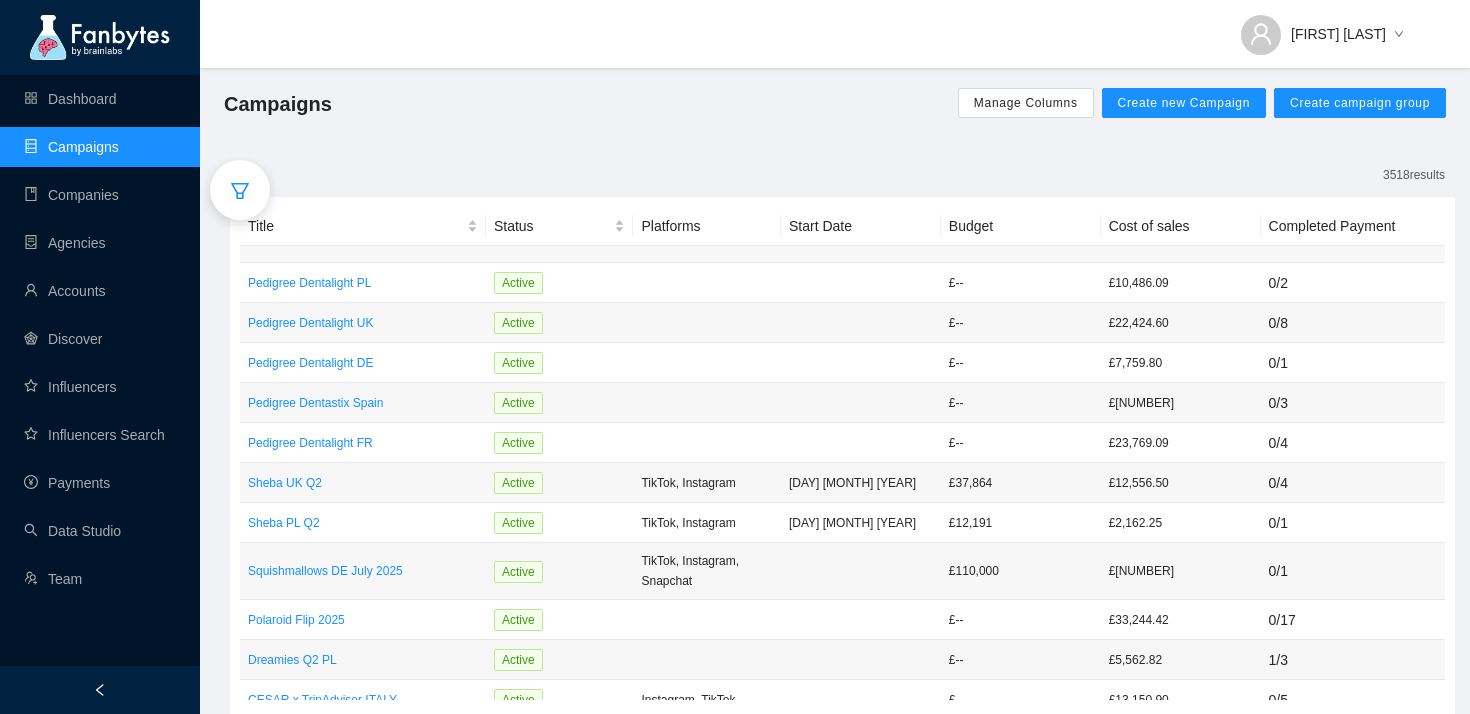 click 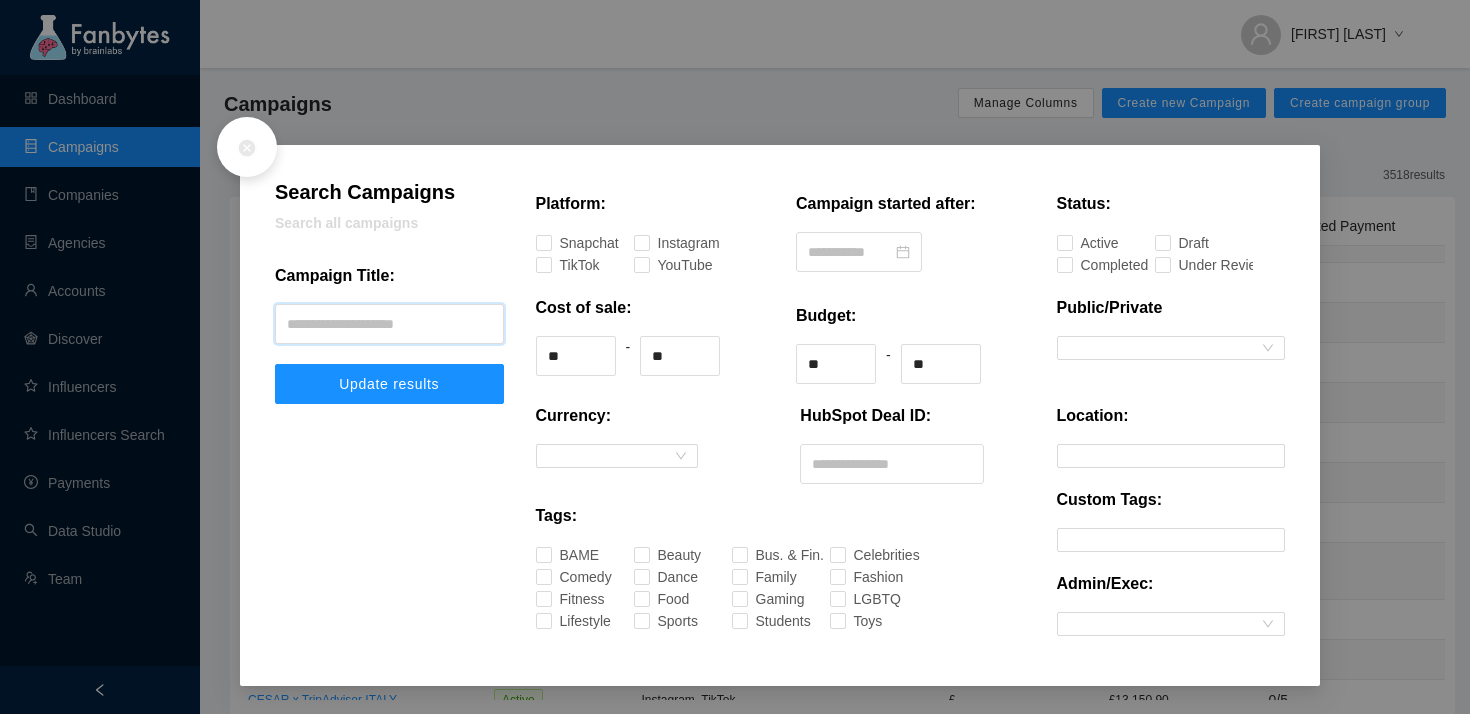 click at bounding box center (389, 324) 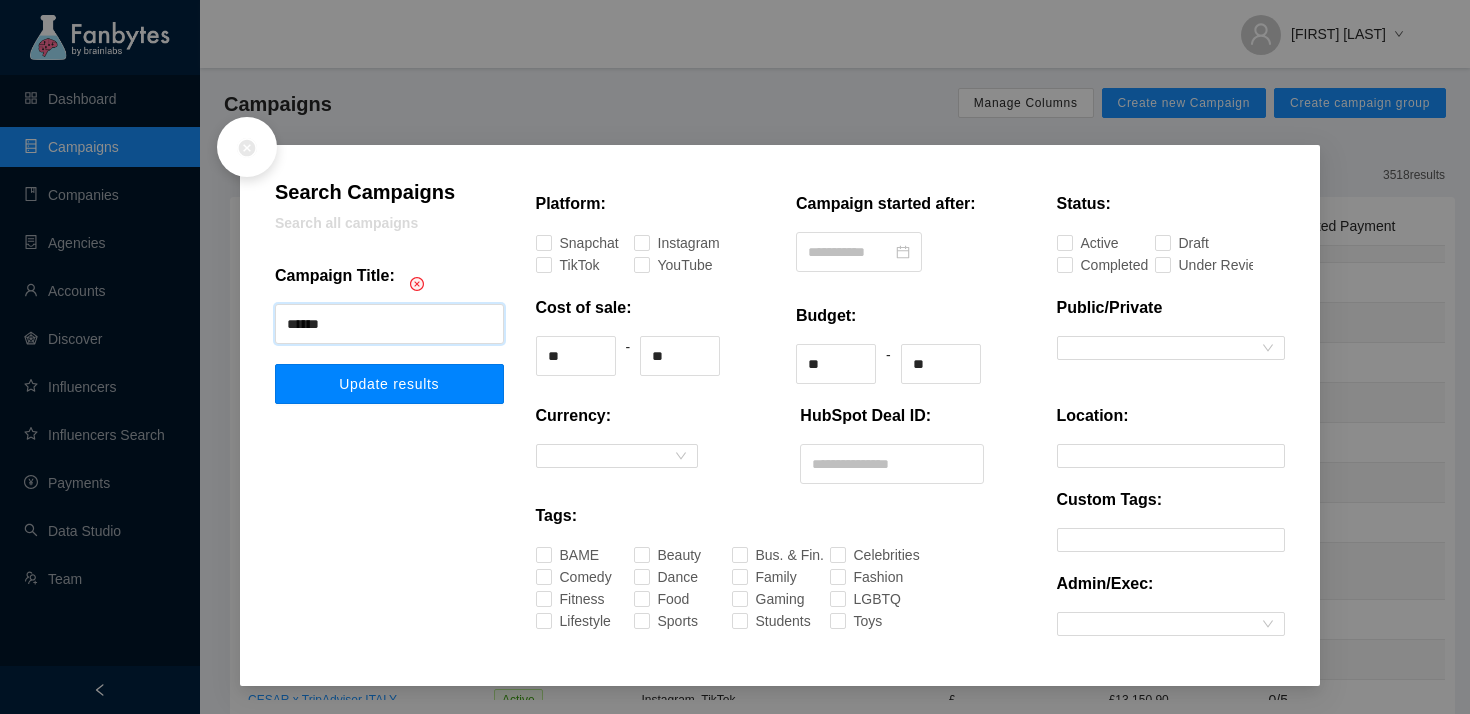 type on "******" 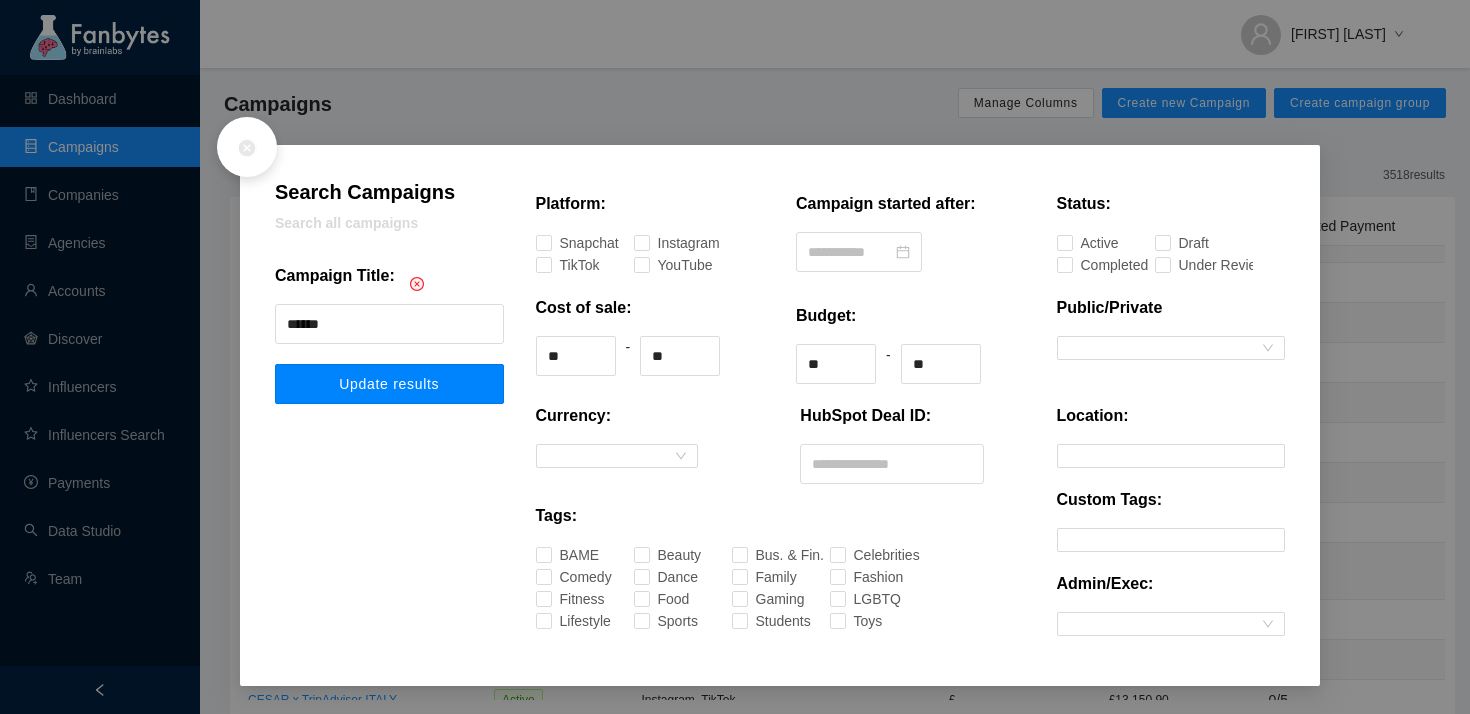 click on "Update results" at bounding box center [389, 384] 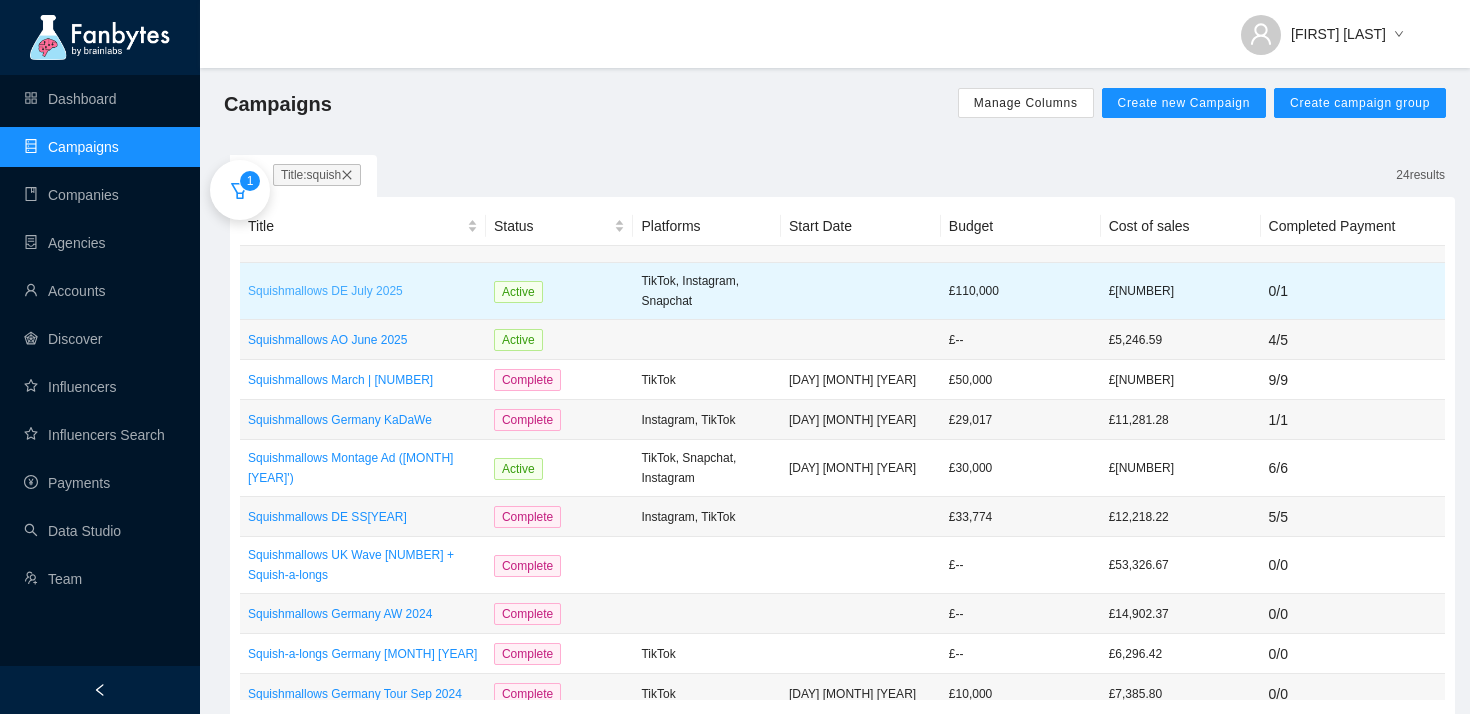 click on "Squishmallows DE July 2025" at bounding box center (363, 291) 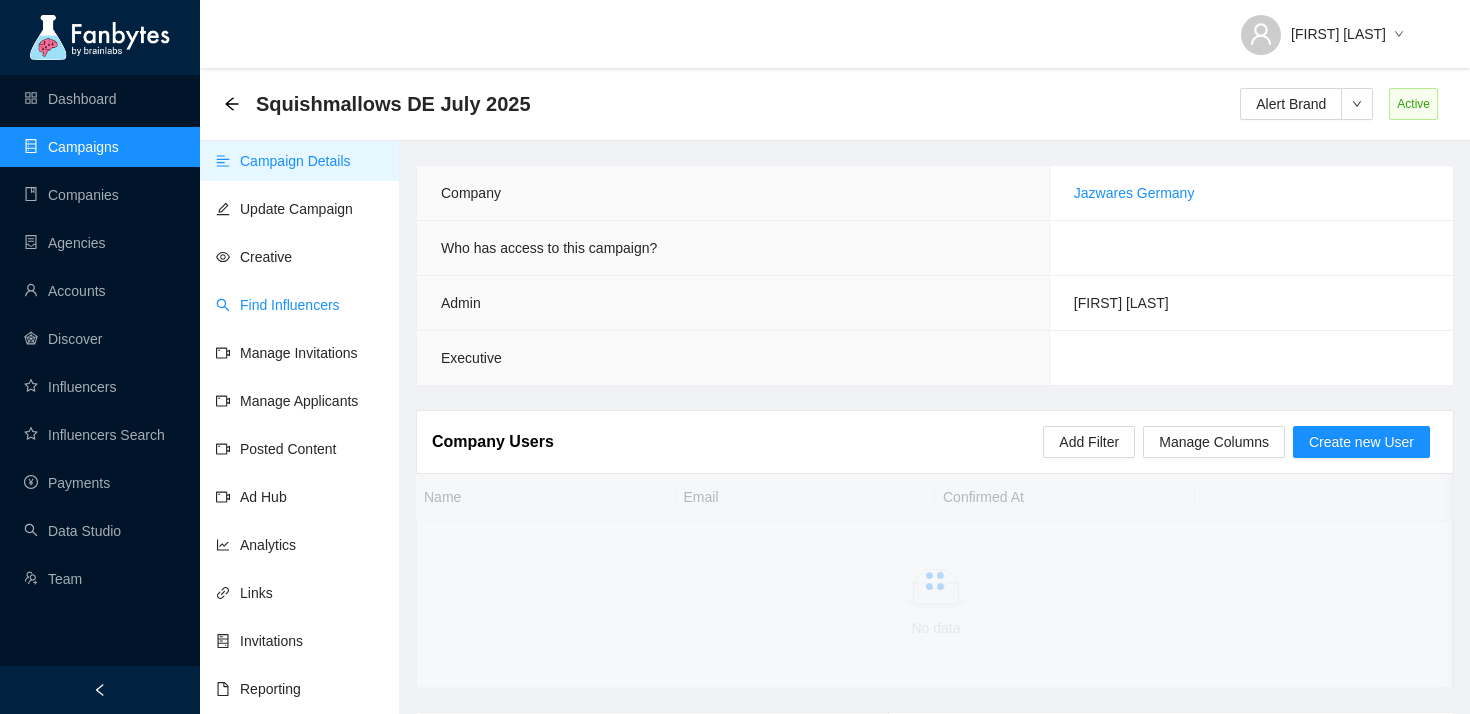 click on "Find Influencers" at bounding box center [278, 305] 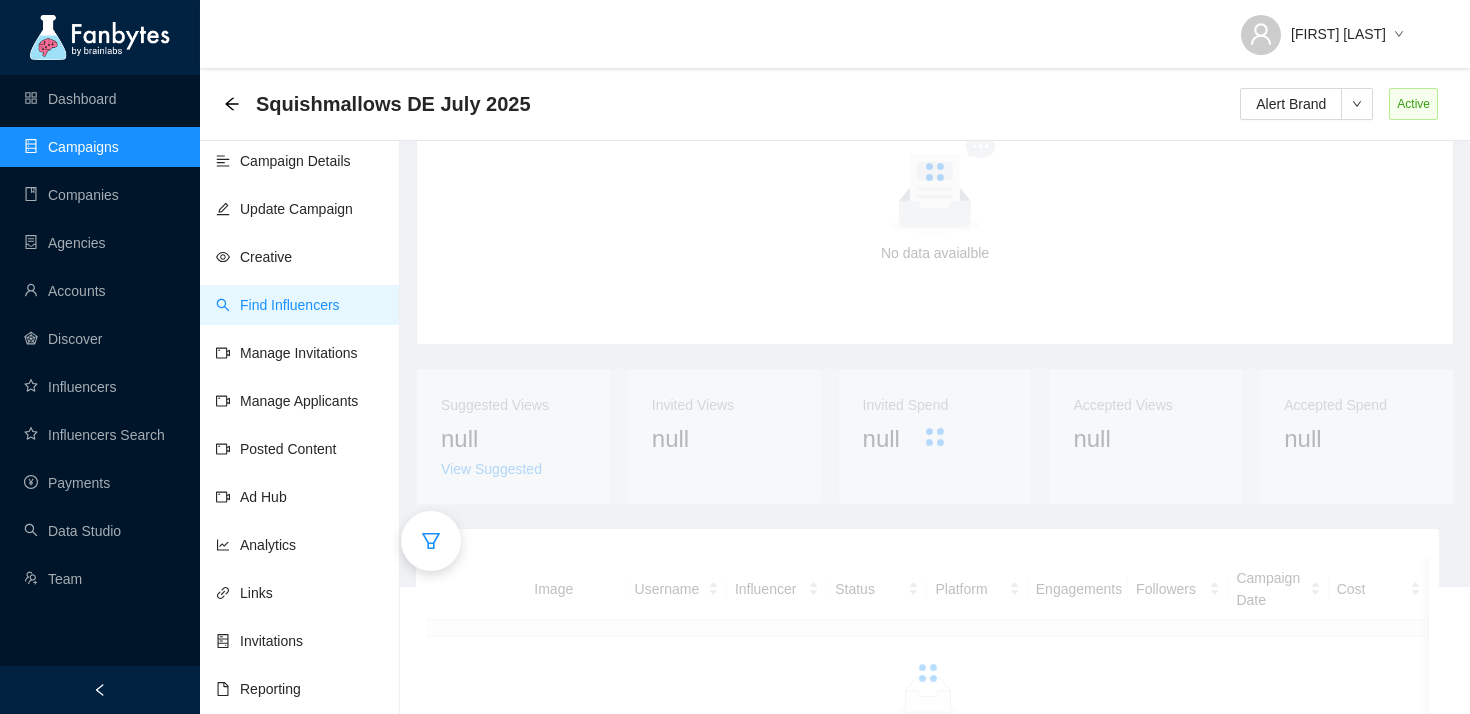 scroll, scrollTop: 225, scrollLeft: 0, axis: vertical 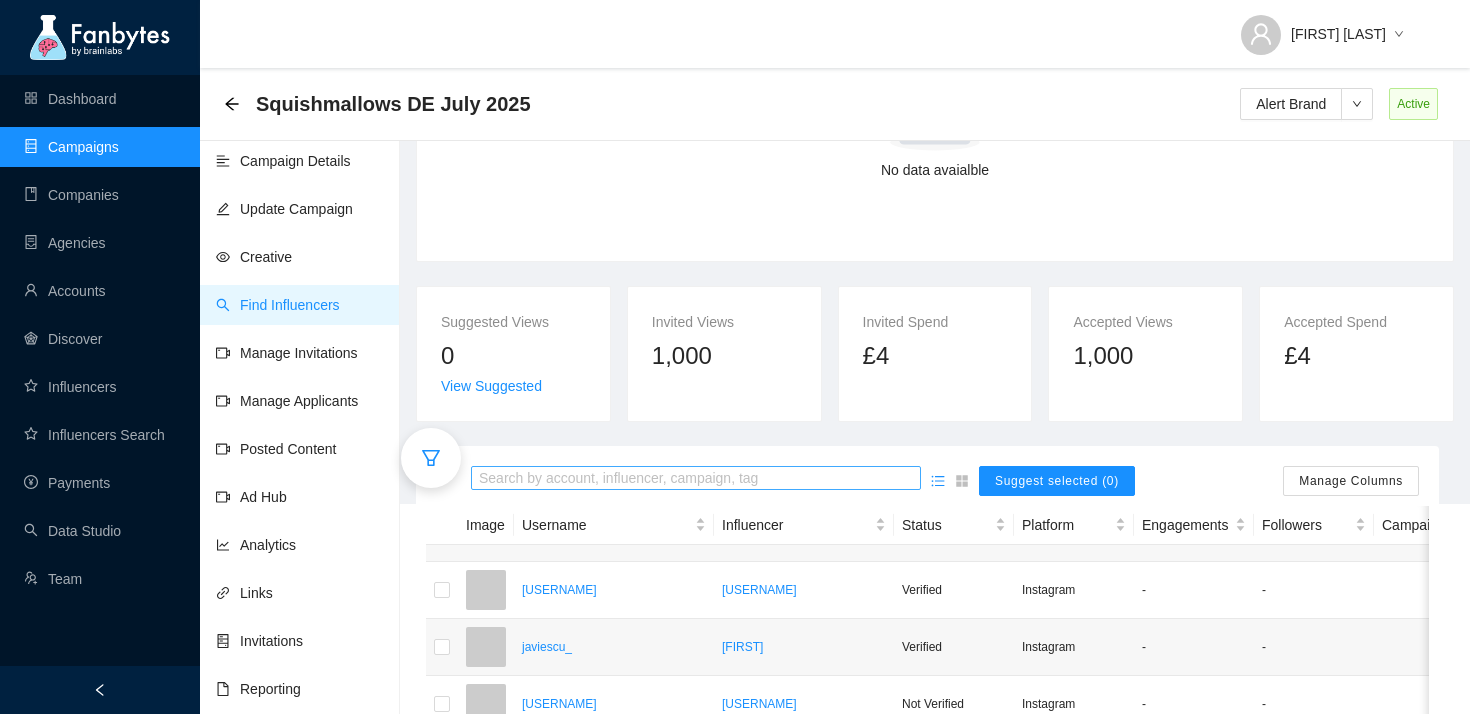 click at bounding box center (696, 479) 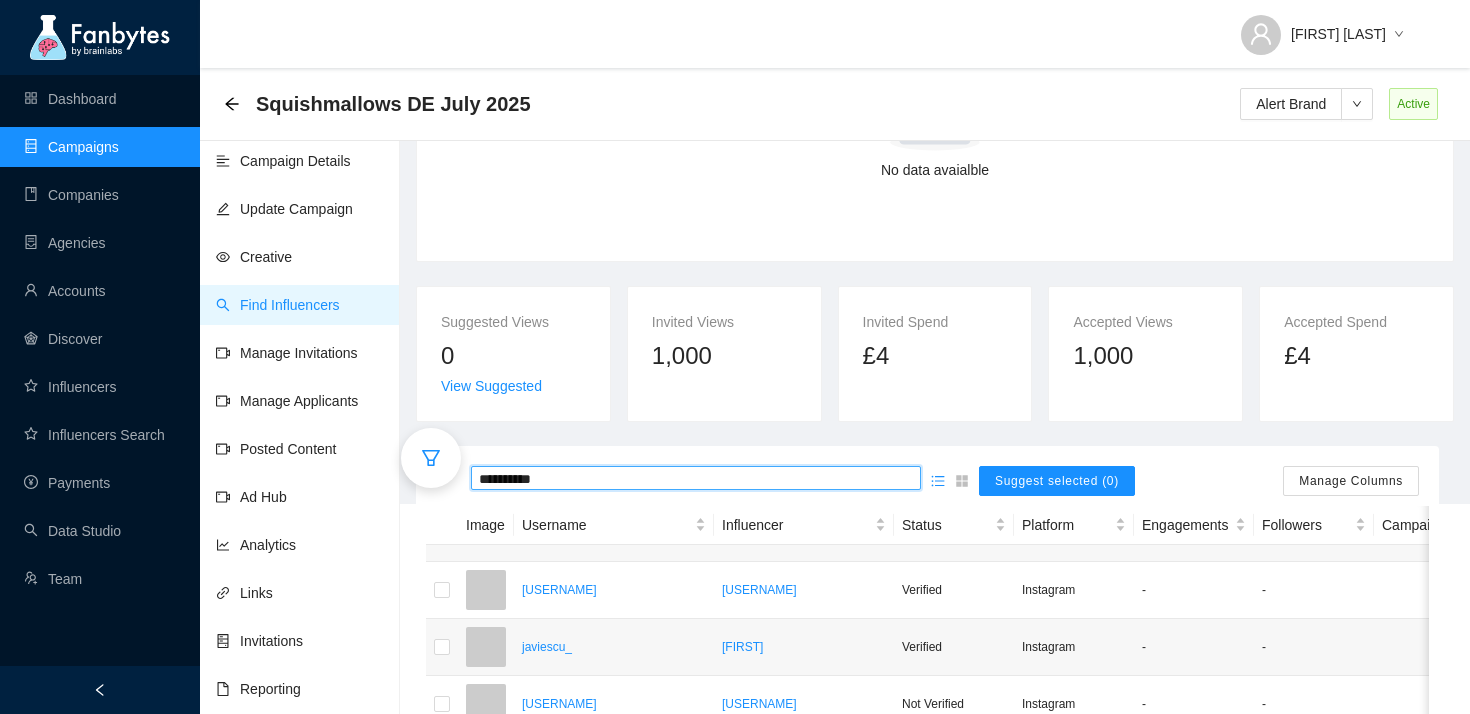 click on "**********" at bounding box center [696, 479] 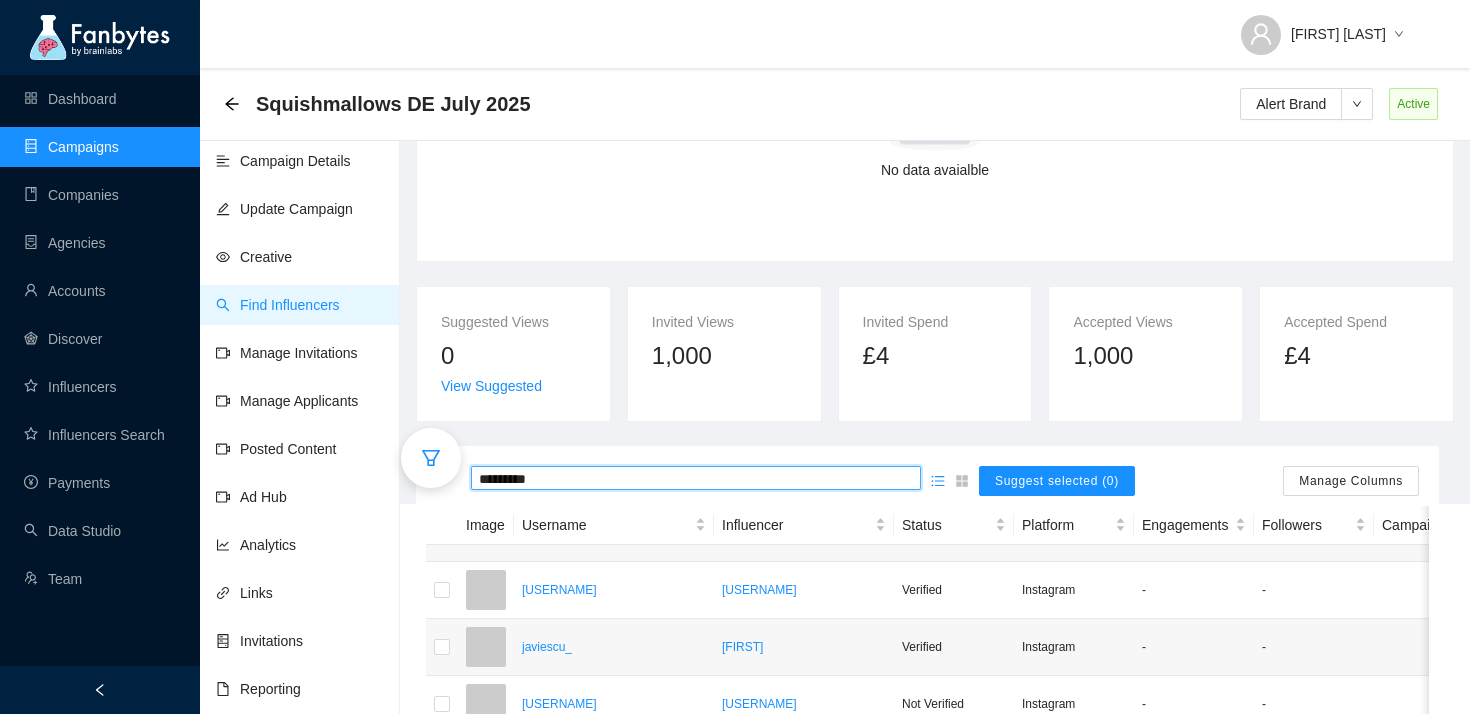 type on "*********" 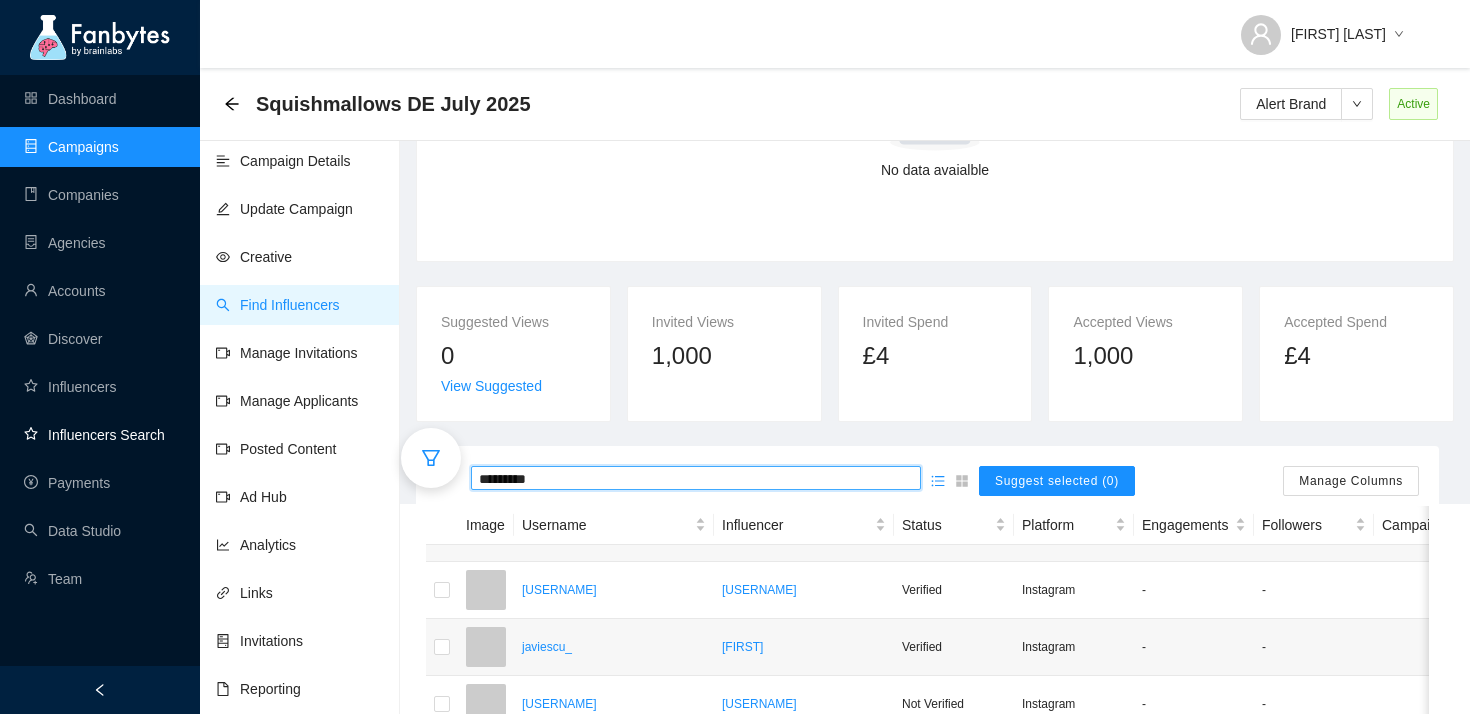 click on "Influencers Search" at bounding box center [94, 435] 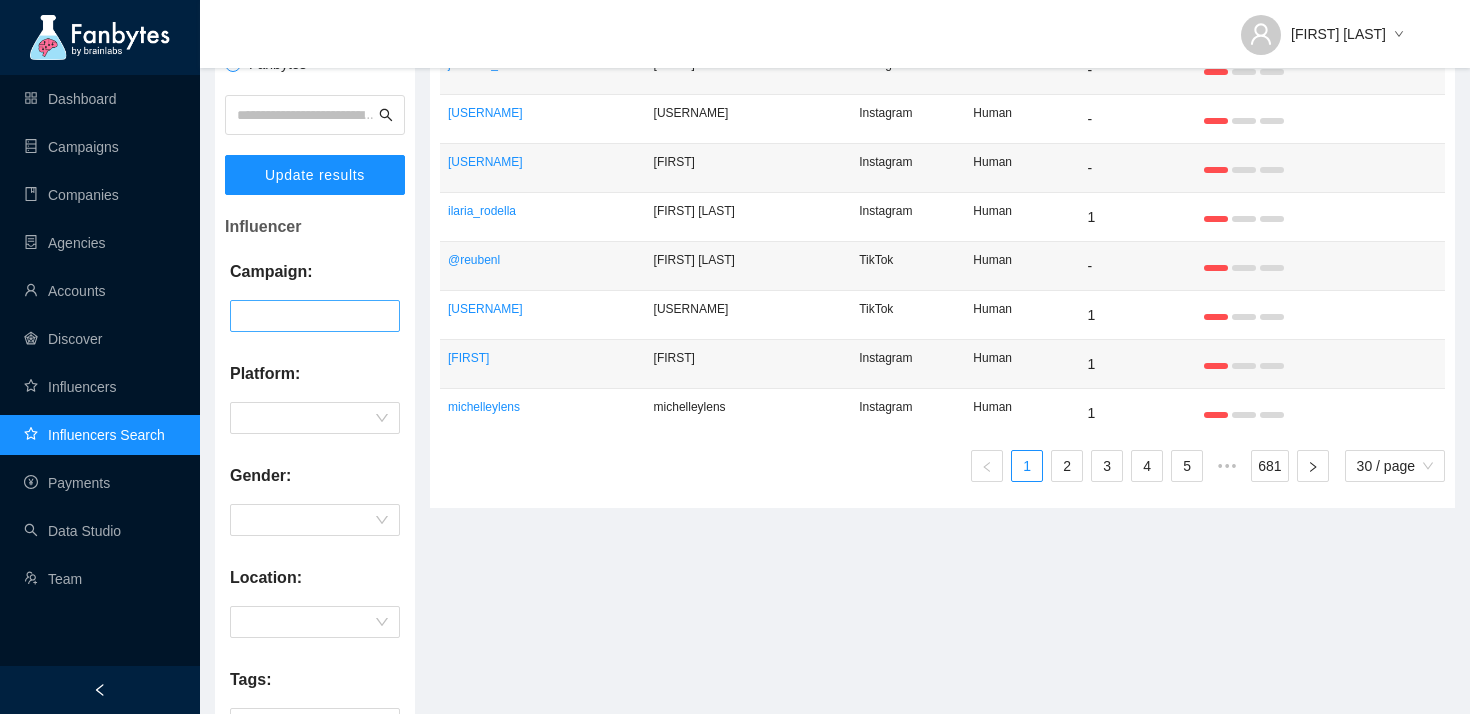 scroll, scrollTop: 0, scrollLeft: 0, axis: both 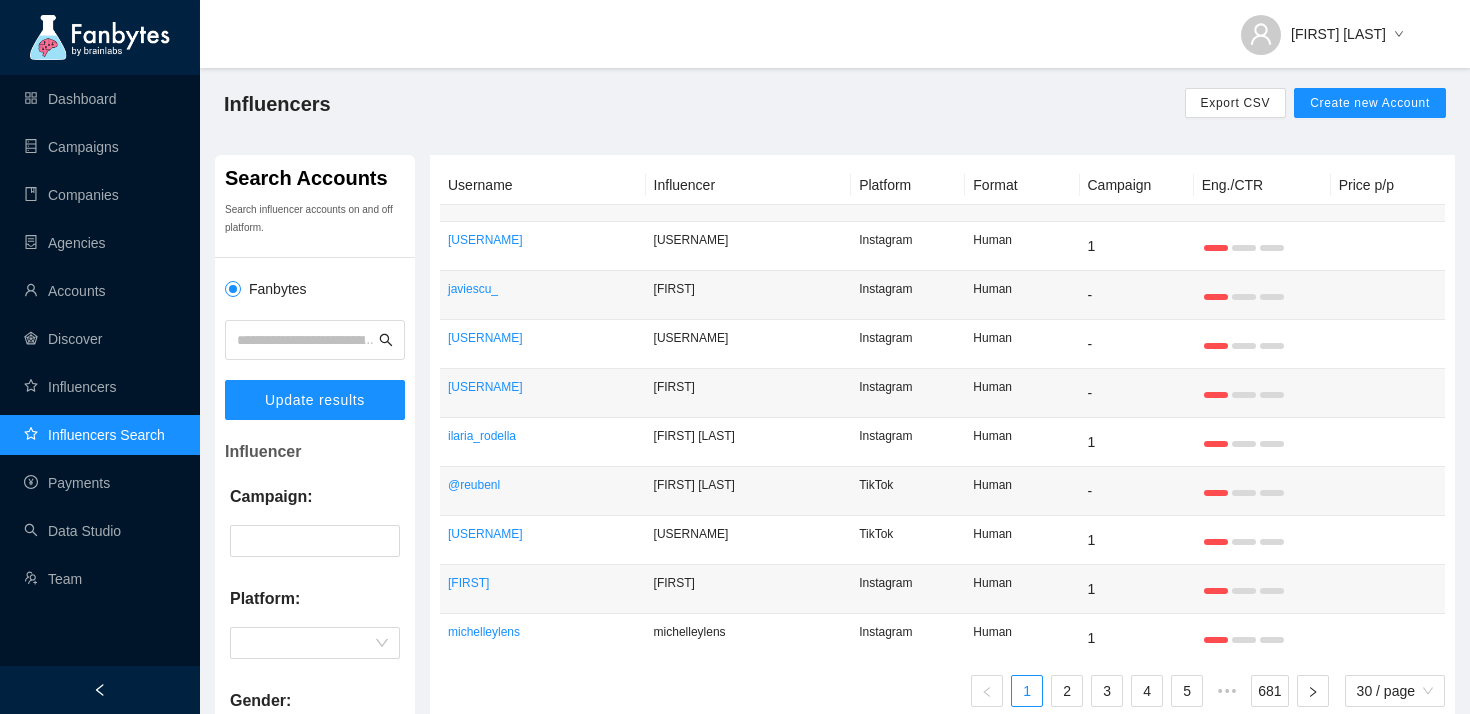 click on "Influencers Export CSV Create new Account" at bounding box center (835, 104) 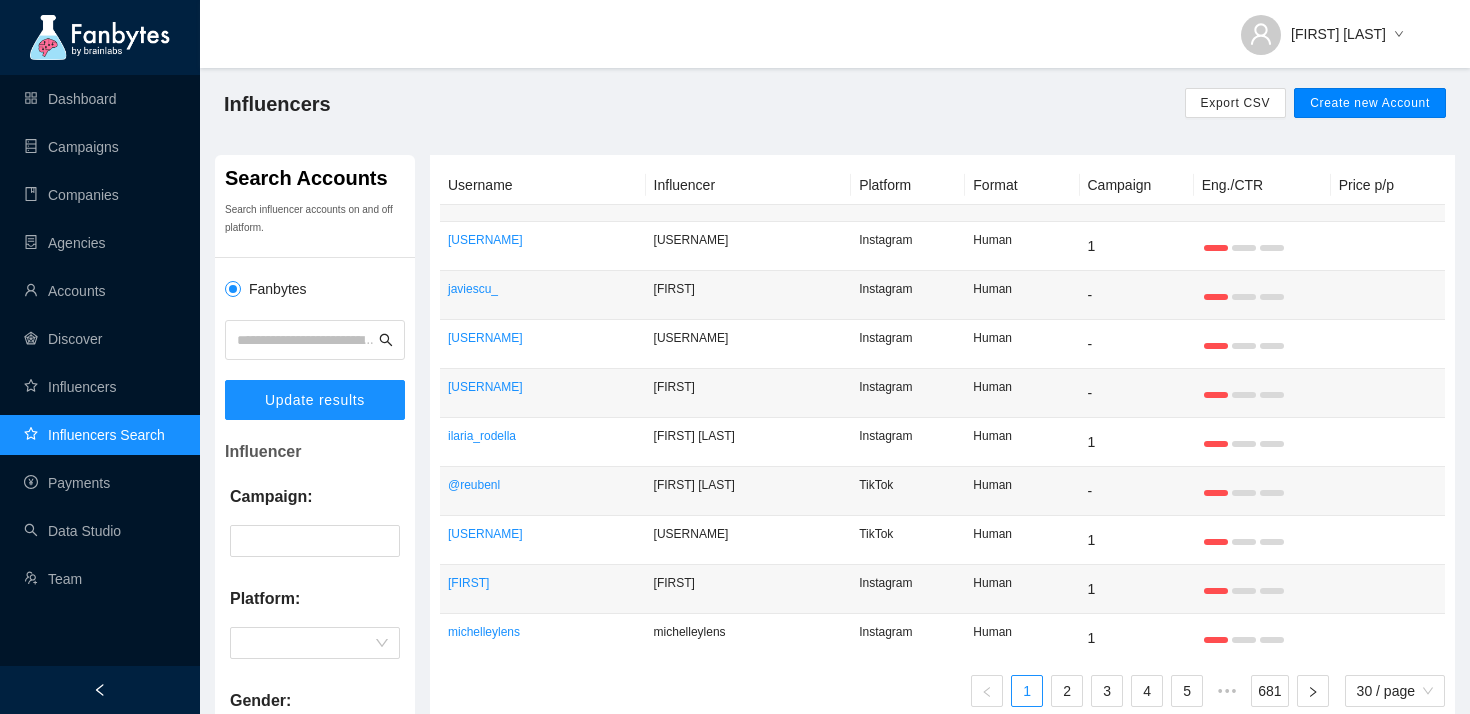 click on "Create new Account" at bounding box center (1370, 103) 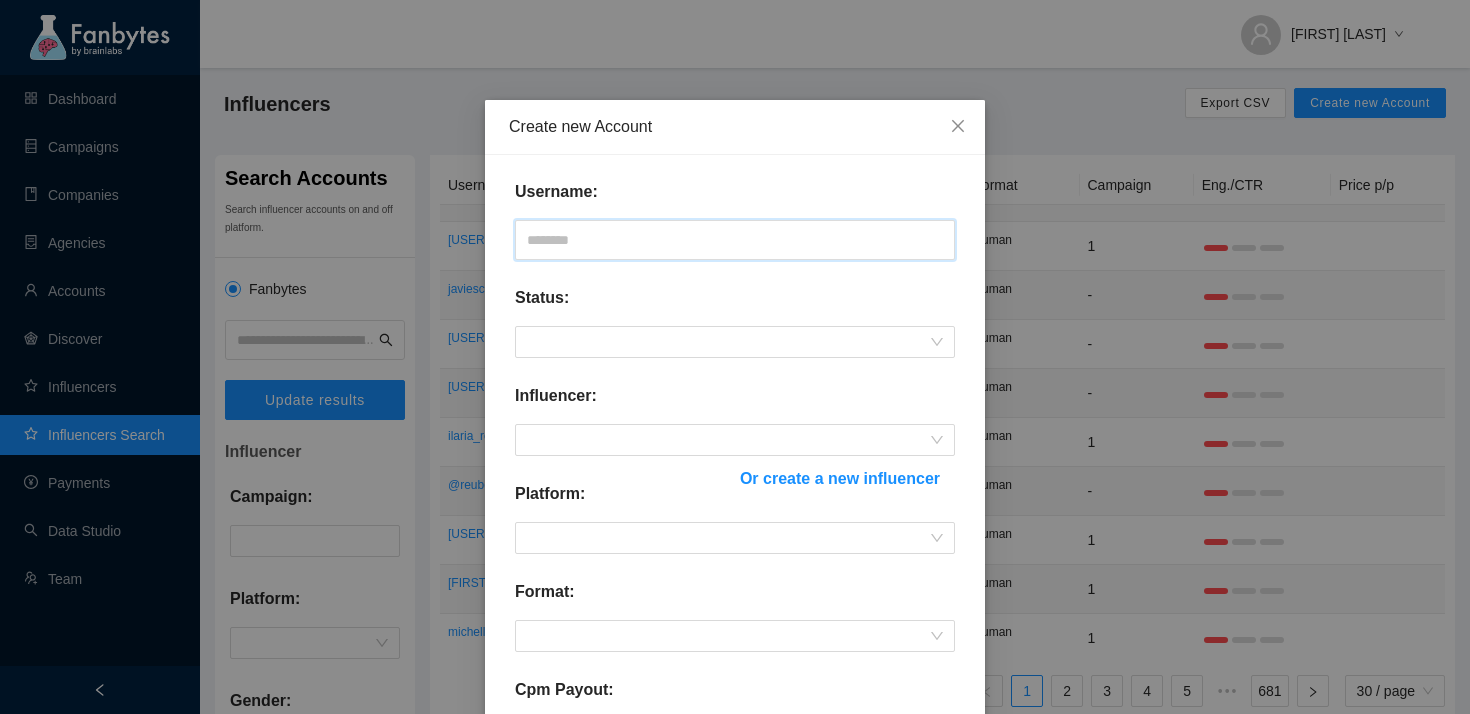click at bounding box center (735, 240) 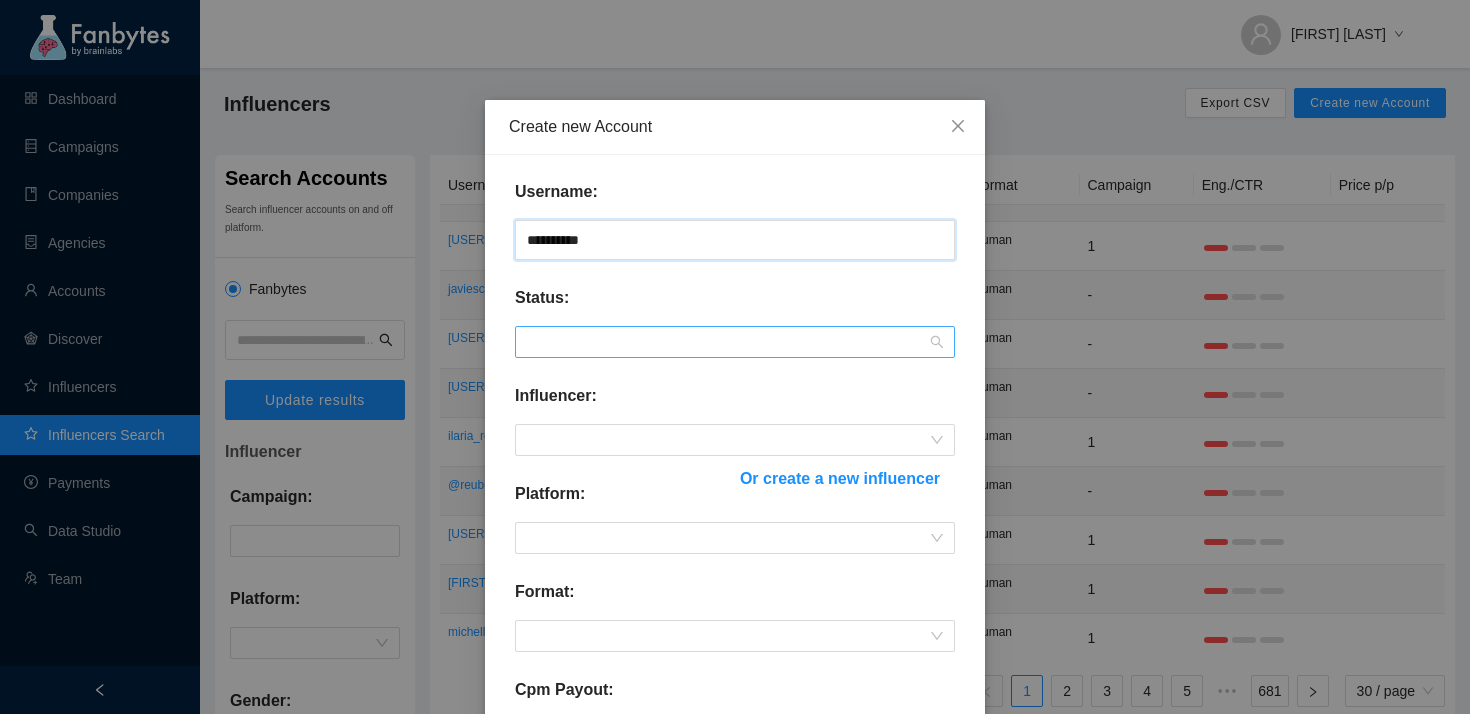 click at bounding box center [735, 342] 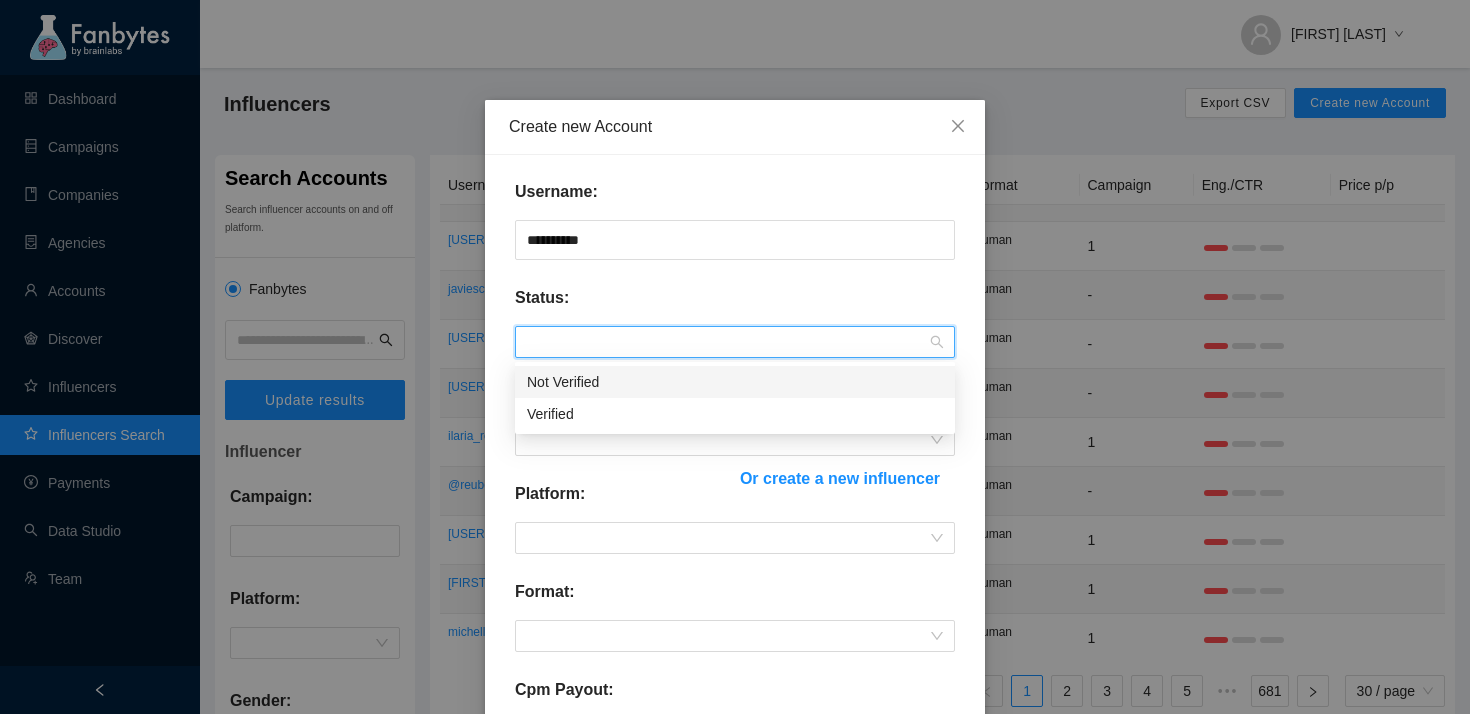 click on "Not Verified" at bounding box center [735, 382] 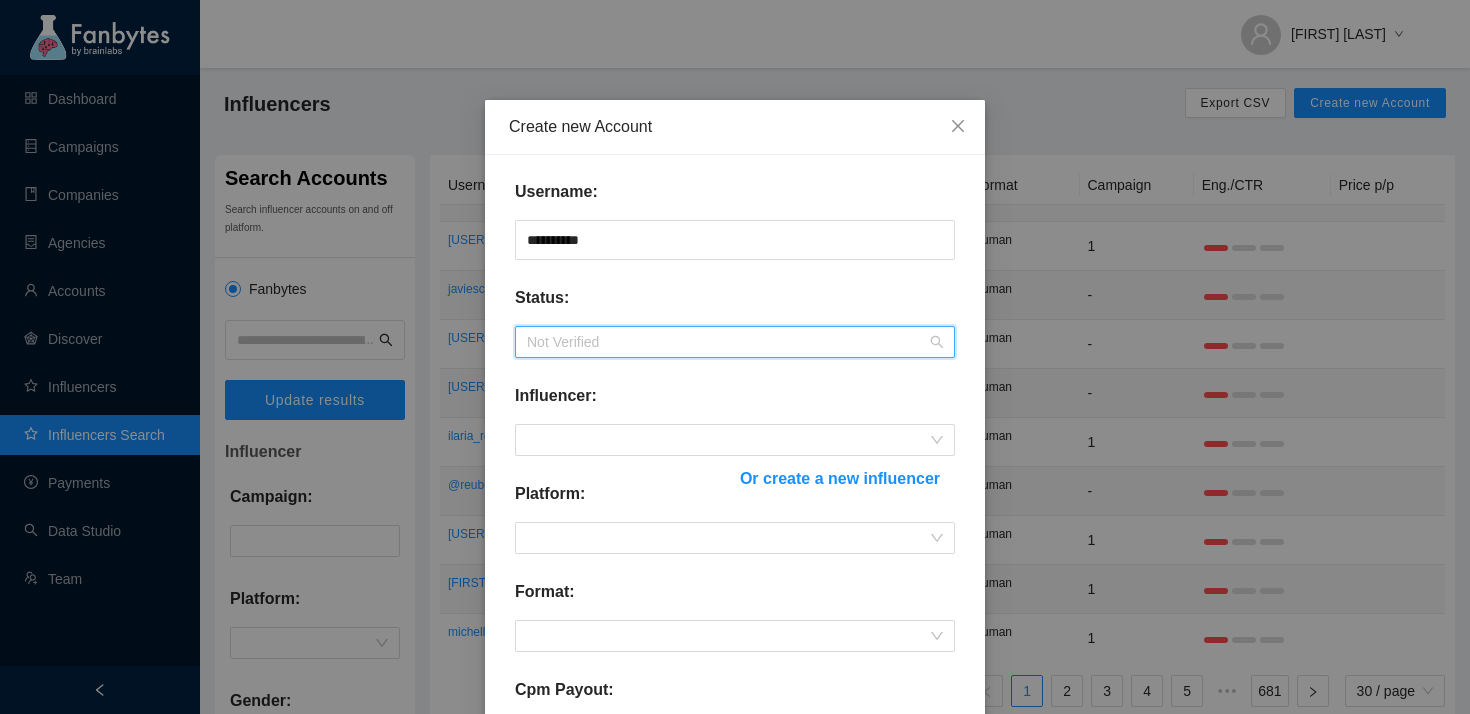 click on "Not Verified" at bounding box center [735, 342] 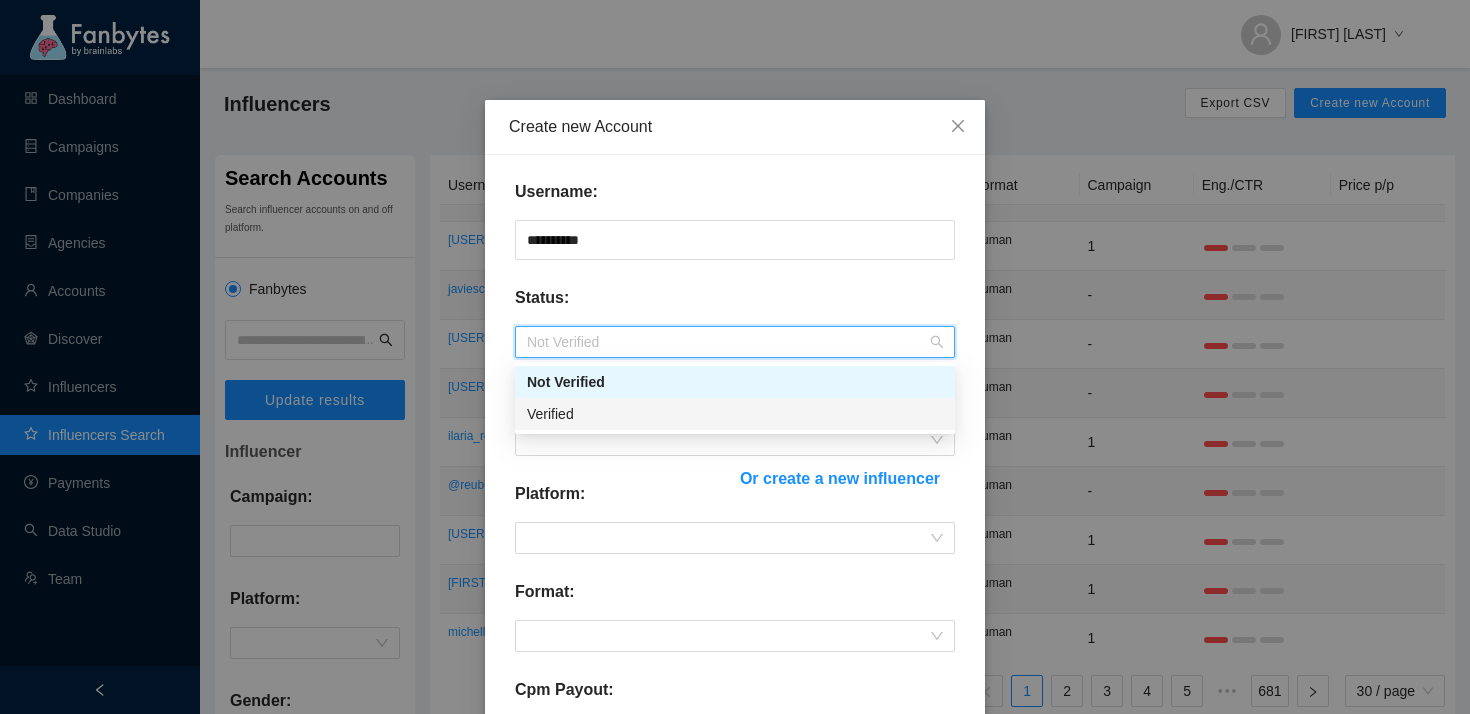 click on "Verified" at bounding box center (735, 414) 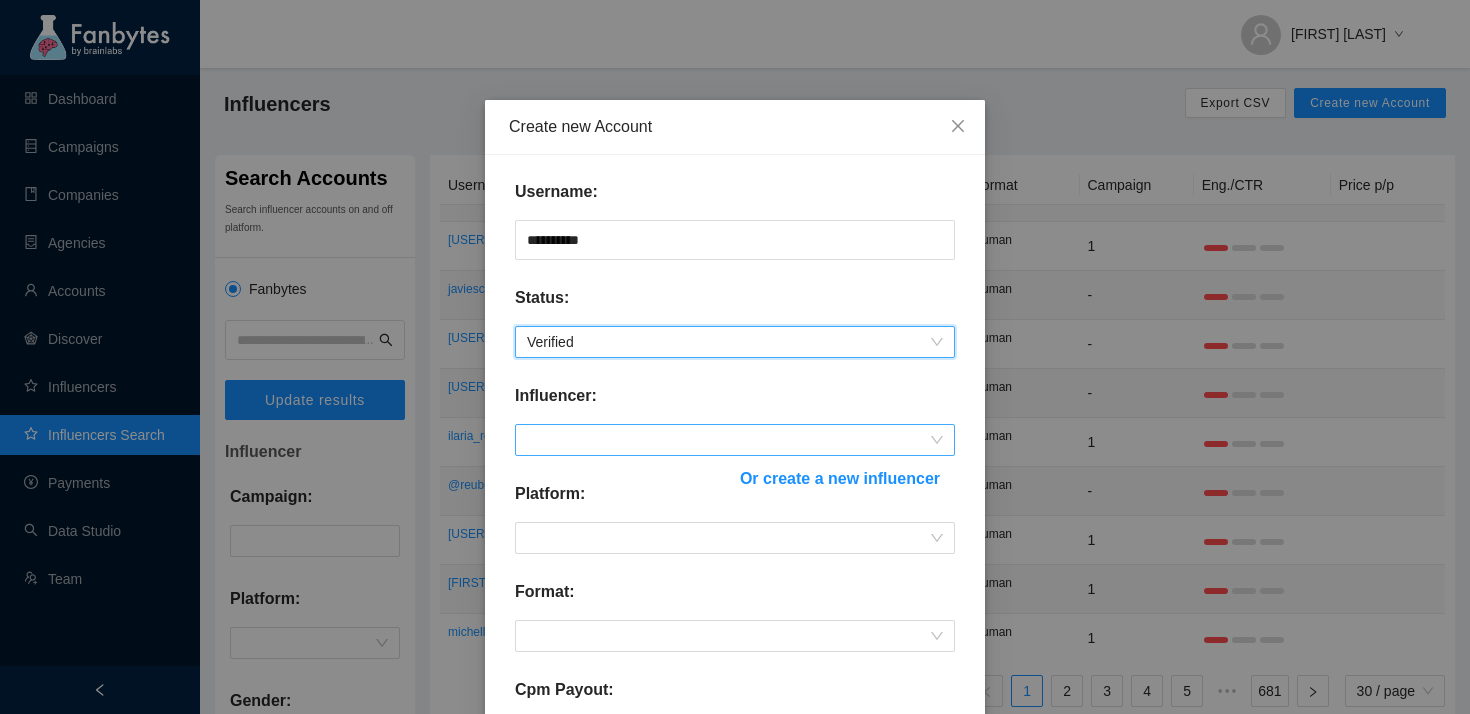 click at bounding box center (735, 440) 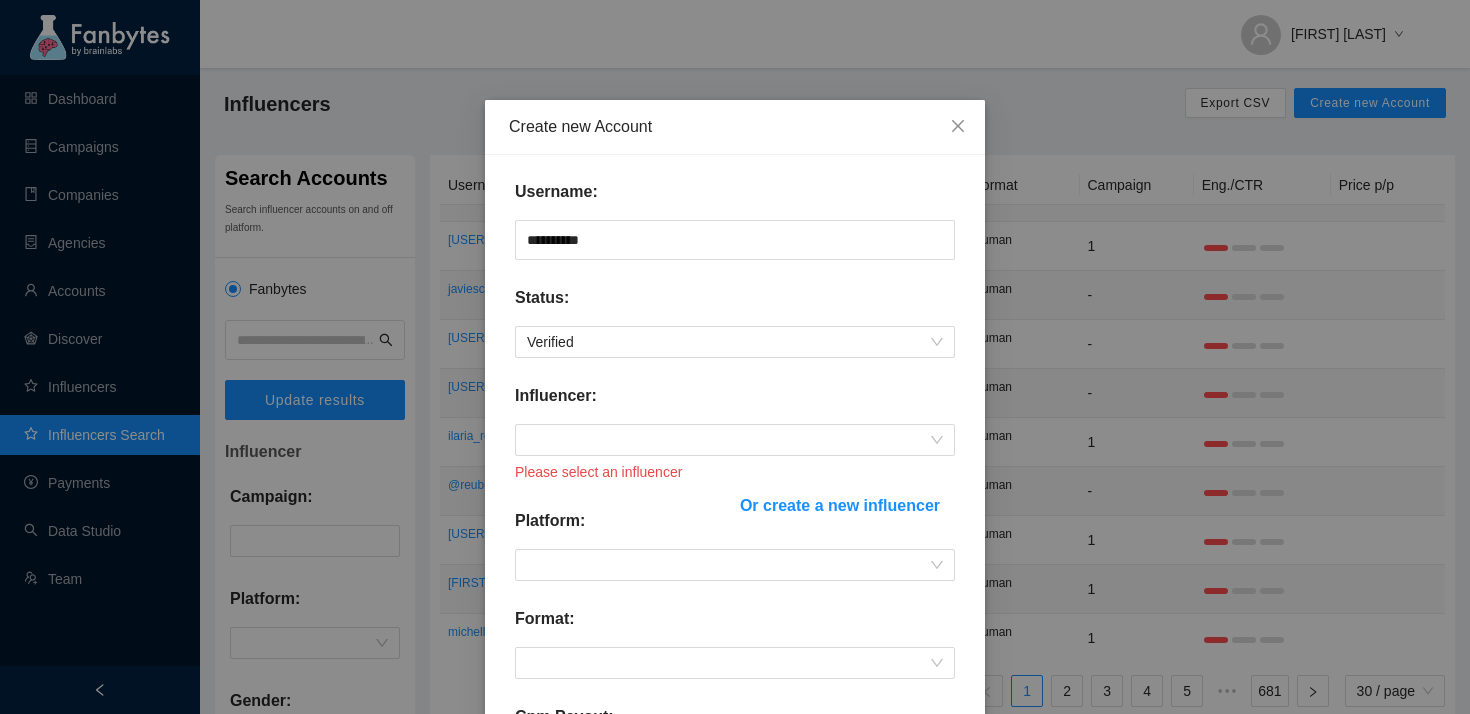 click on "**********" at bounding box center (735, 654) 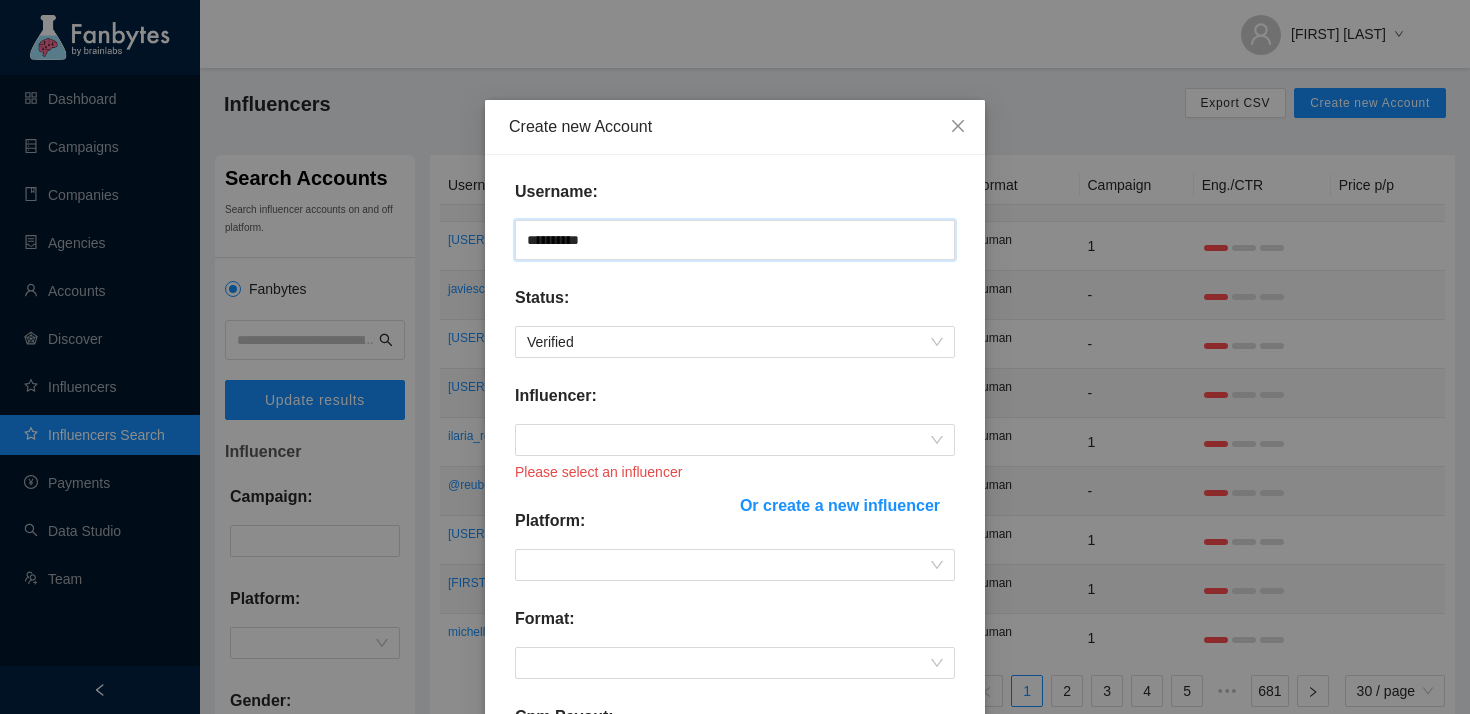 drag, startPoint x: 606, startPoint y: 230, endPoint x: 650, endPoint y: 282, distance: 68.117546 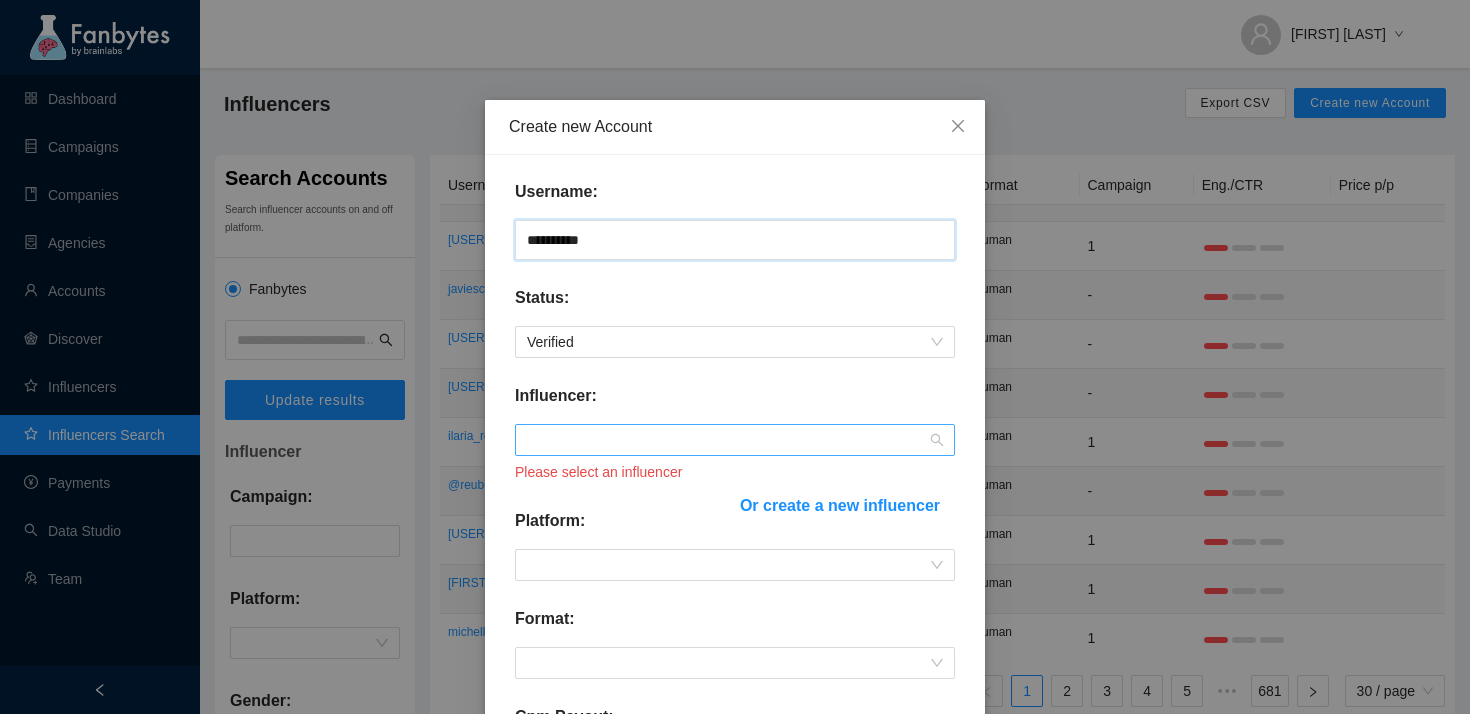 click at bounding box center (735, 440) 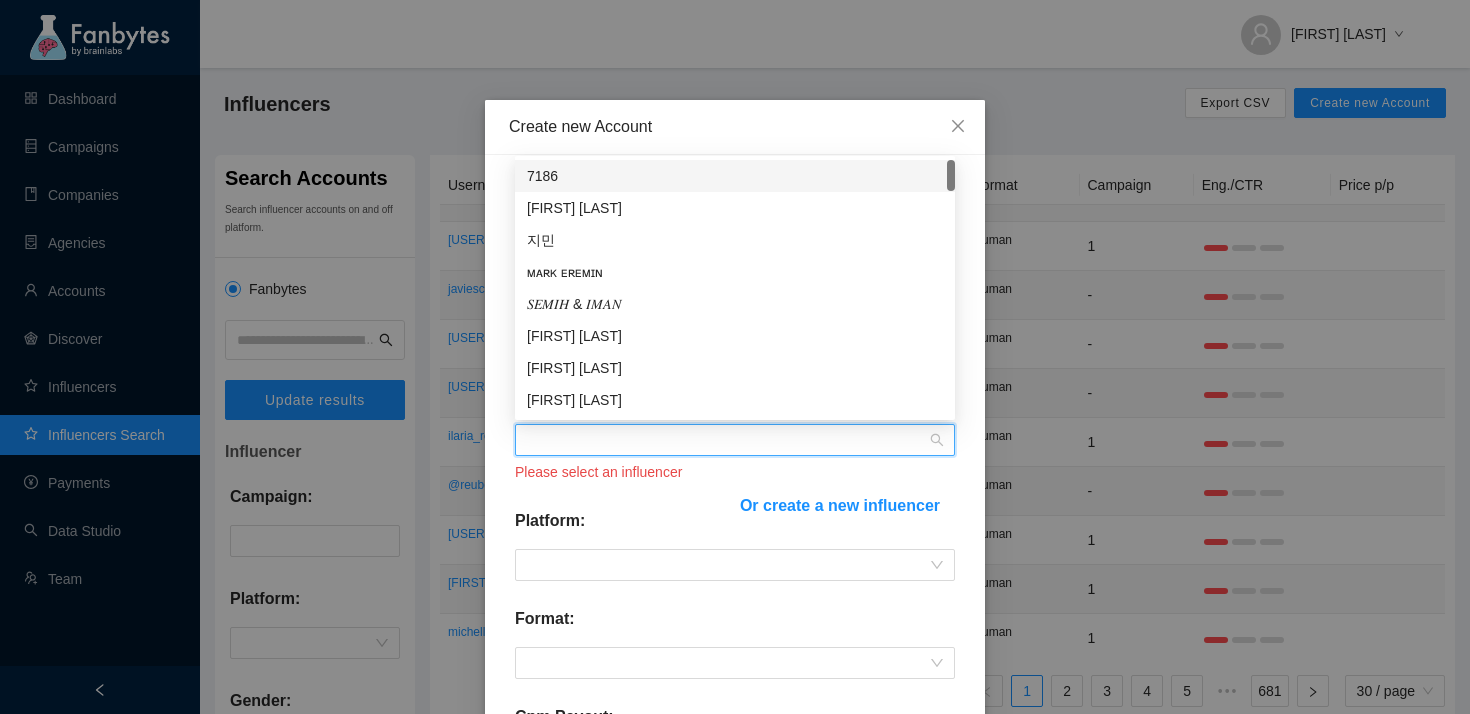 paste on "**********" 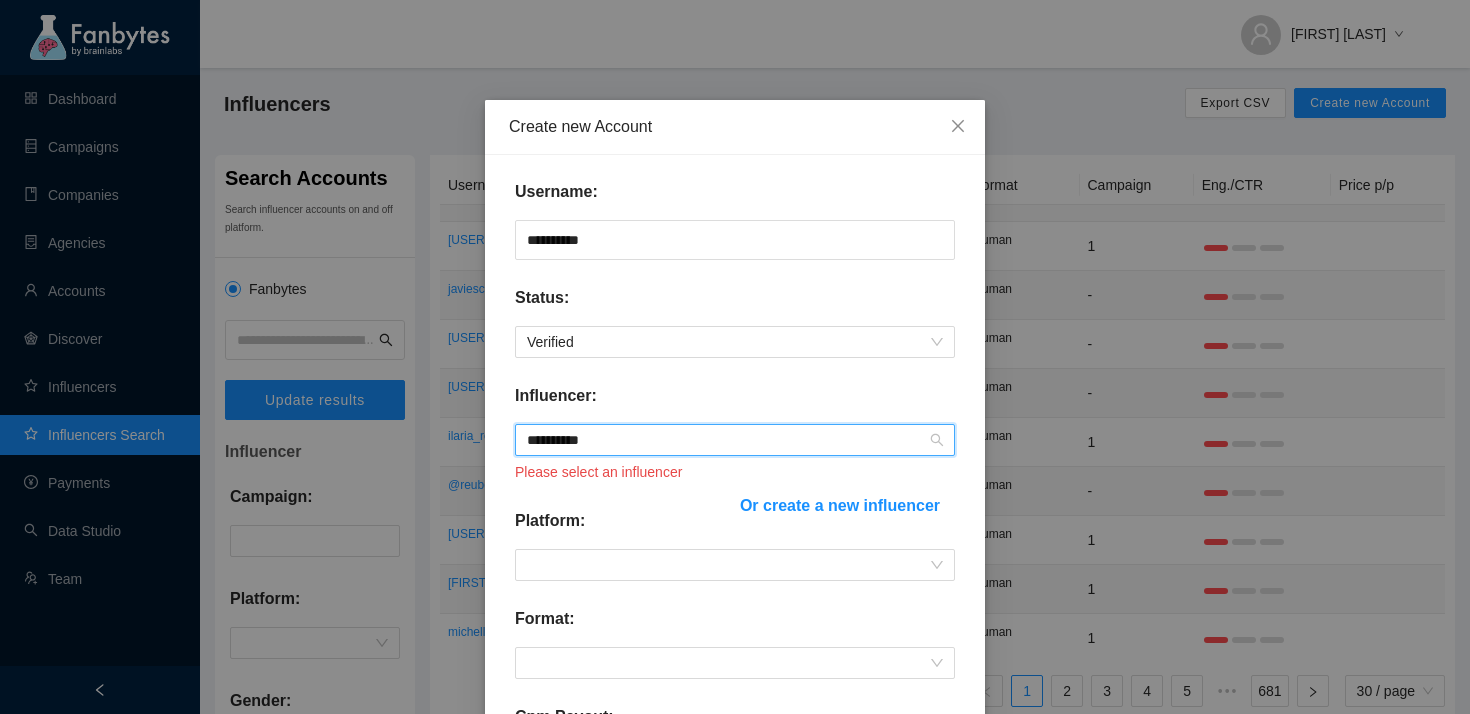 type on "**********" 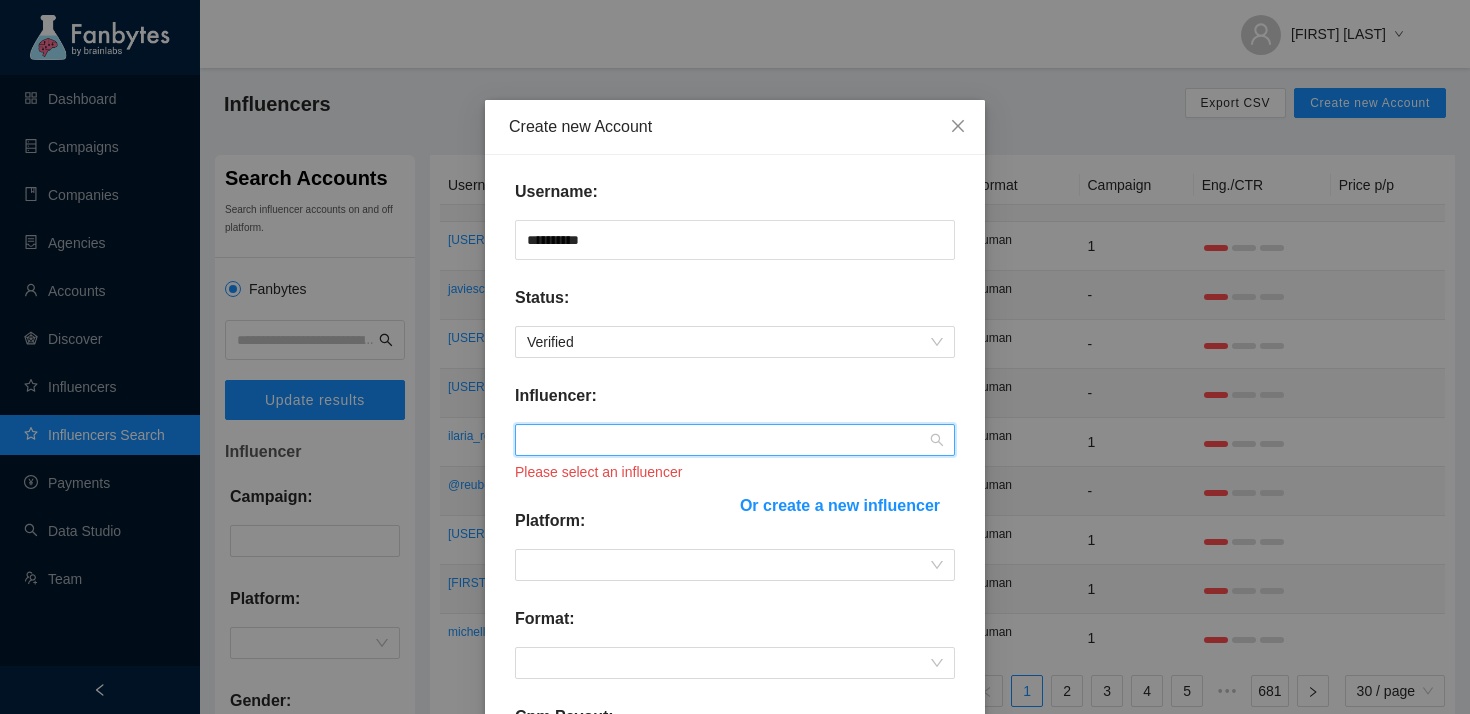 click on "Platform:" at bounding box center (620, 529) 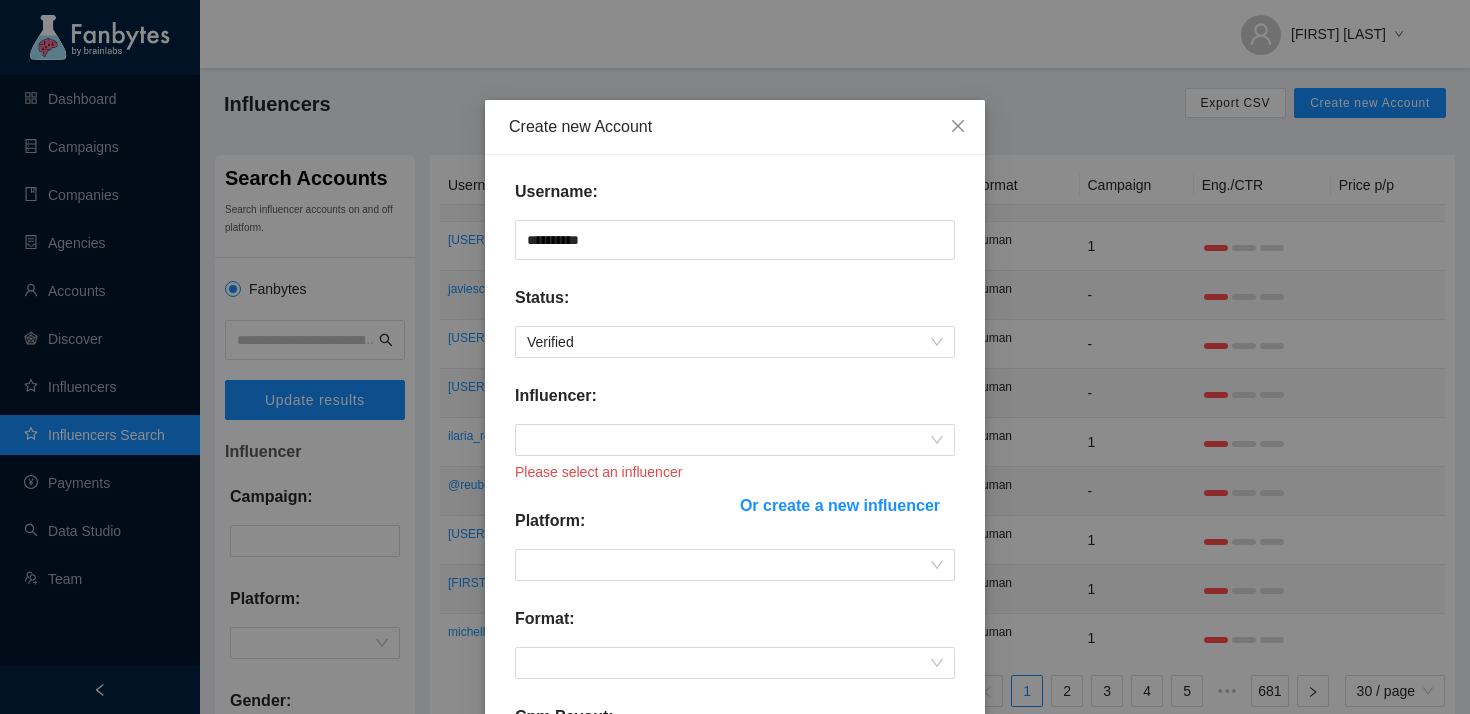 click on "Or create a new influencer" at bounding box center [840, 505] 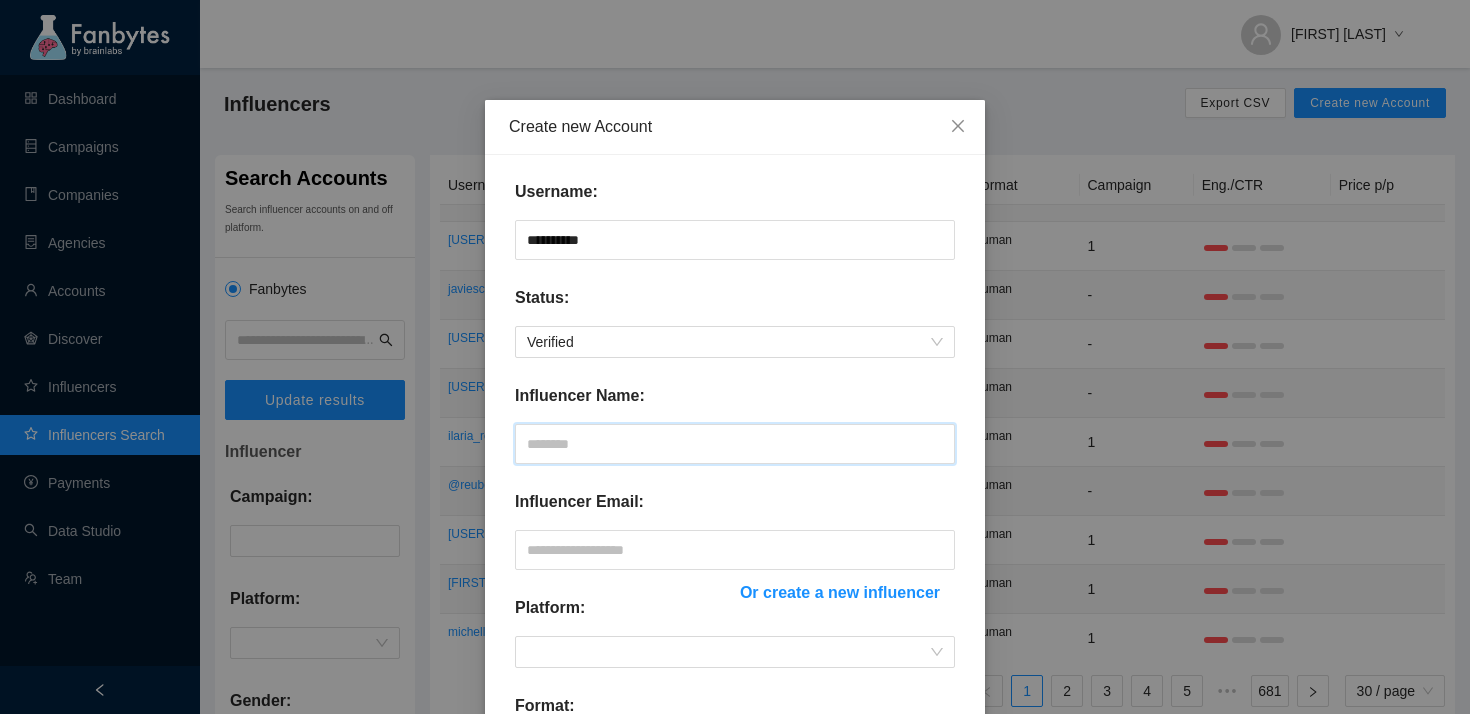 click at bounding box center (735, 444) 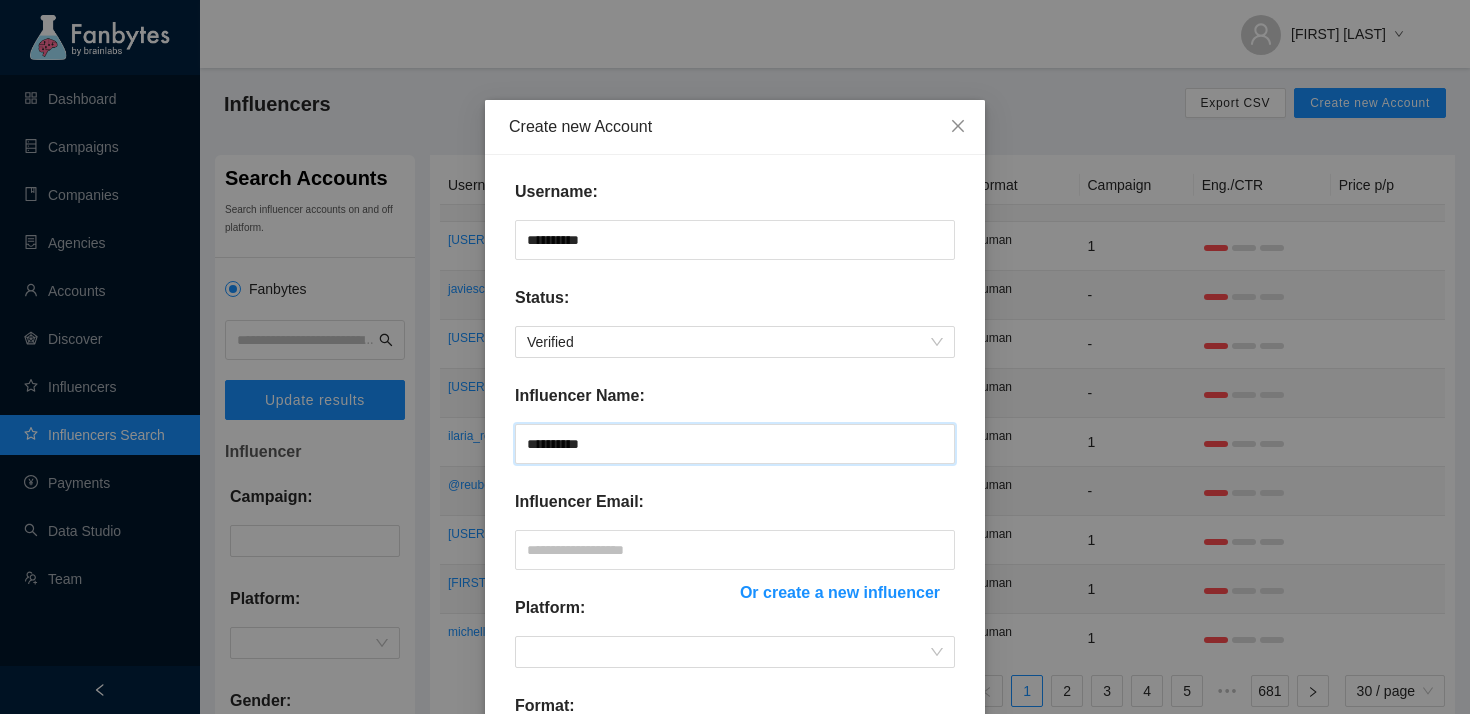 type on "**********" 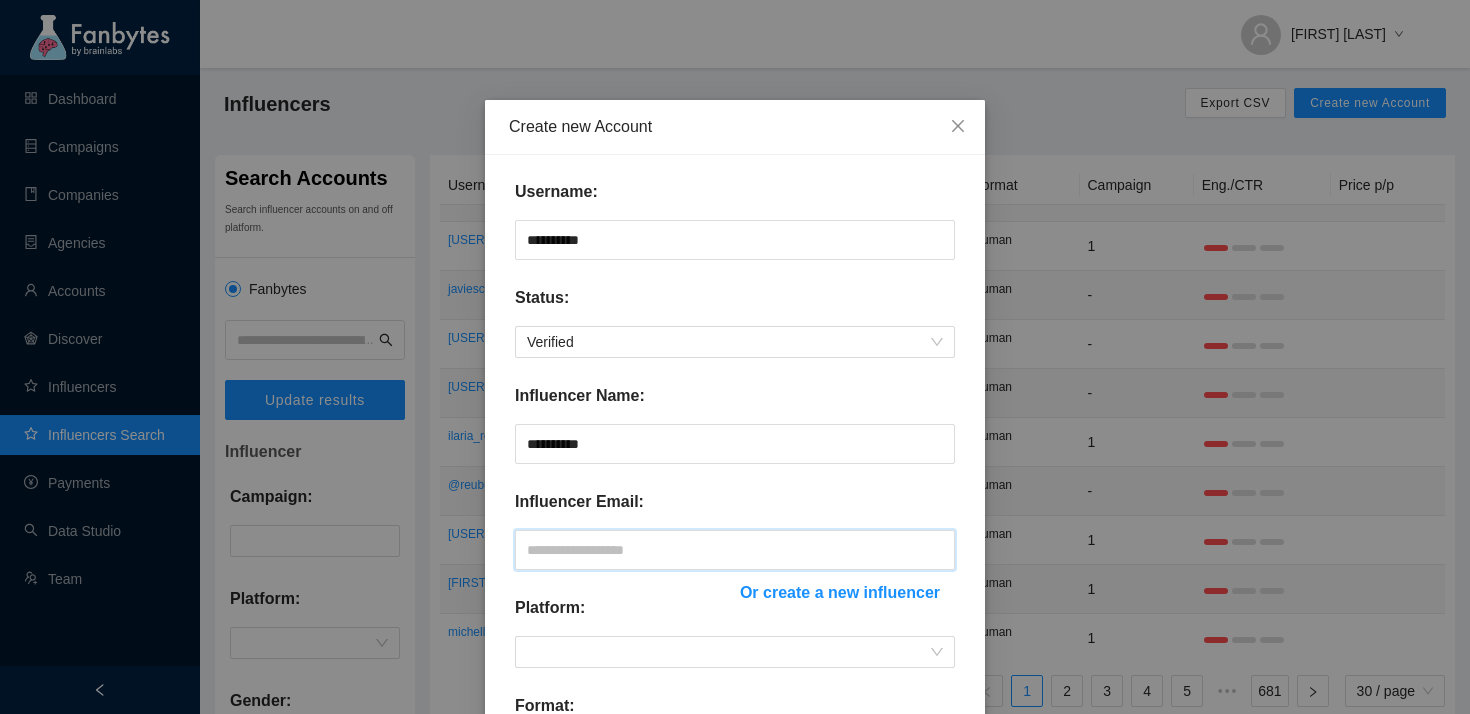 click at bounding box center (735, 550) 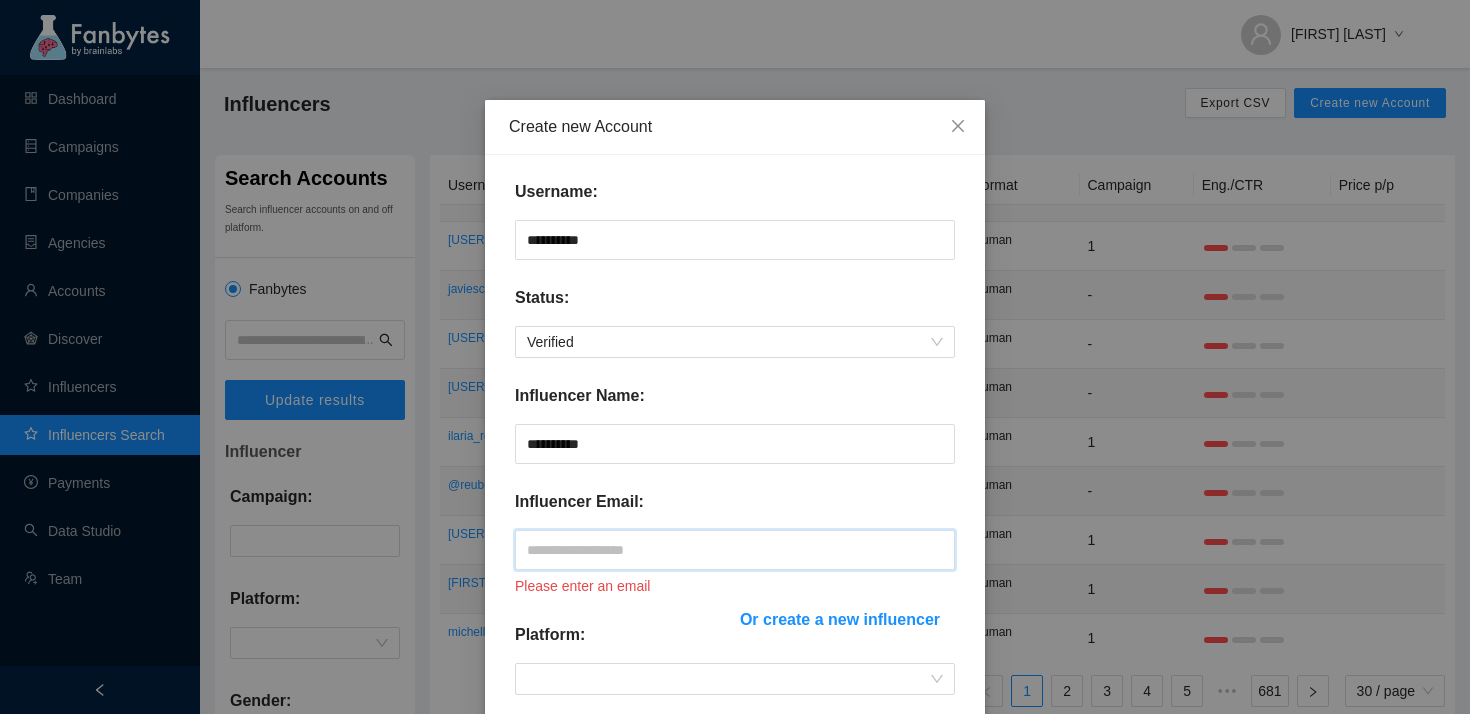 paste on "**********" 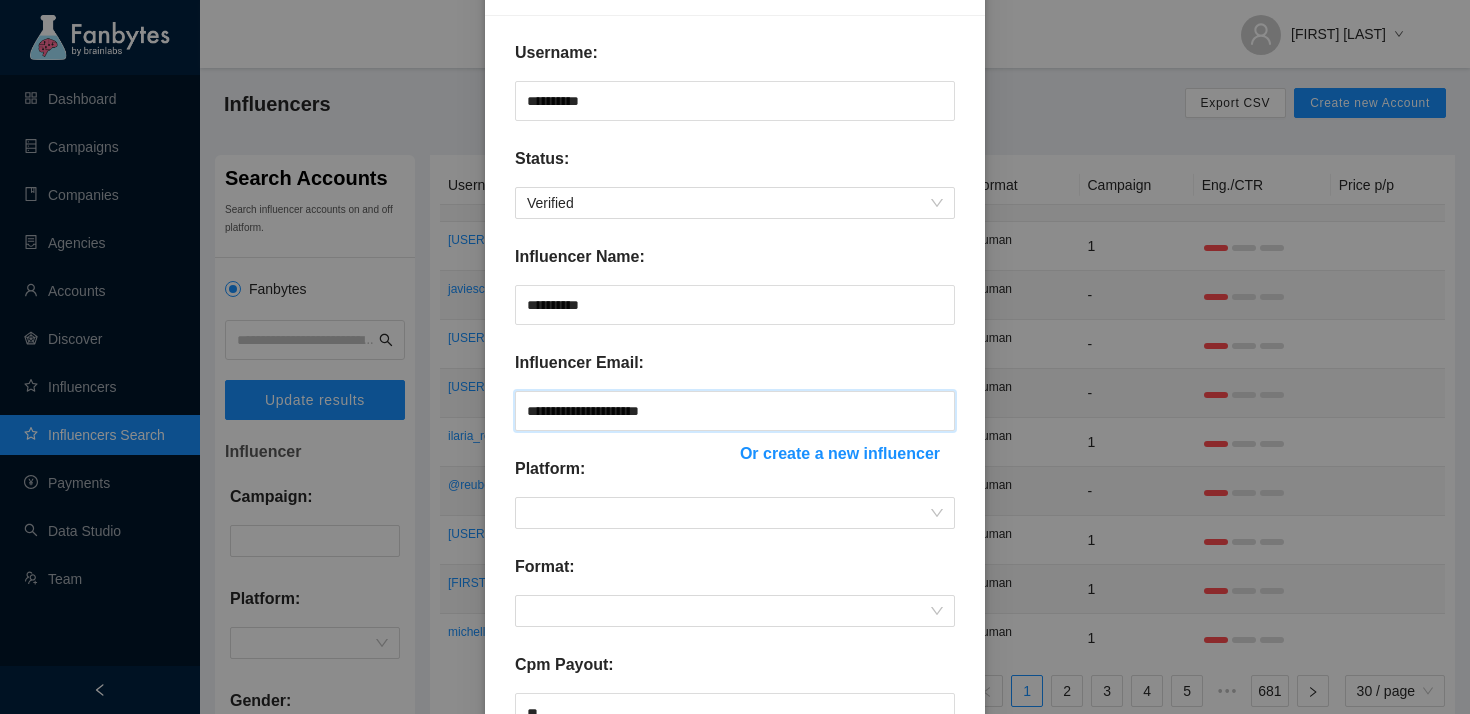 scroll, scrollTop: 203, scrollLeft: 0, axis: vertical 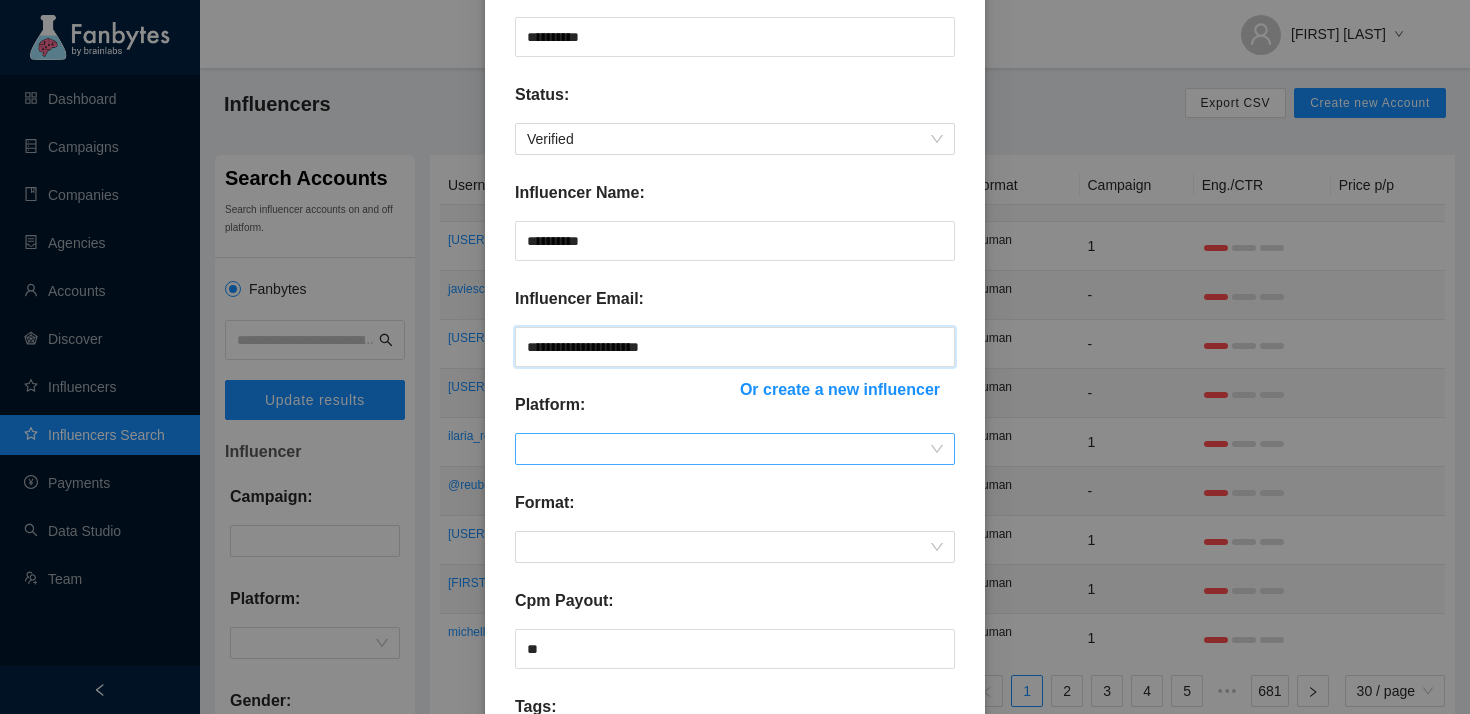 click at bounding box center (735, 449) 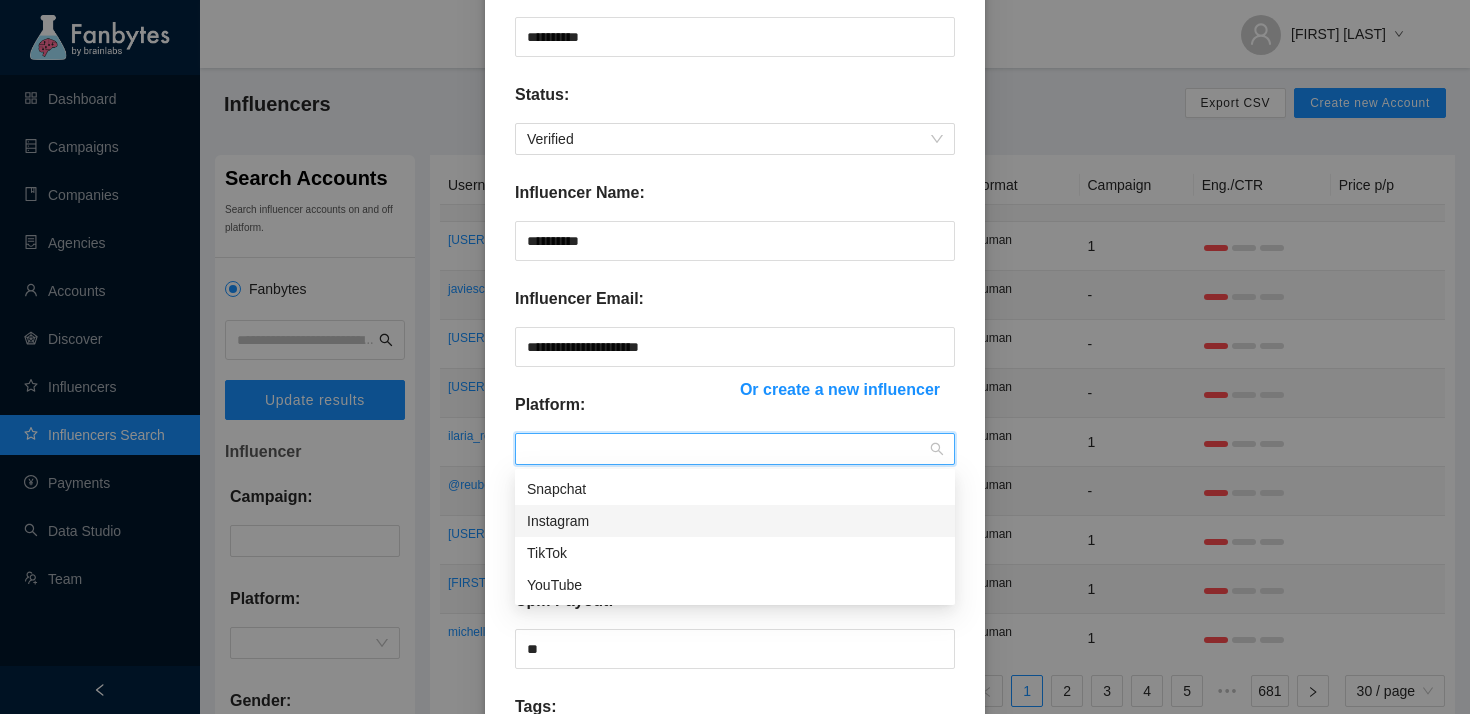 click on "TikTok" at bounding box center [735, 553] 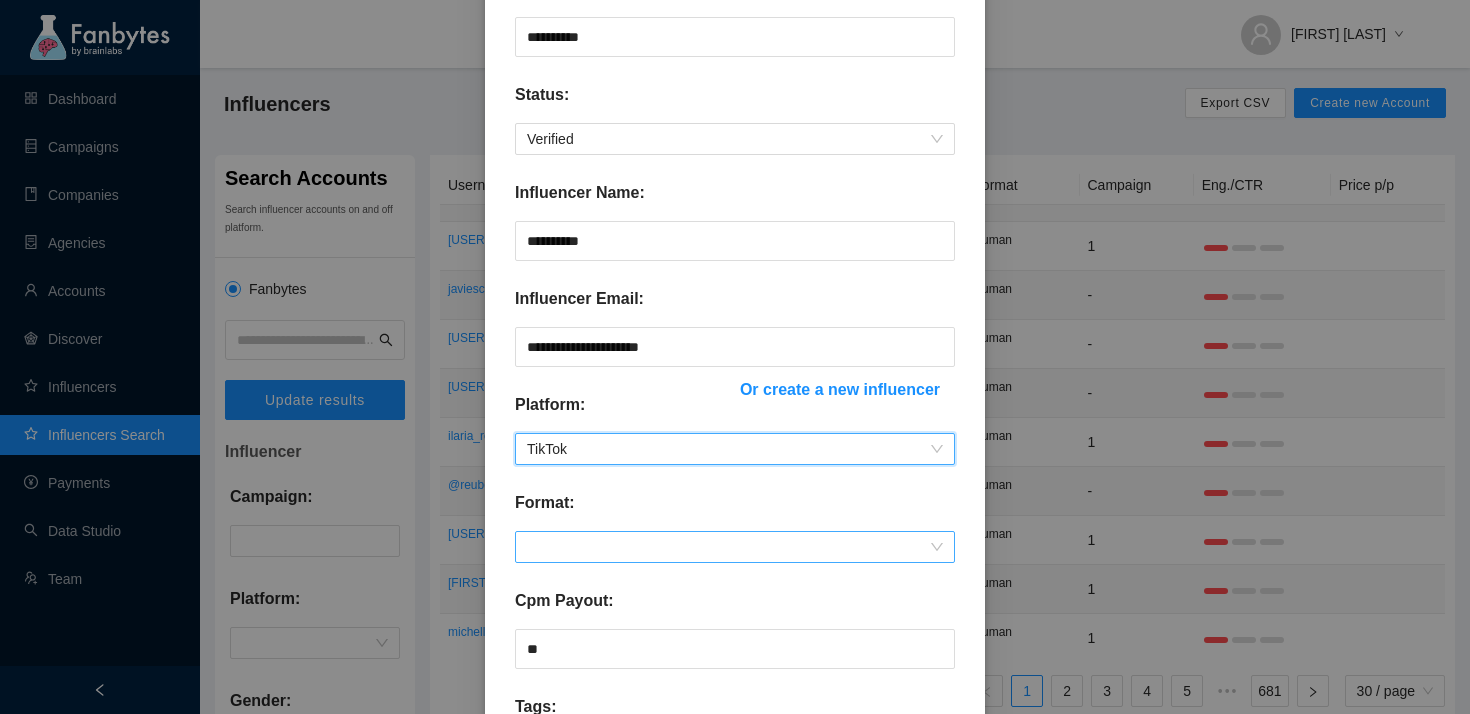 click at bounding box center (735, 547) 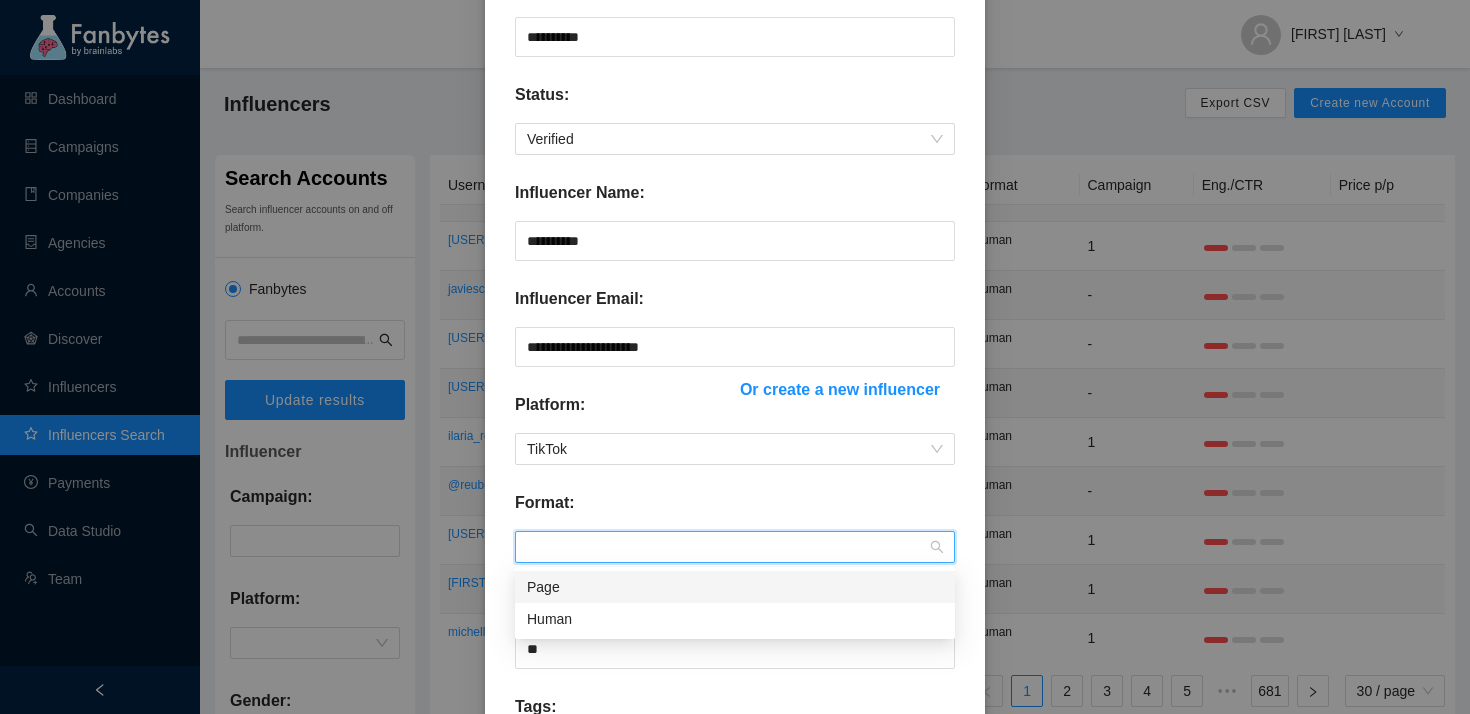 click on "Page" at bounding box center [735, 587] 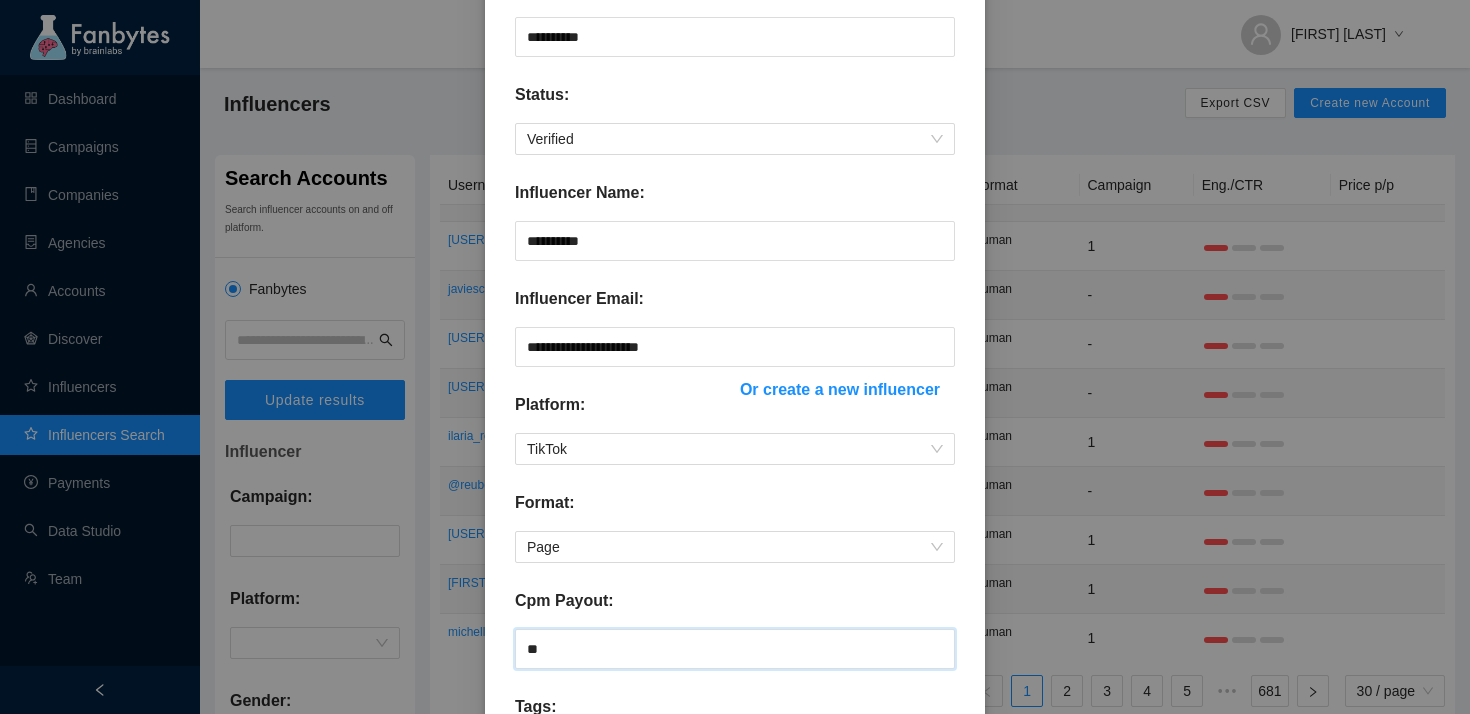 click on "**" at bounding box center (735, 649) 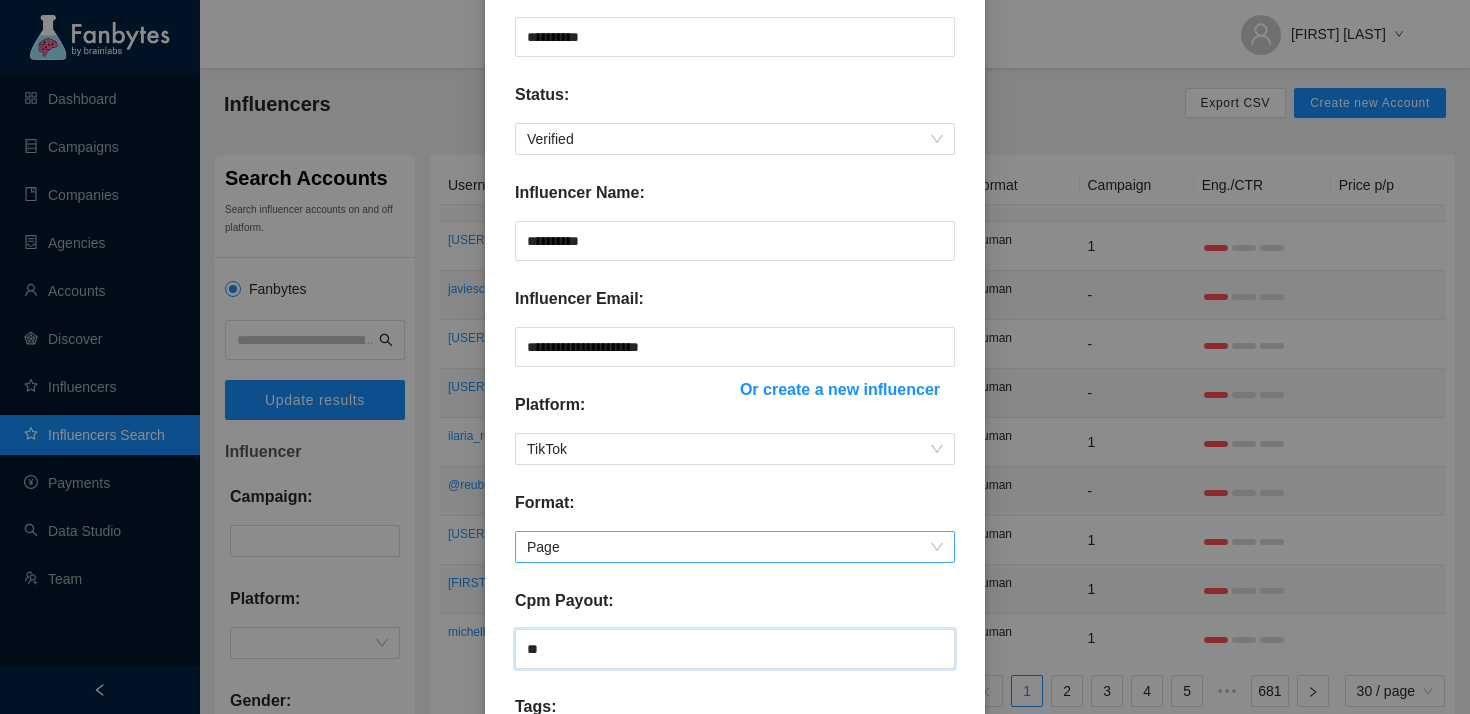scroll, scrollTop: 549, scrollLeft: 0, axis: vertical 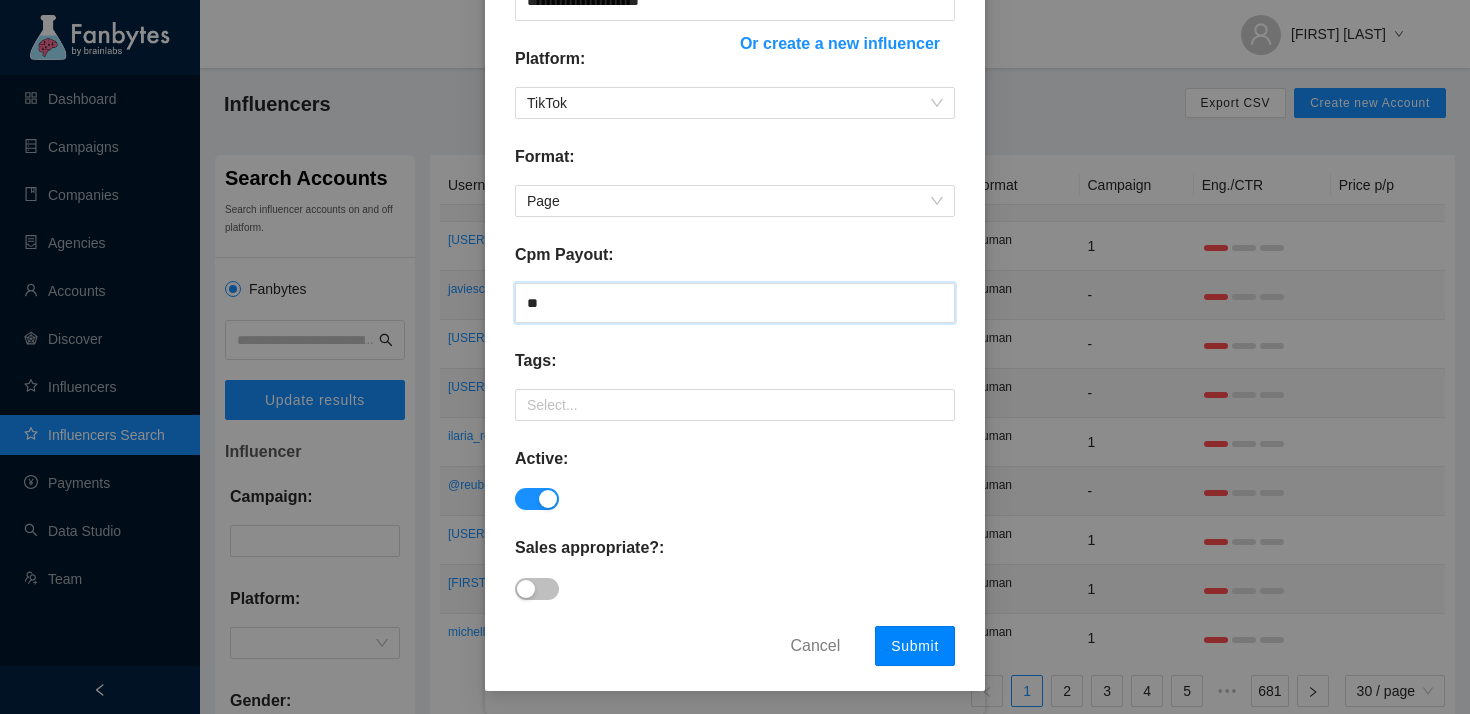 type on "**" 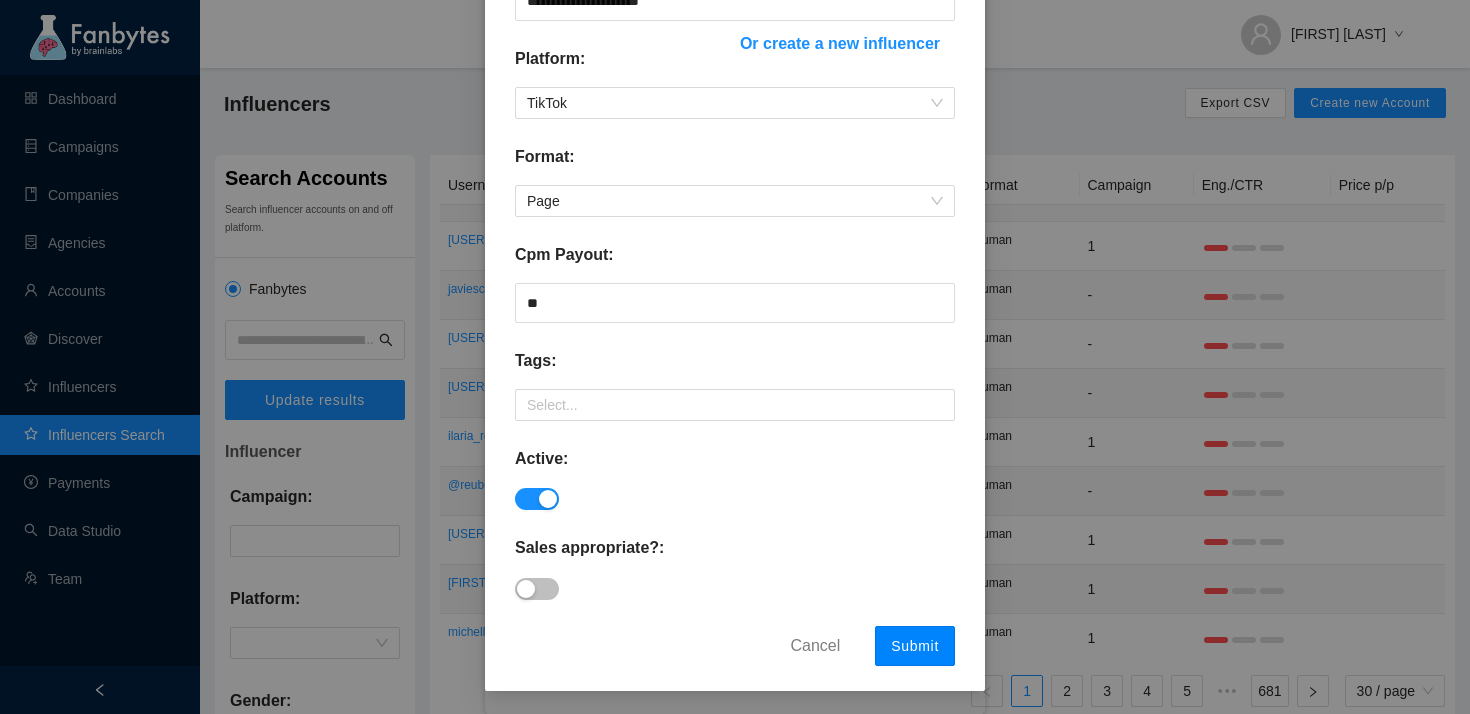 click on "Submit" at bounding box center (915, 646) 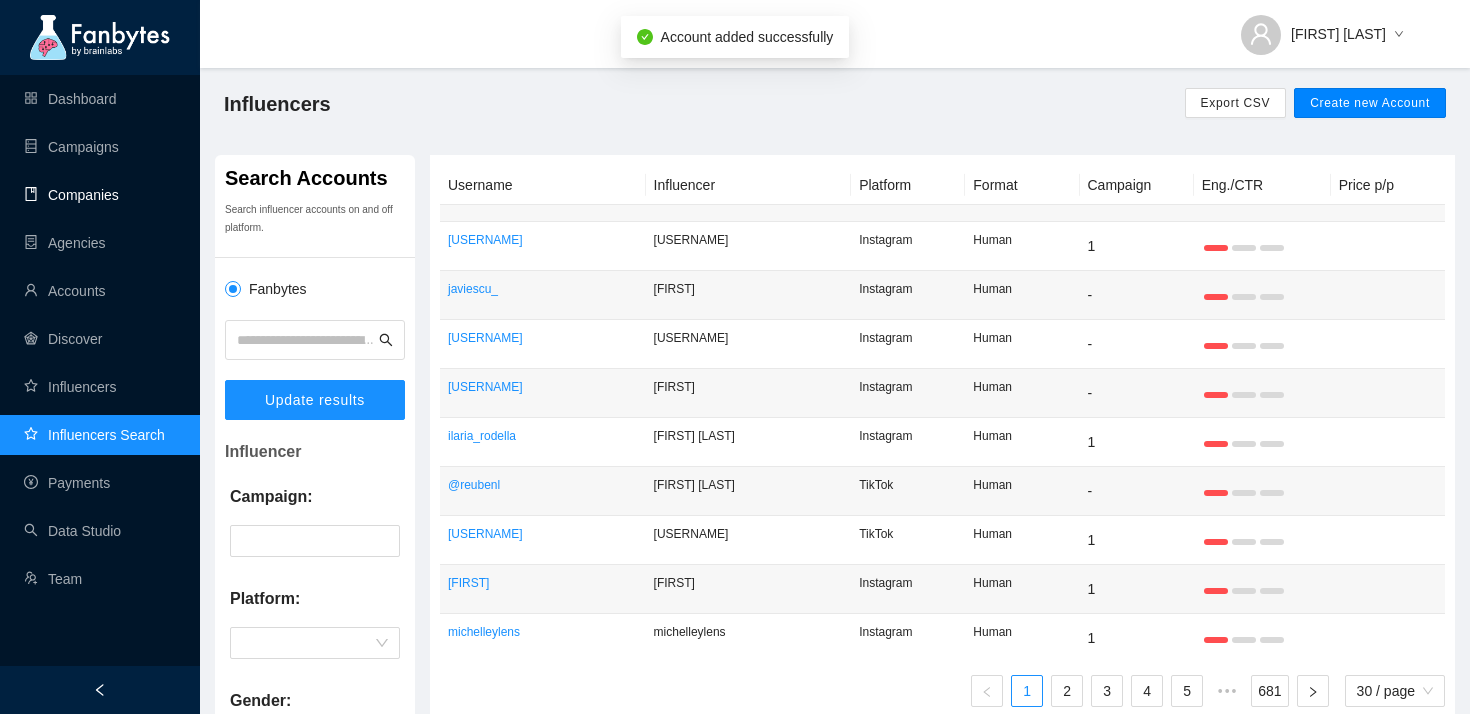 scroll, scrollTop: 0, scrollLeft: 0, axis: both 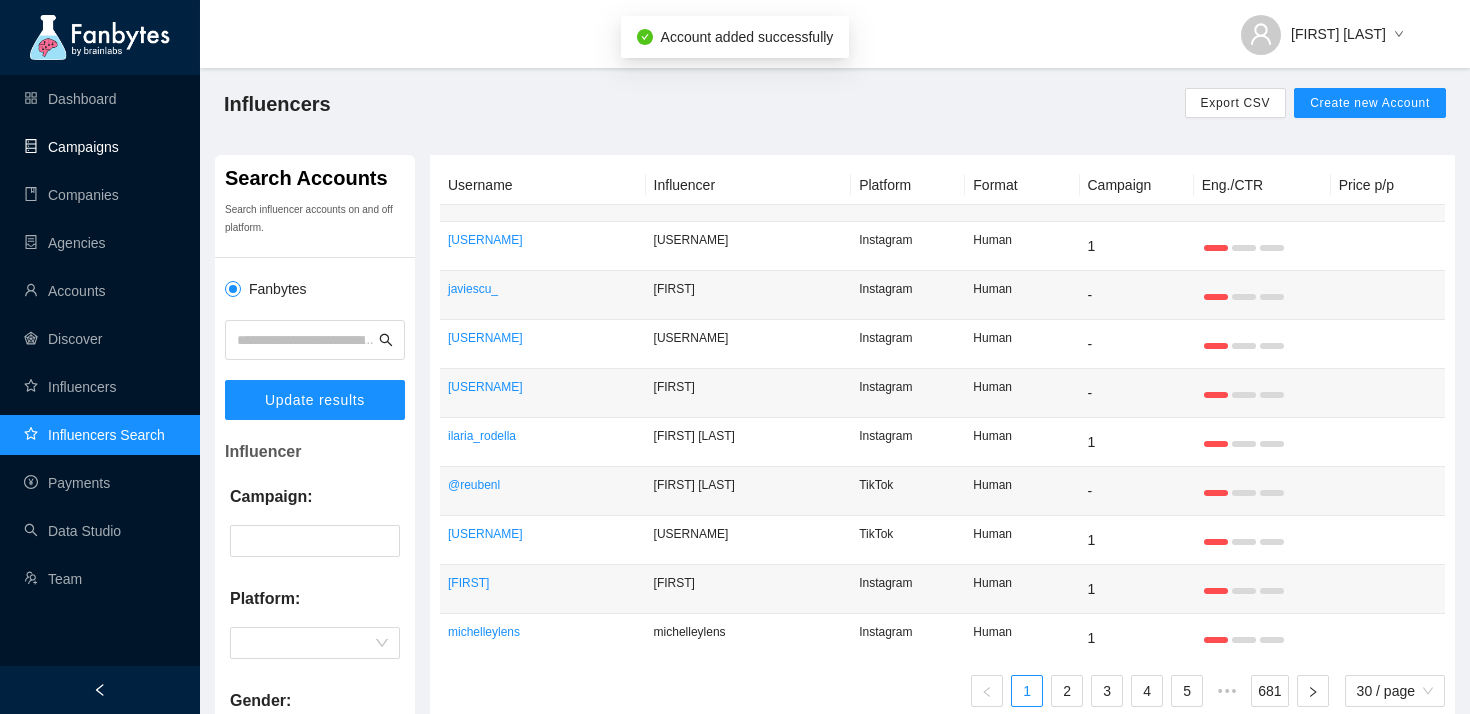 click on "Campaigns" at bounding box center [71, 147] 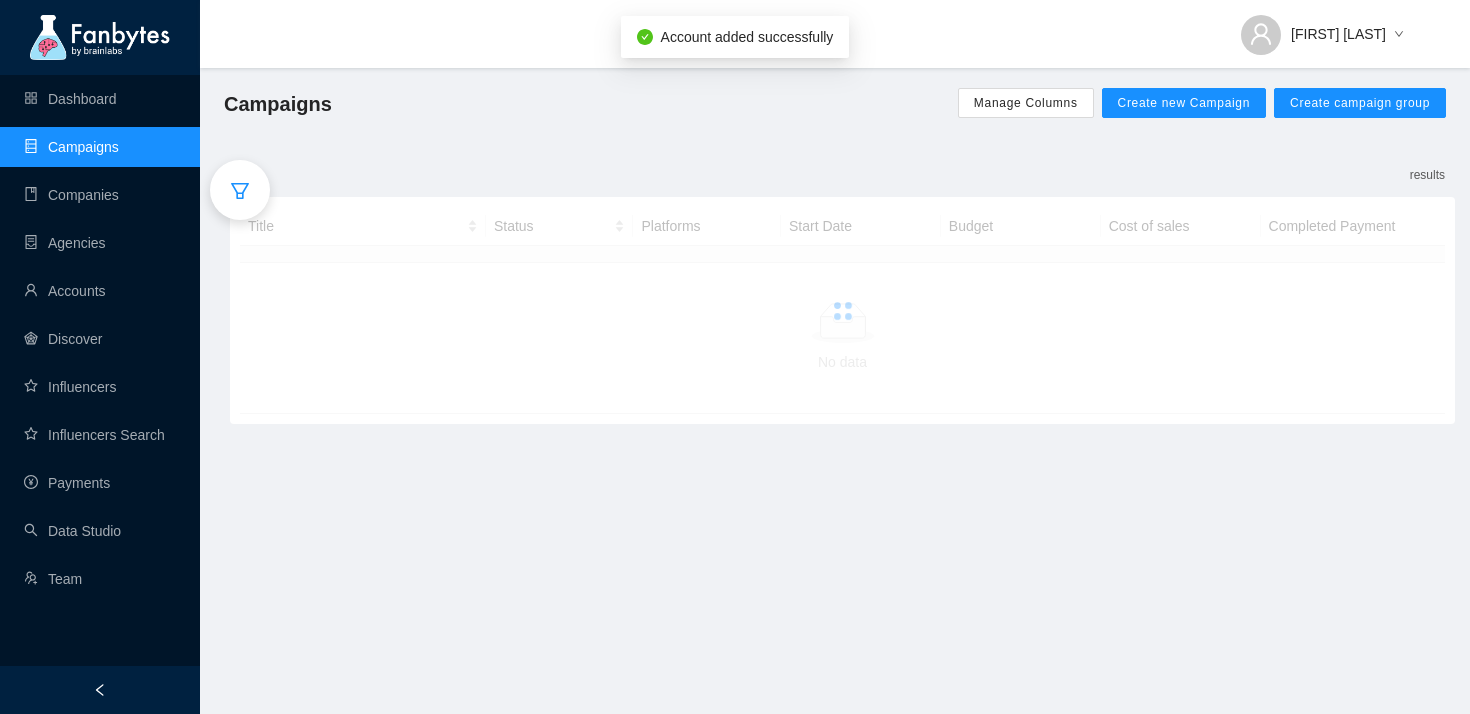click 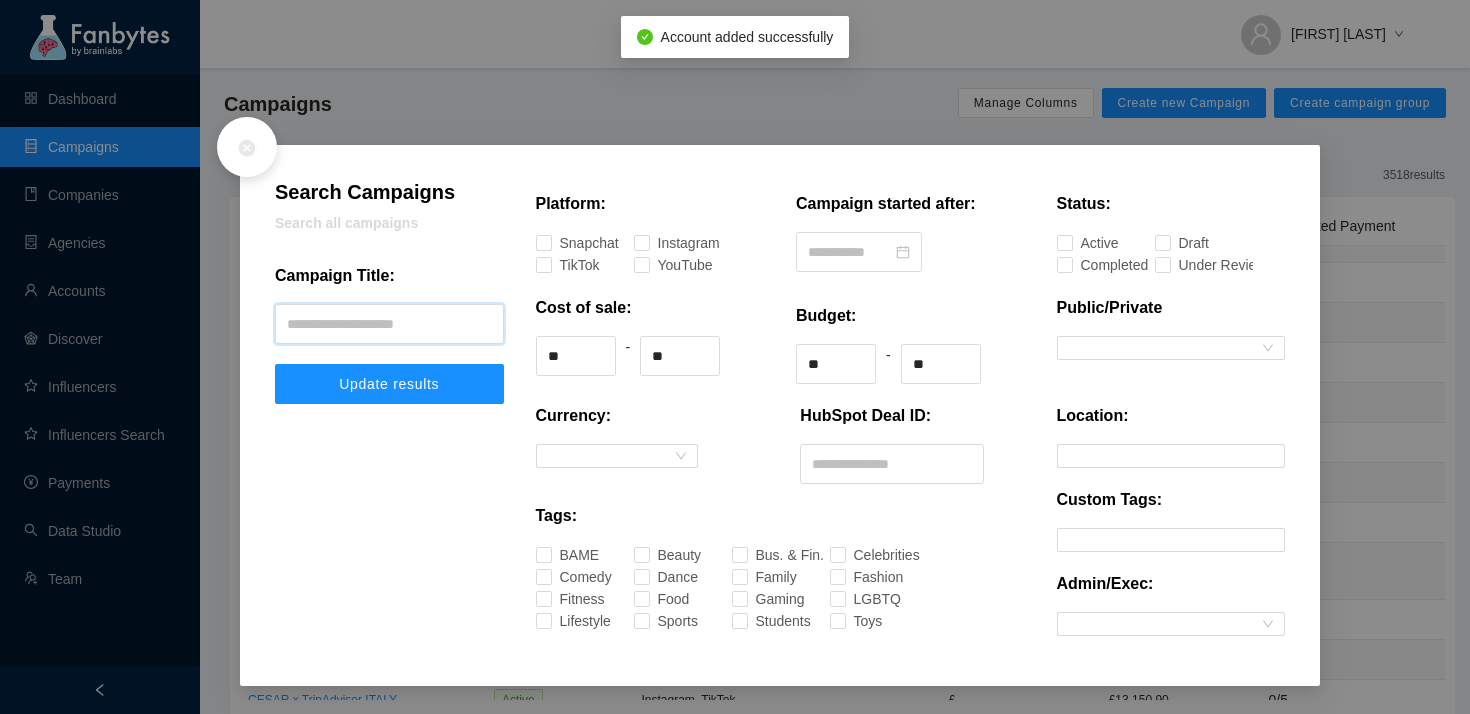 click at bounding box center (389, 324) 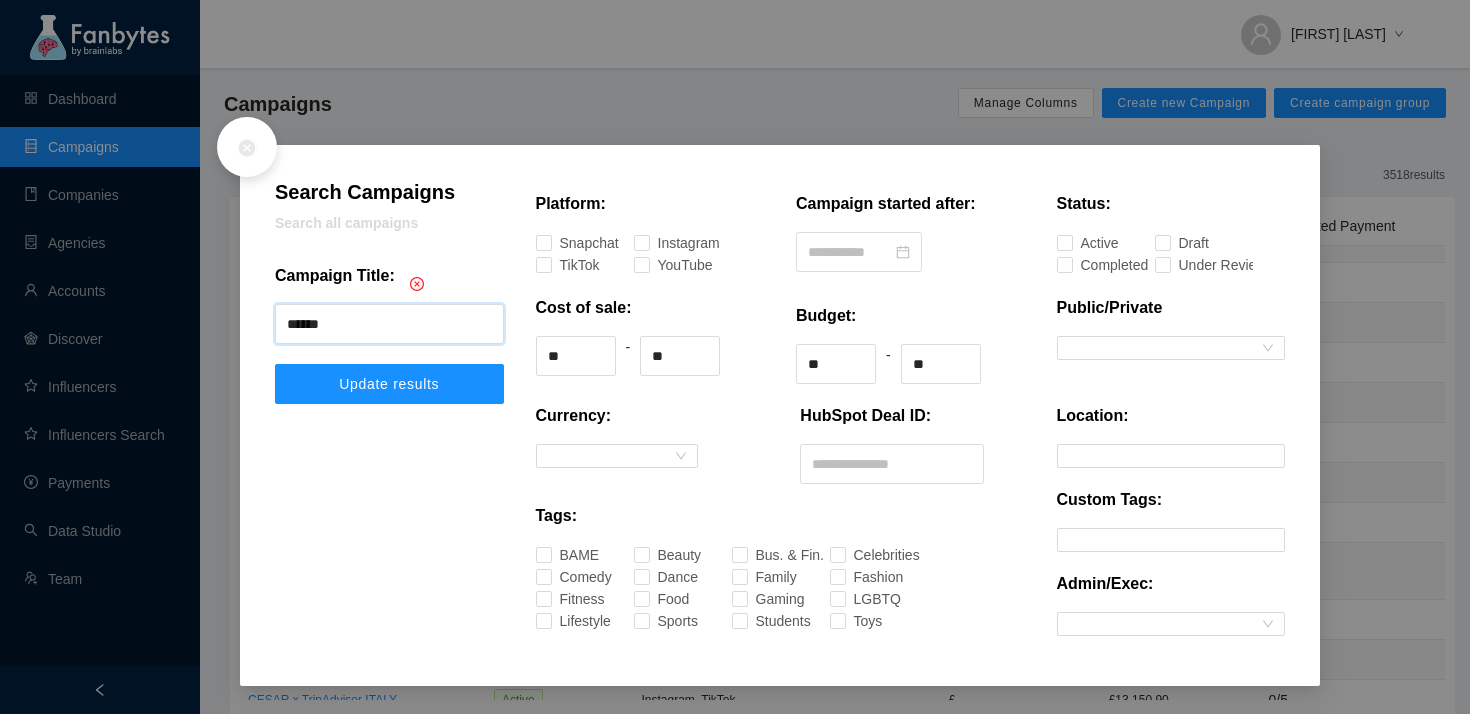 type on "******" 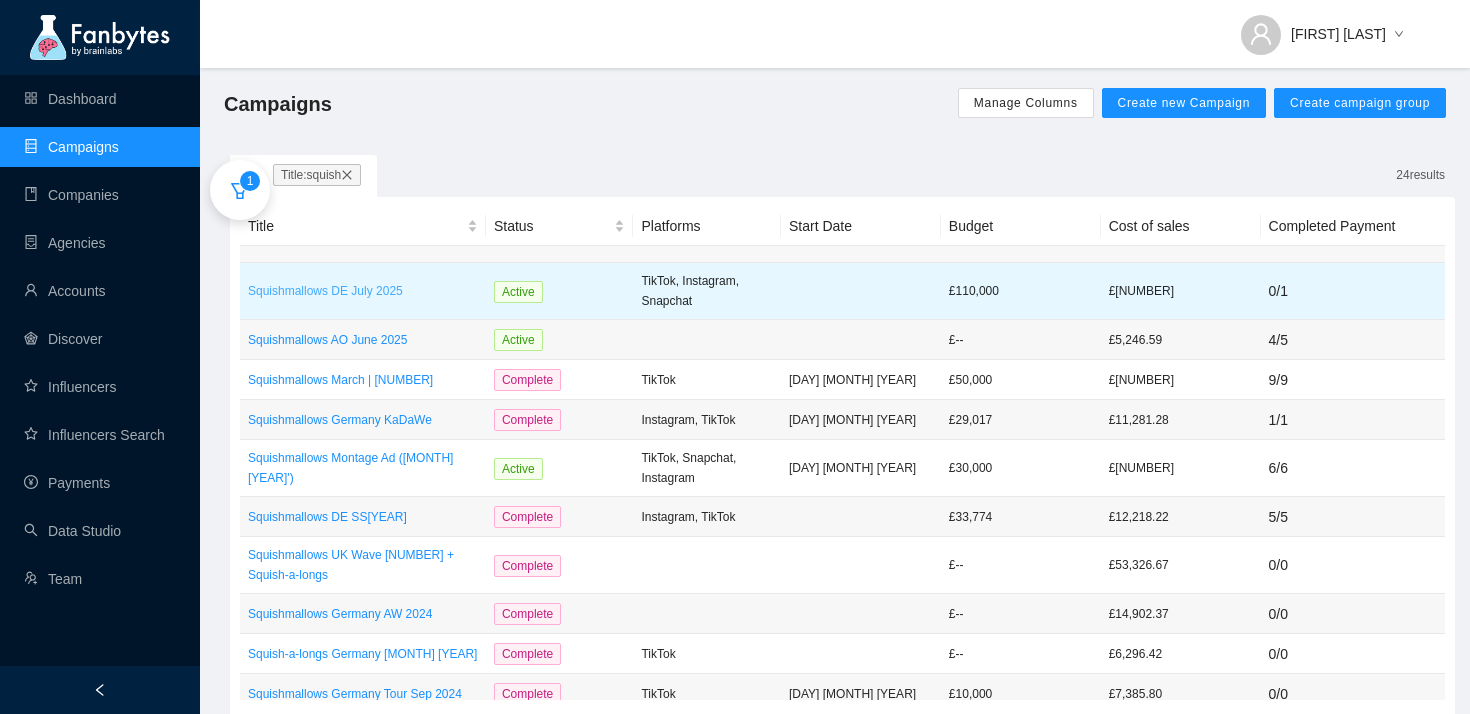 click on "Squishmallows DE July 2025" at bounding box center [363, 291] 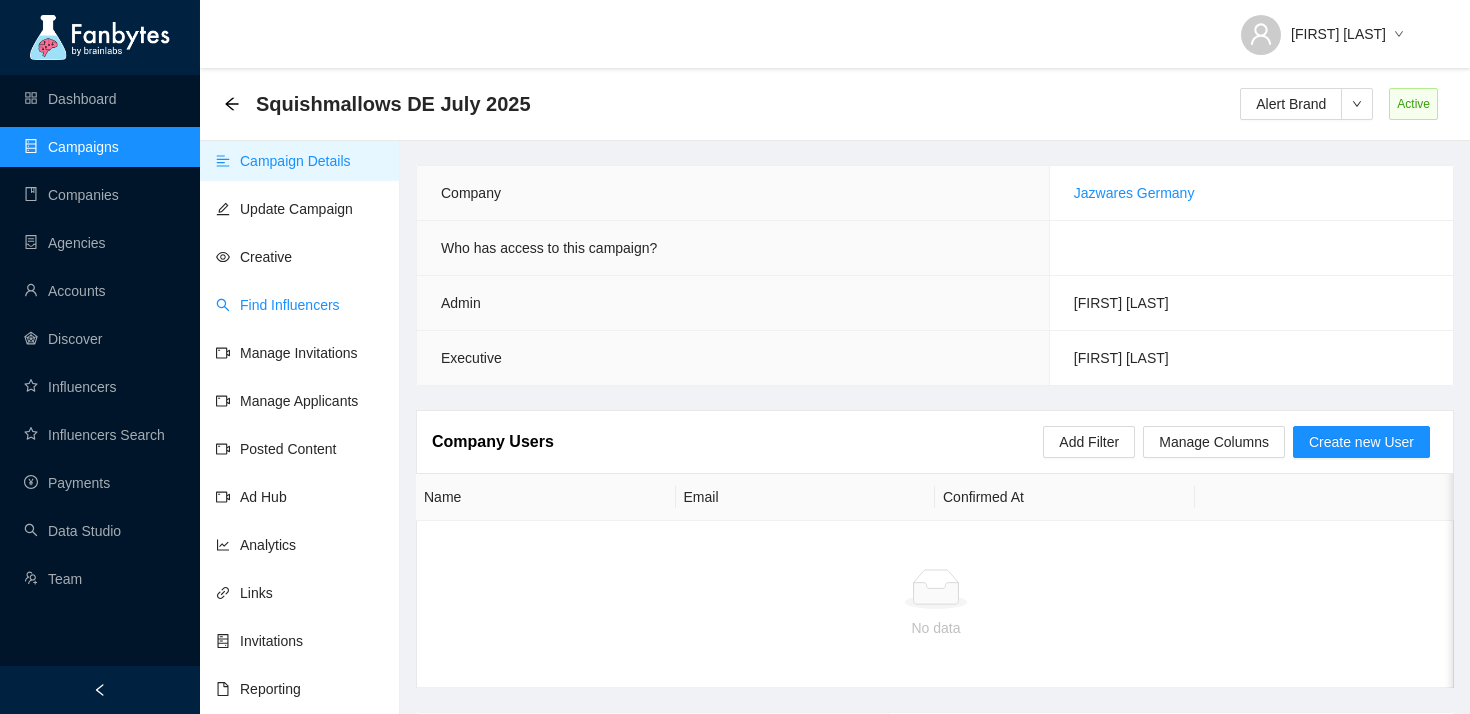 click on "Find Influencers" at bounding box center (278, 305) 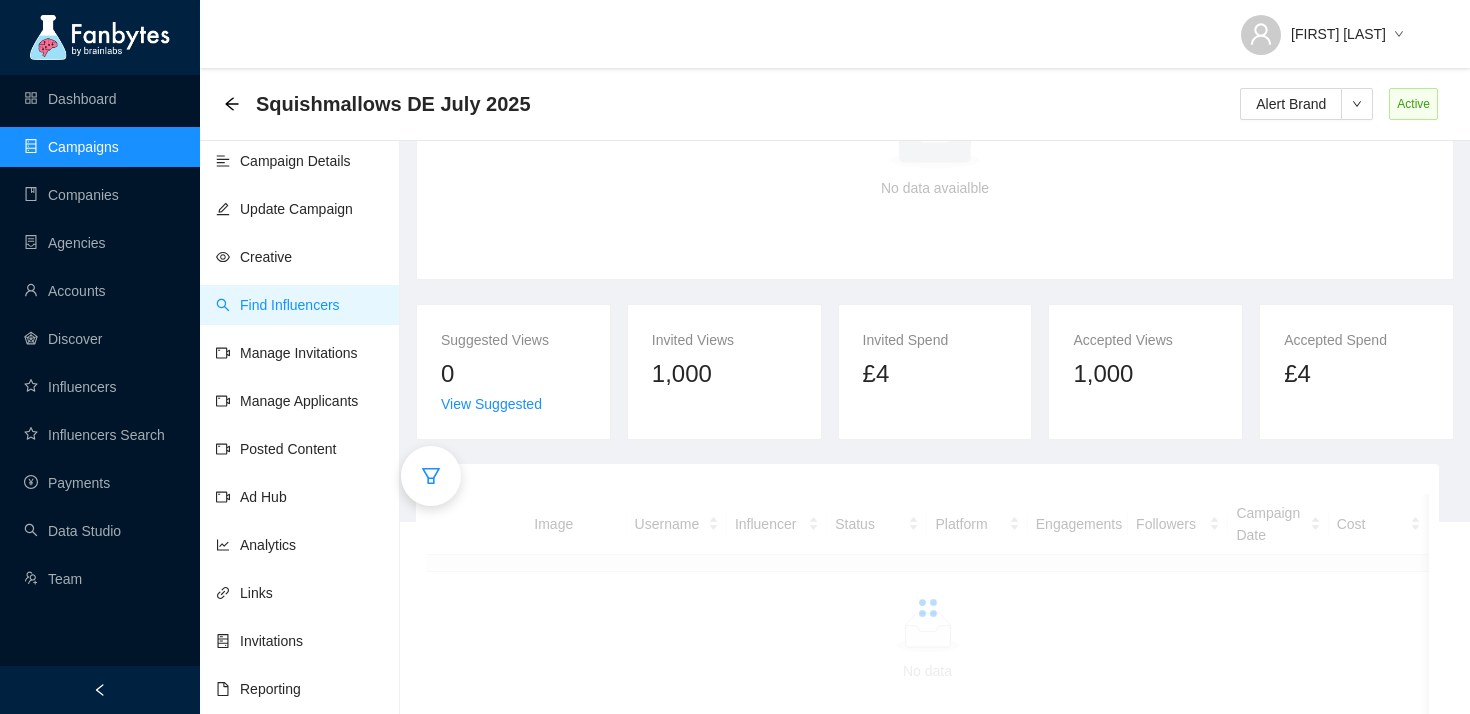 scroll, scrollTop: 225, scrollLeft: 0, axis: vertical 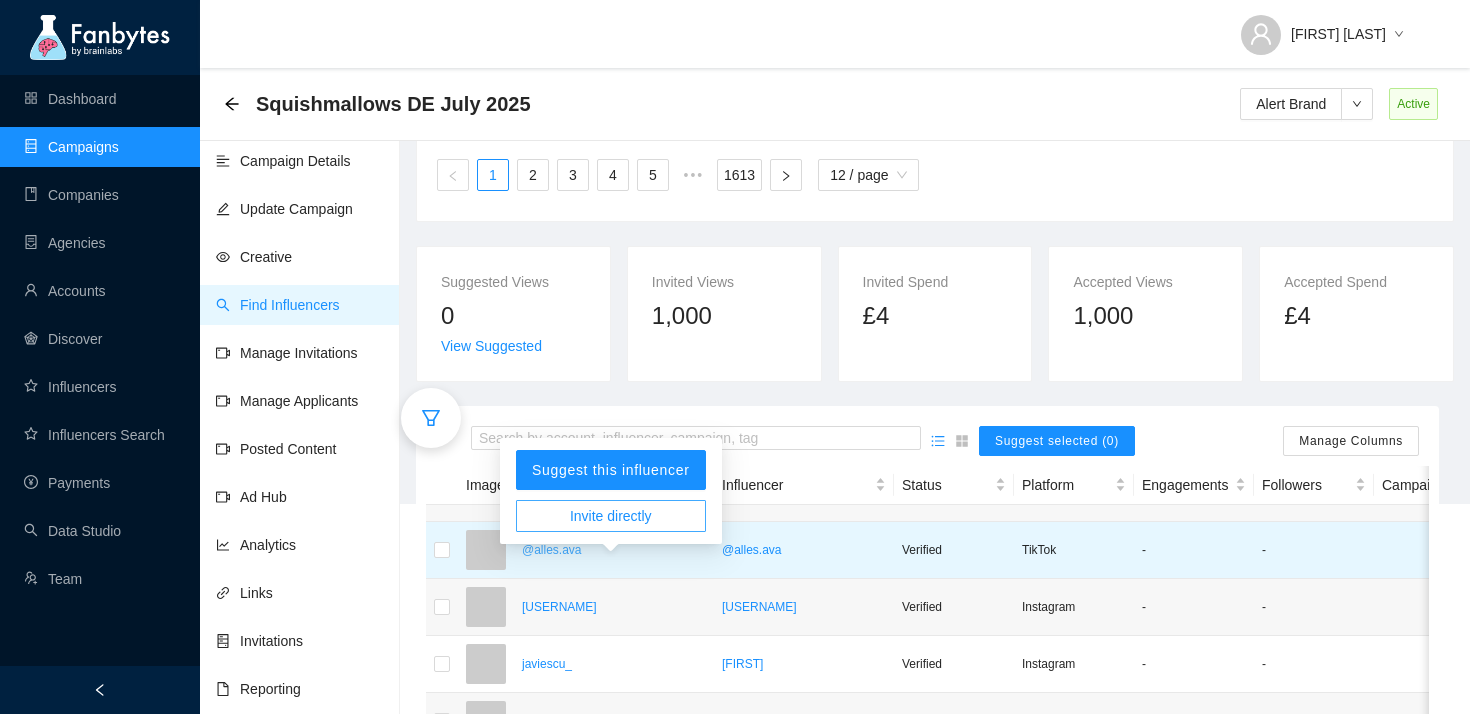 click on "@alles.ava" at bounding box center (614, 550) 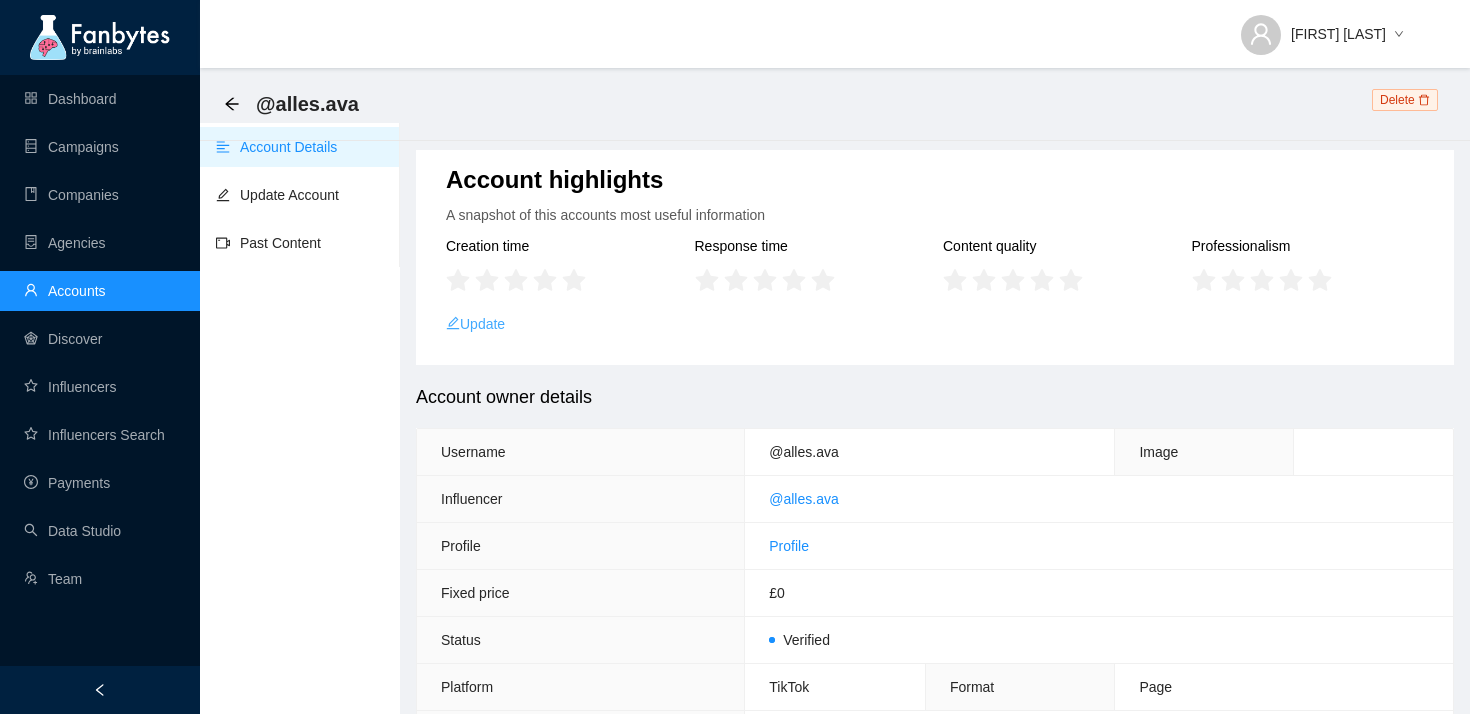 click on "Update" at bounding box center (475, 324) 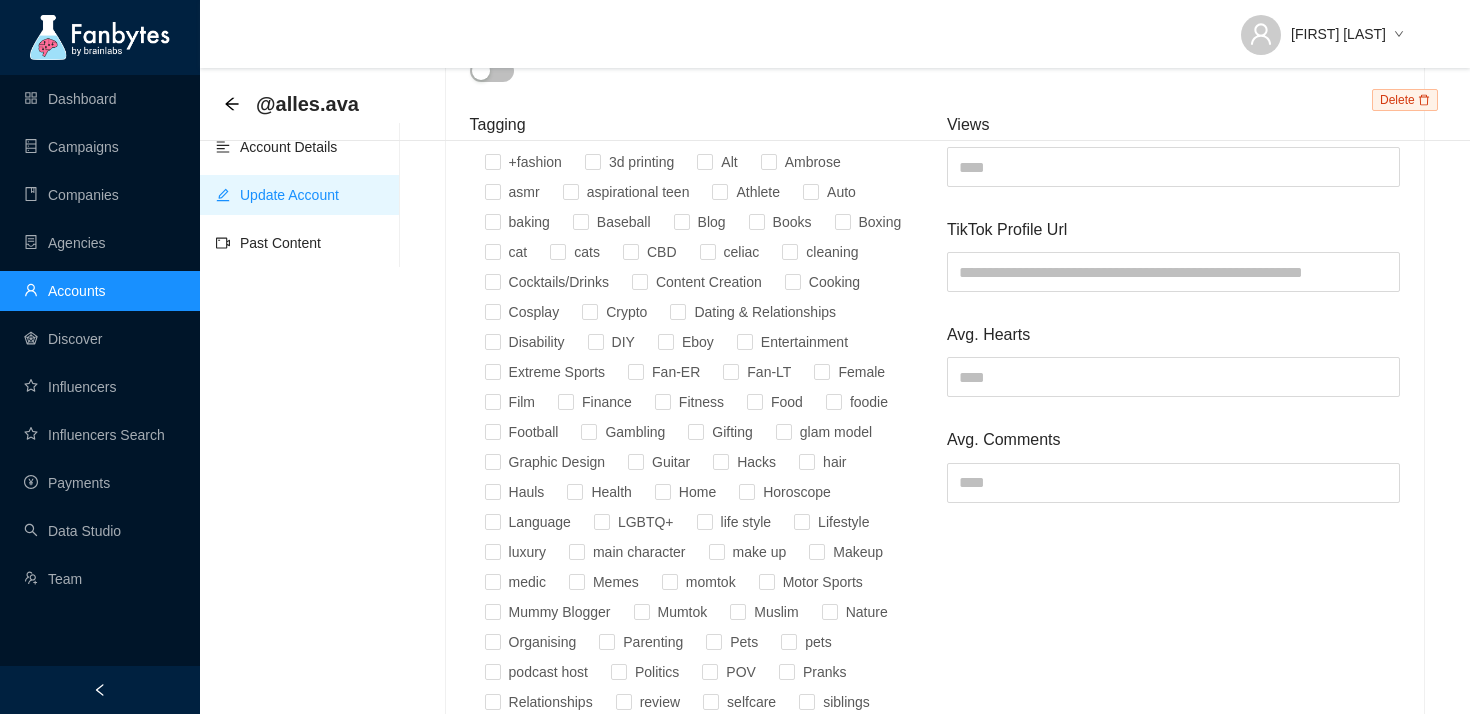 scroll, scrollTop: 1028, scrollLeft: 0, axis: vertical 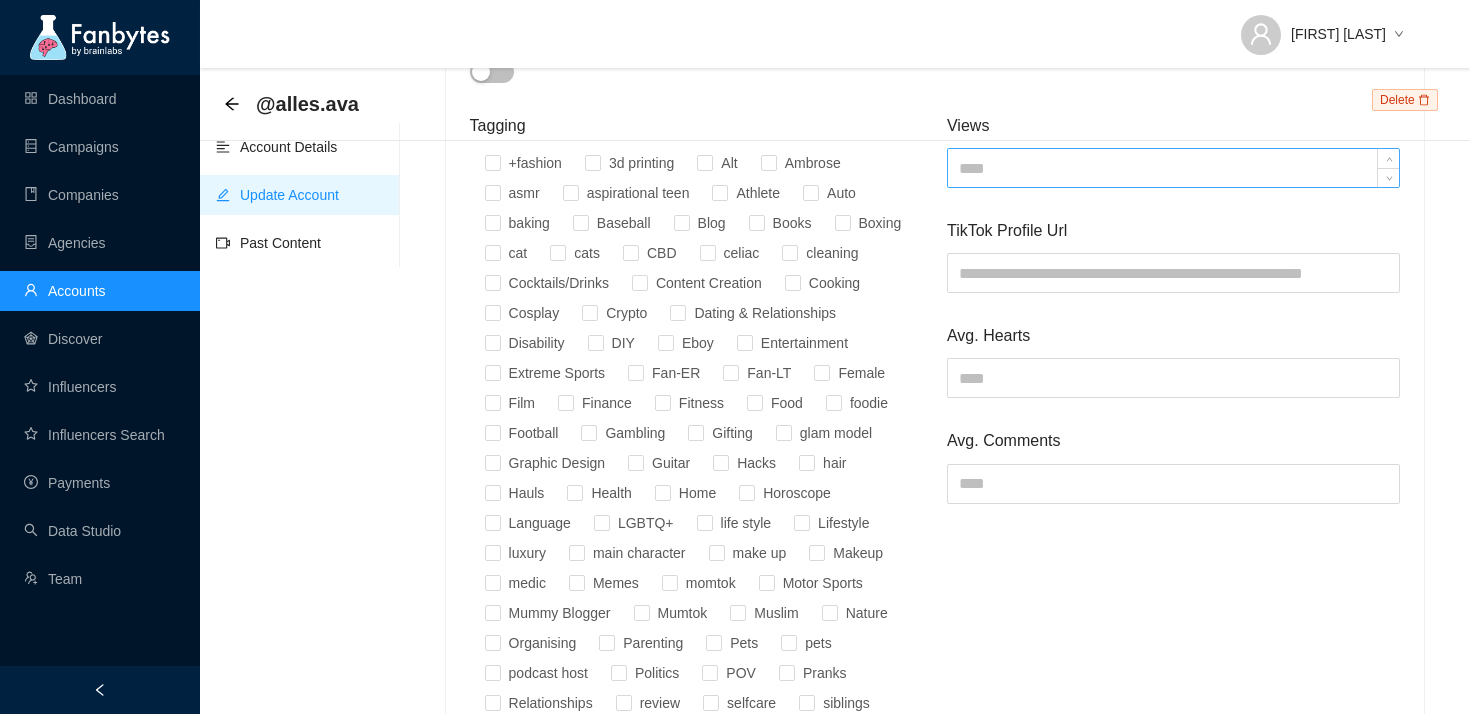 click at bounding box center [1173, 168] 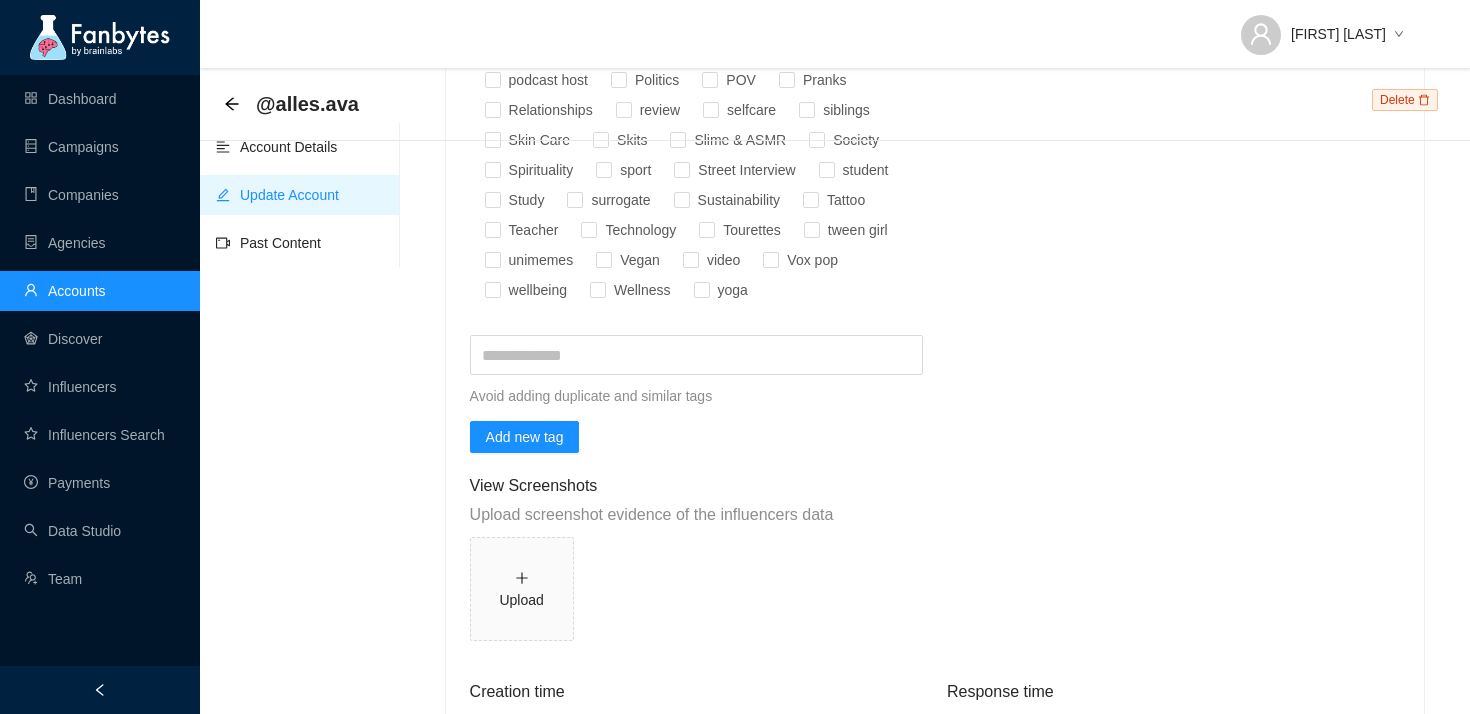scroll, scrollTop: 1889, scrollLeft: 0, axis: vertical 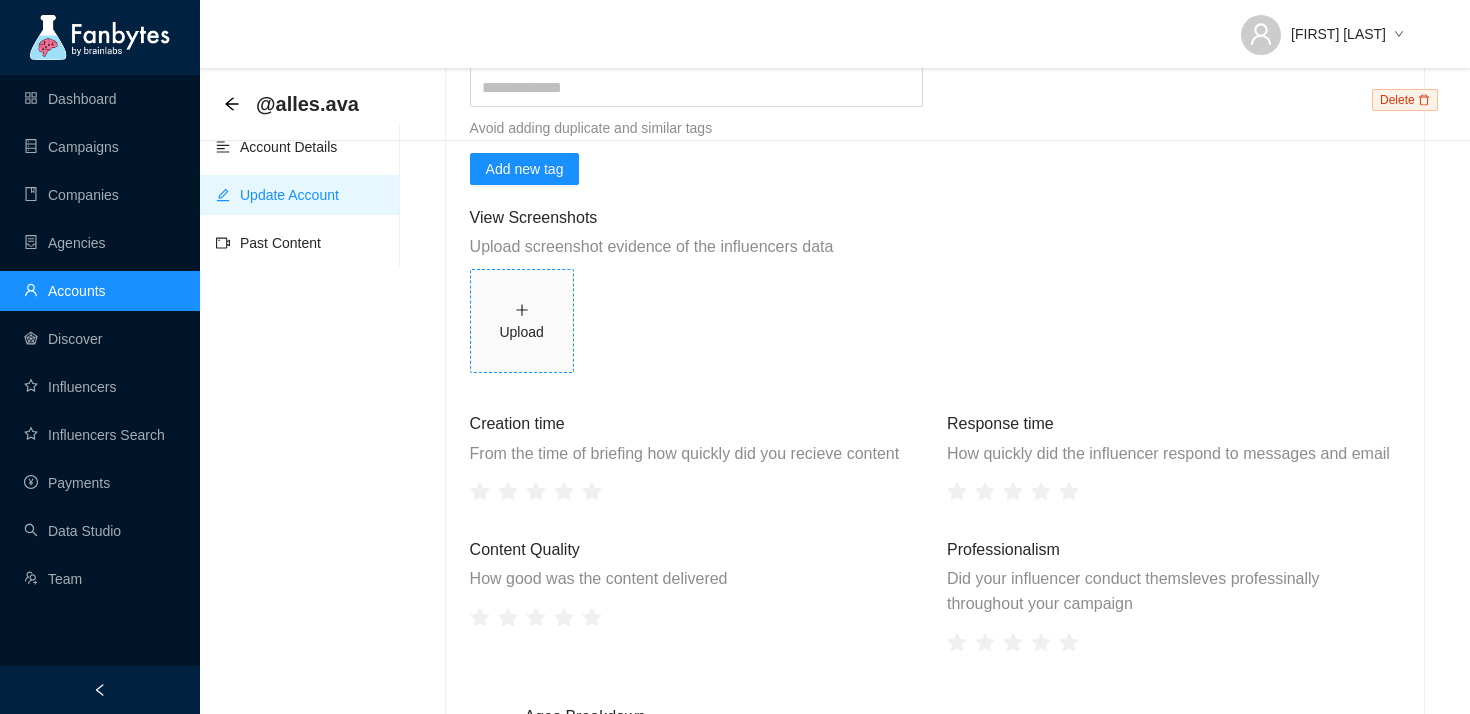 type on "****" 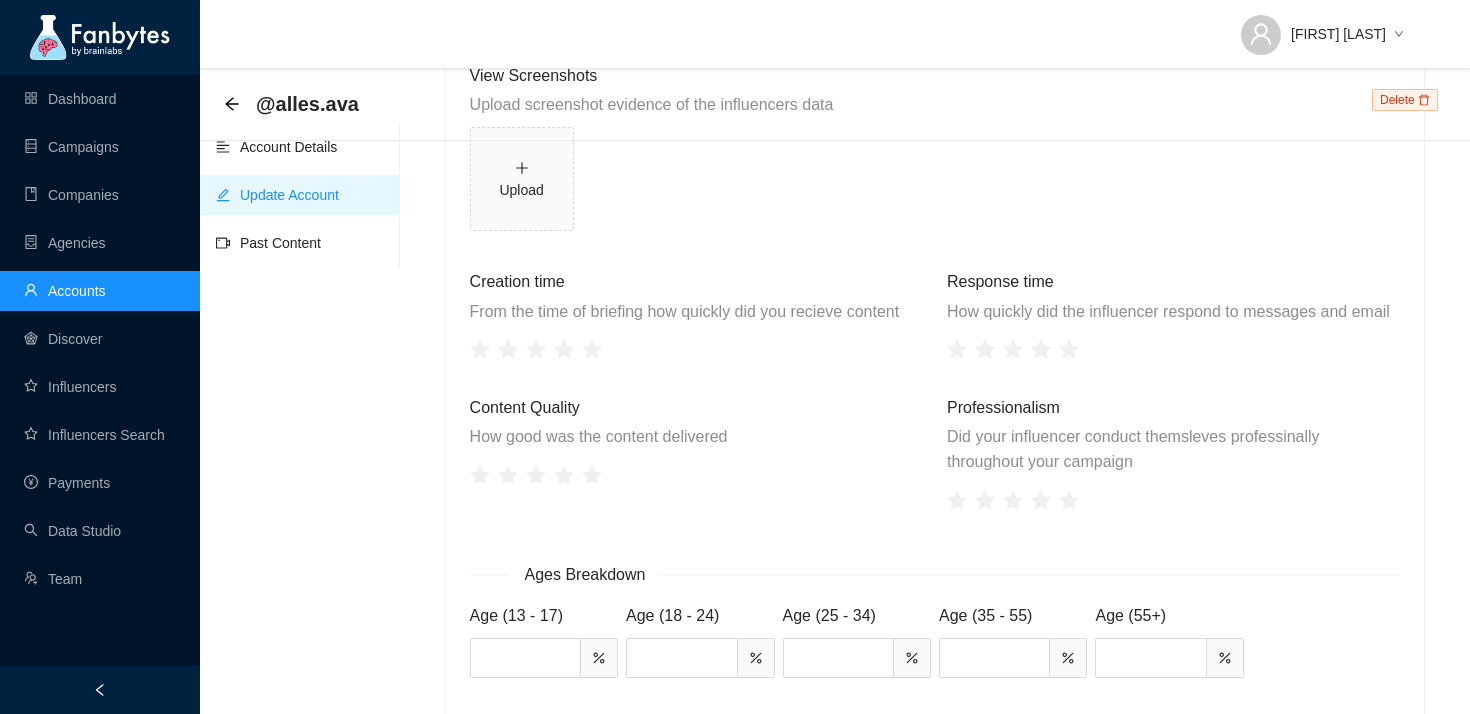 scroll, scrollTop: 2040, scrollLeft: 0, axis: vertical 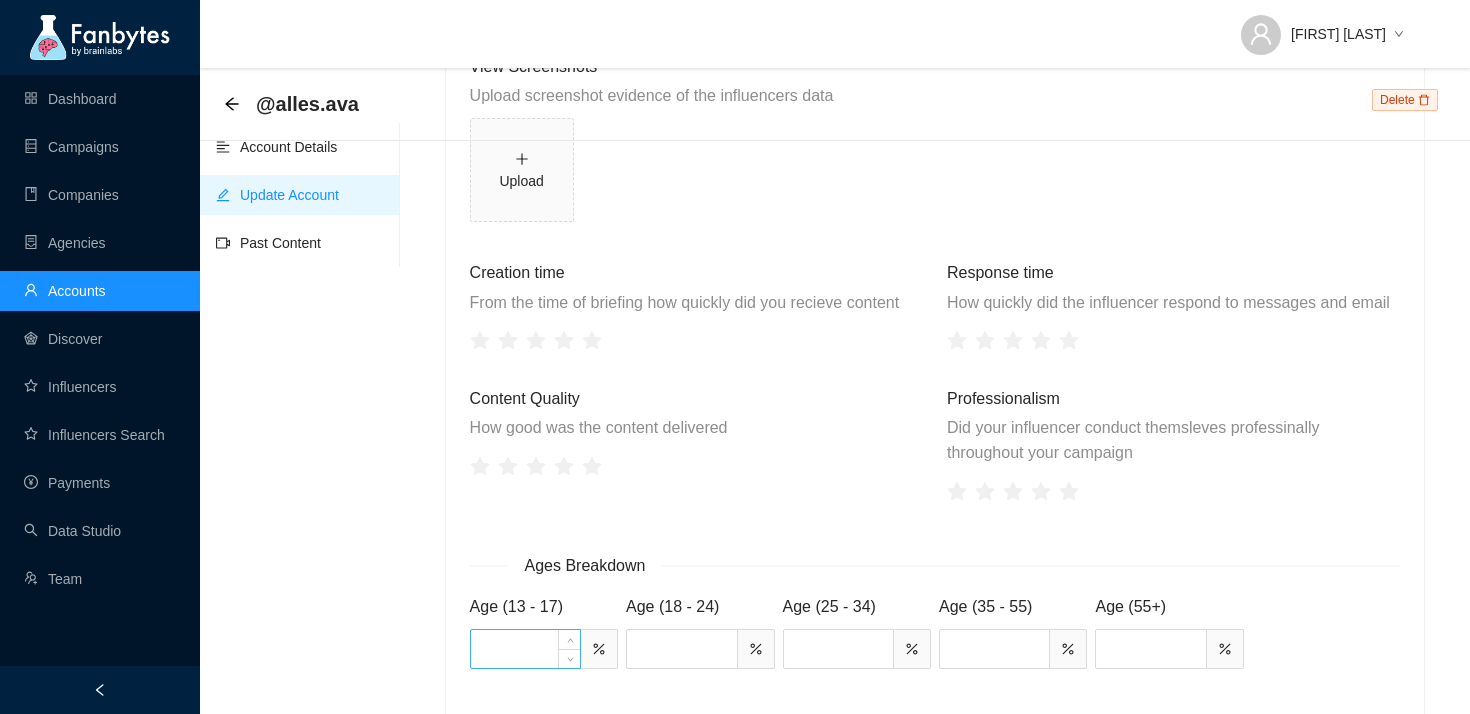 click at bounding box center (525, 649) 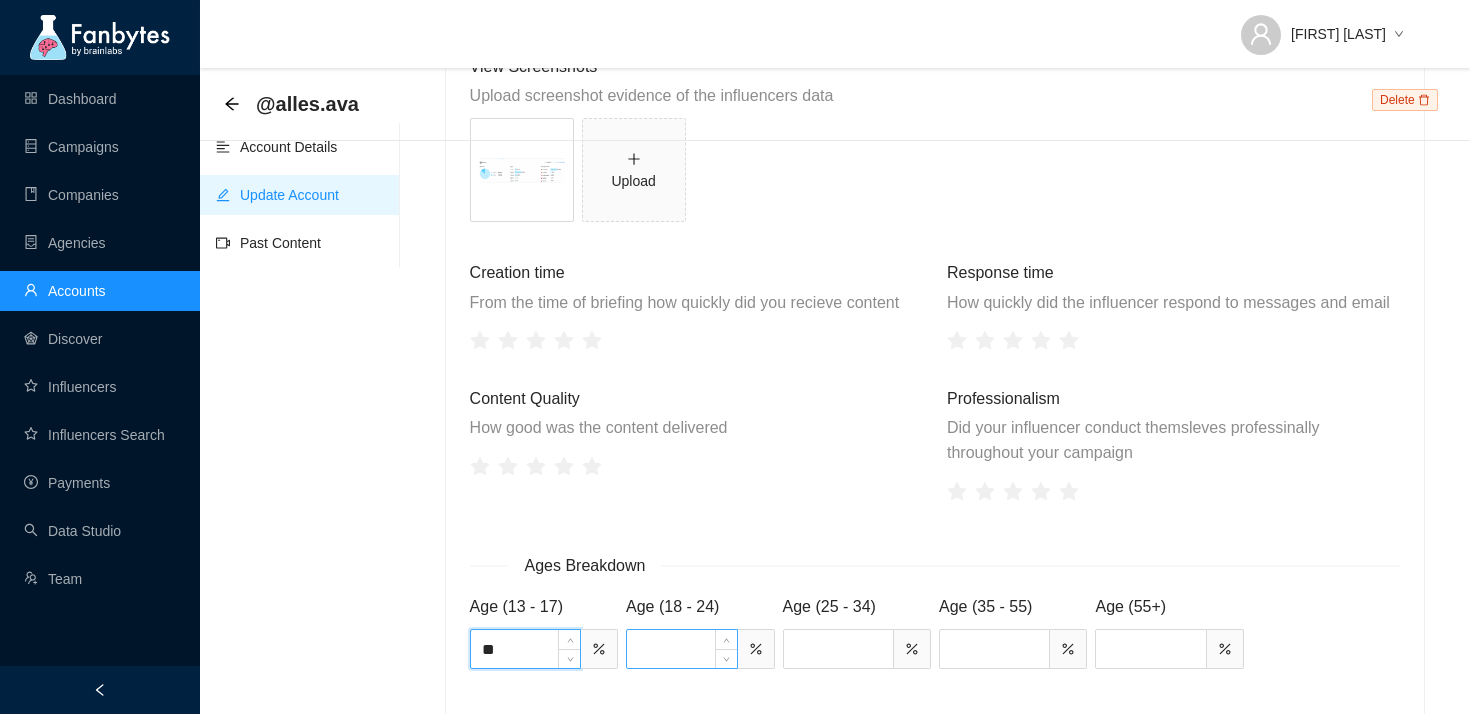type on "**" 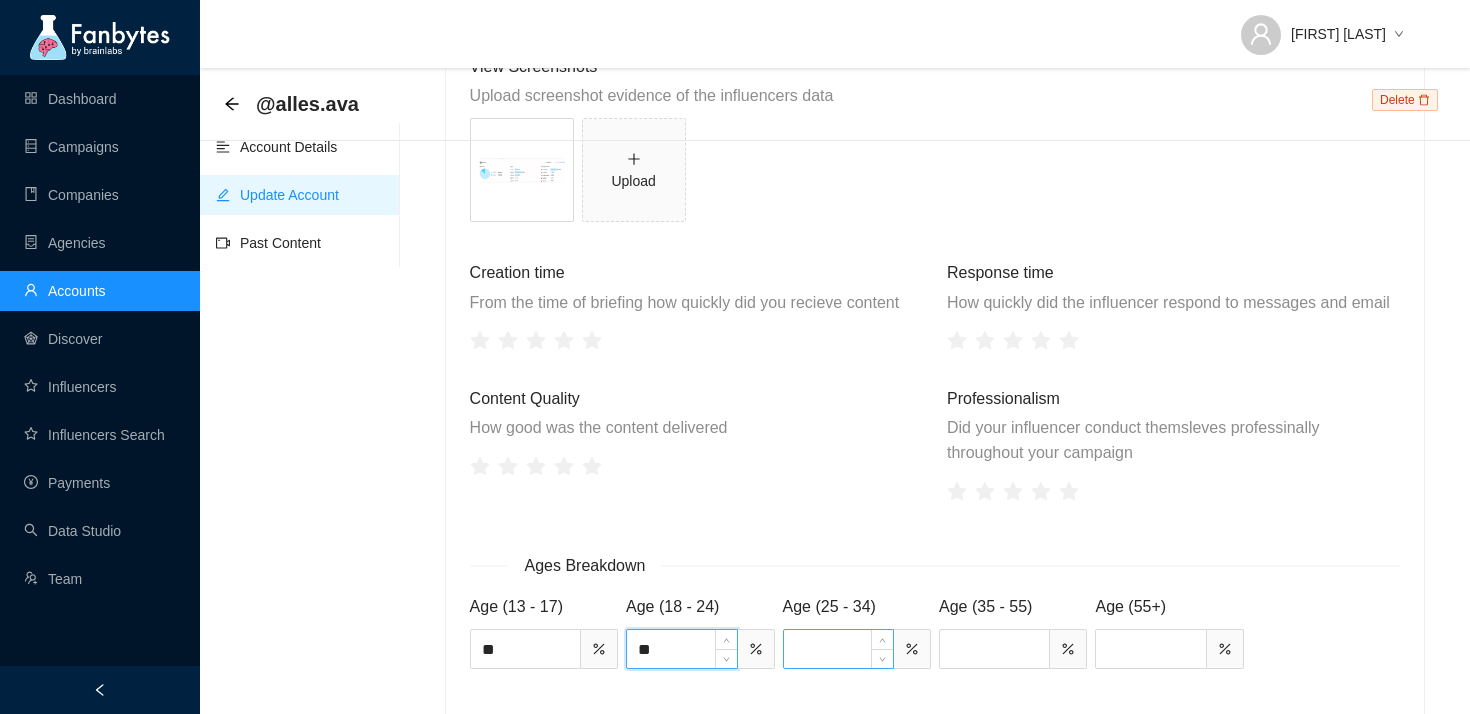 type on "**" 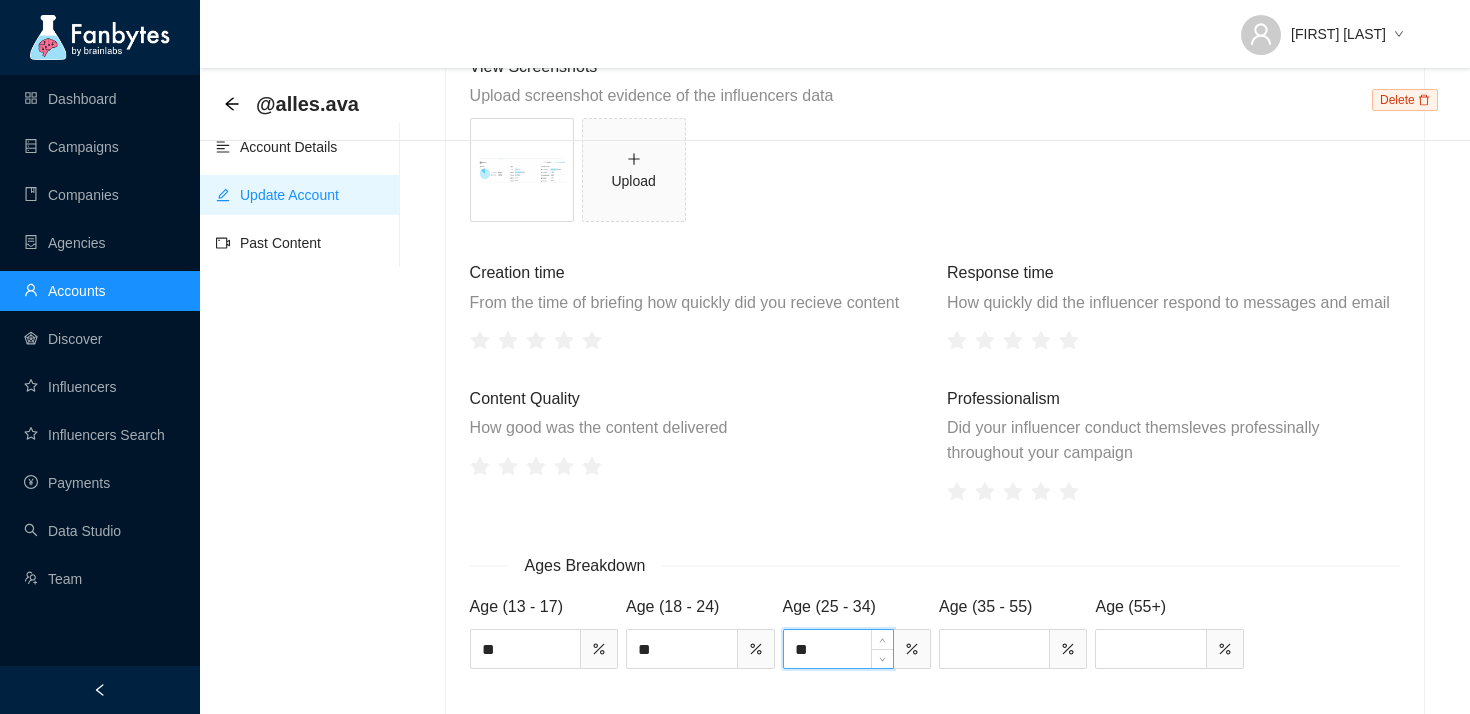 type on "**" 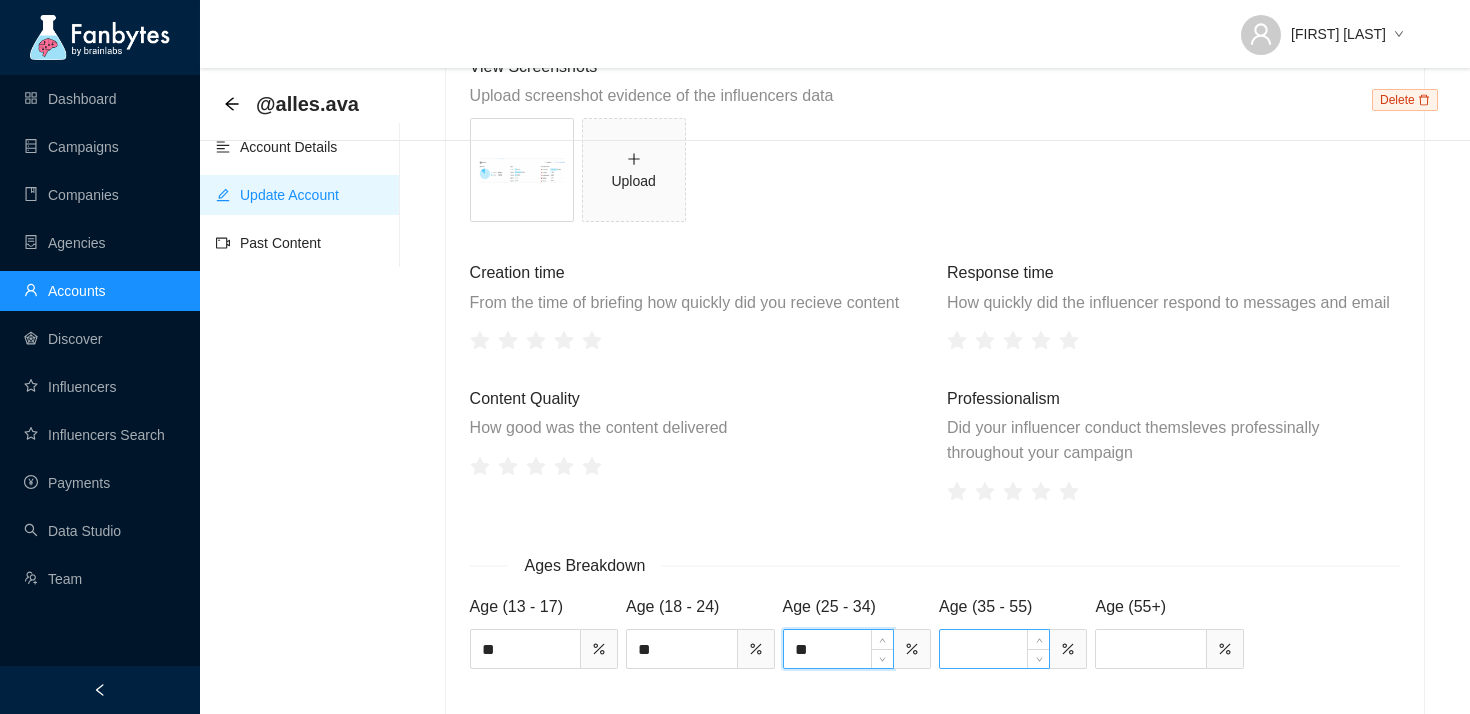 click at bounding box center [994, 649] 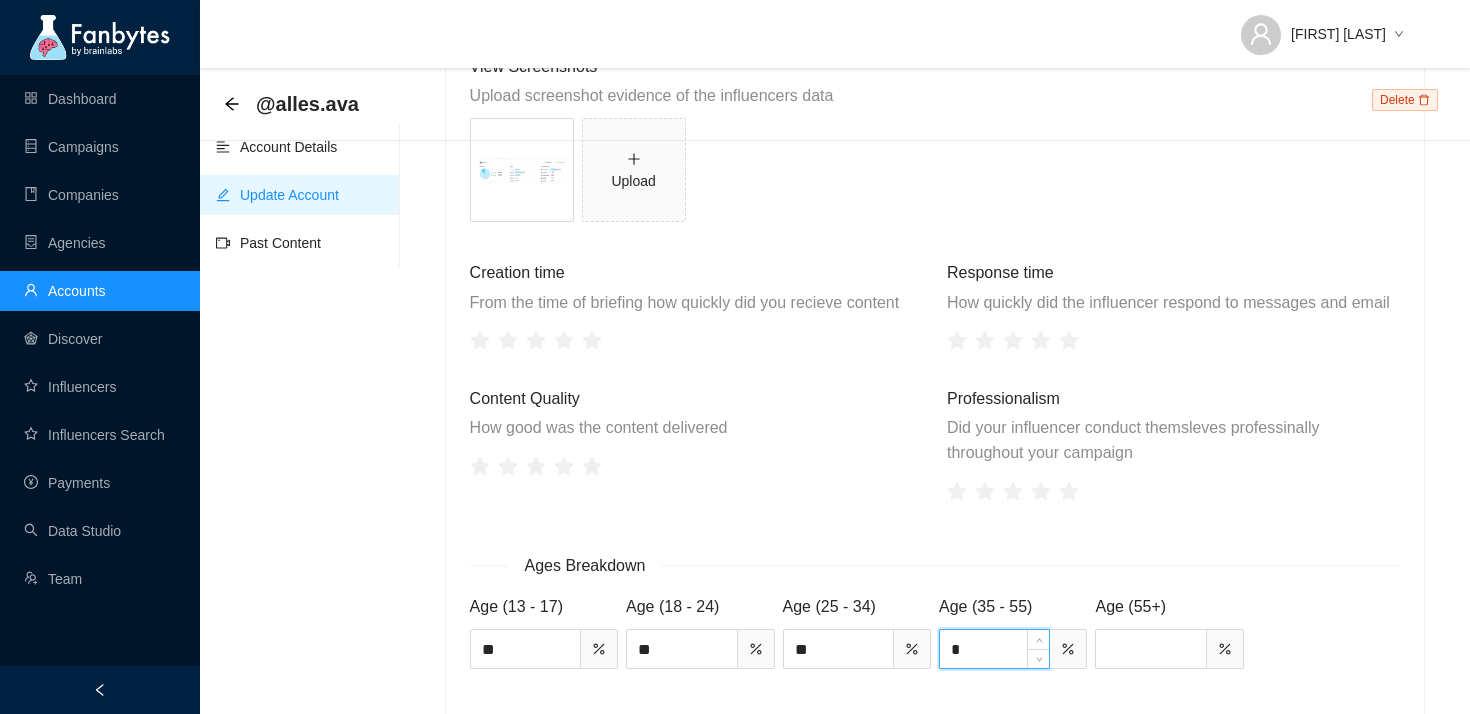 type on "*" 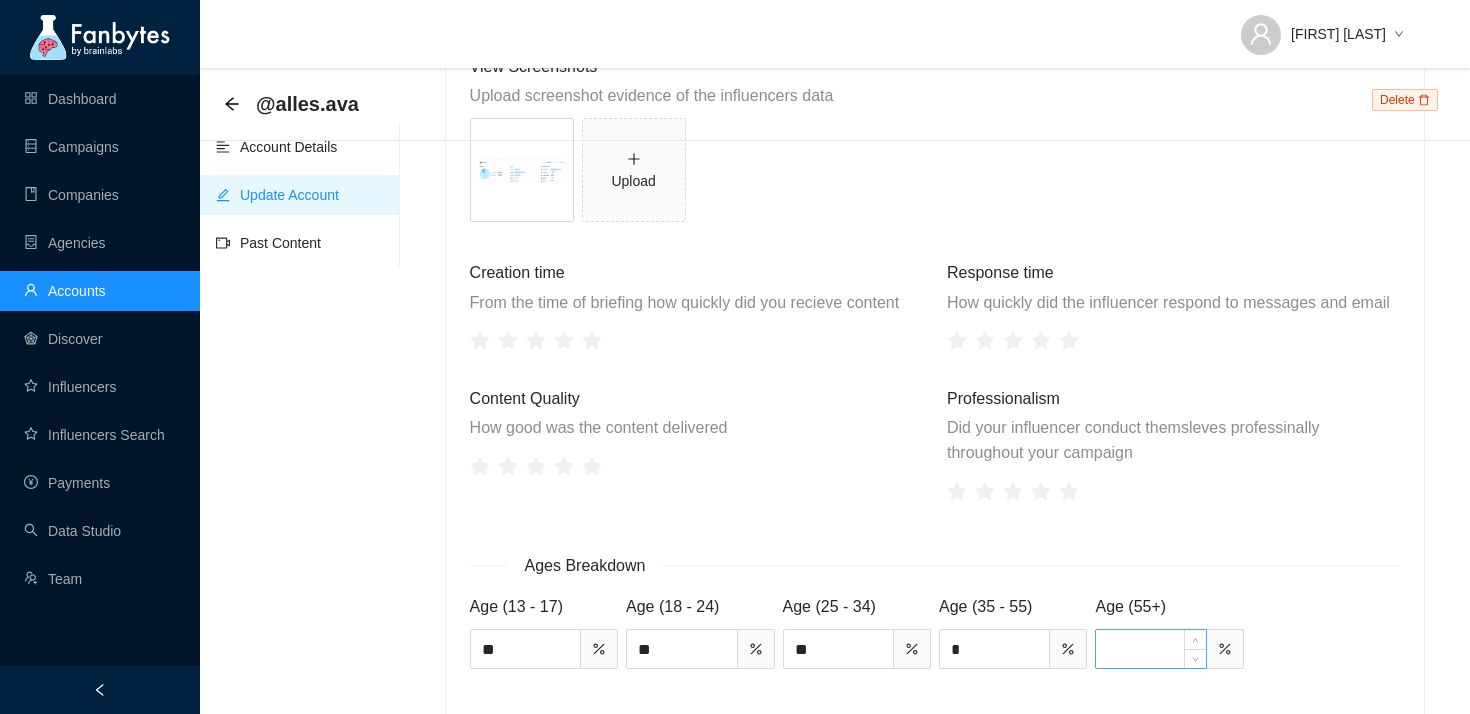 click at bounding box center (1150, 649) 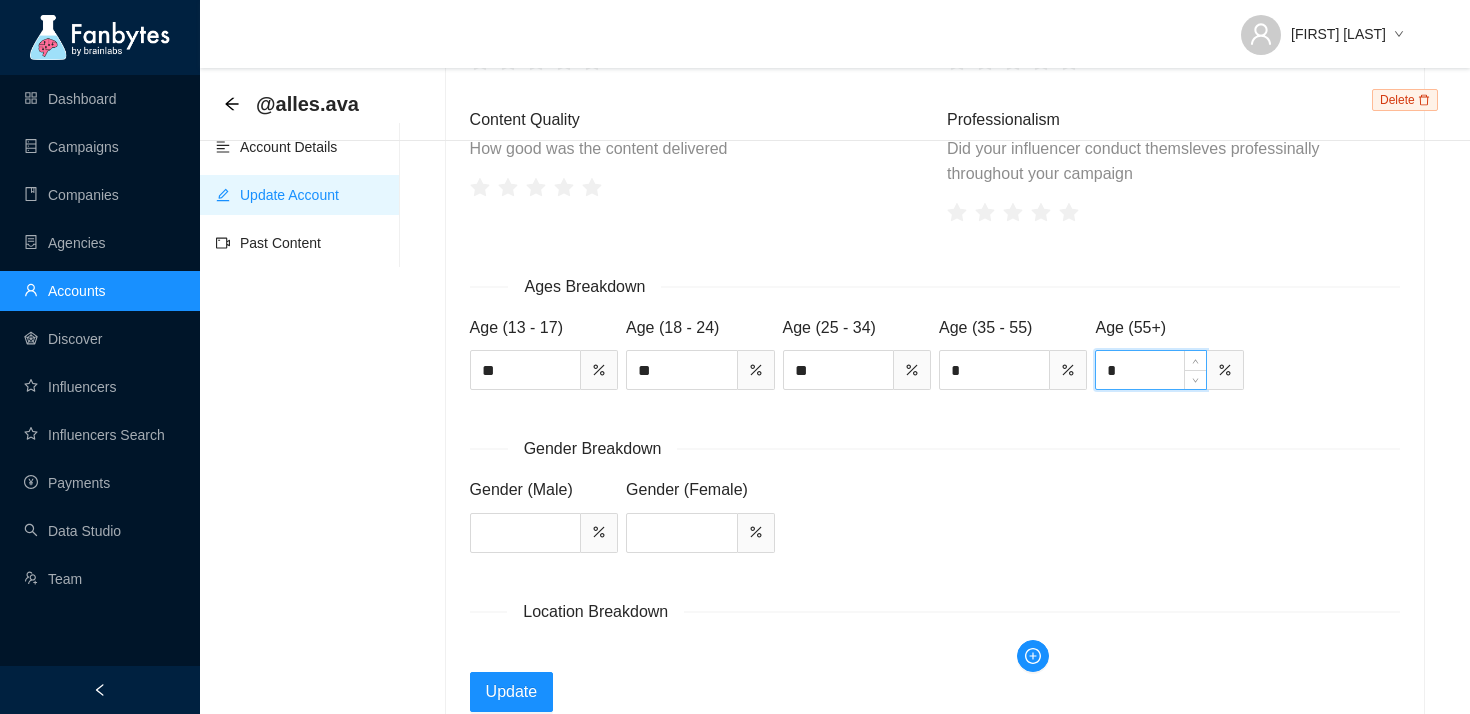 scroll, scrollTop: 2332, scrollLeft: 0, axis: vertical 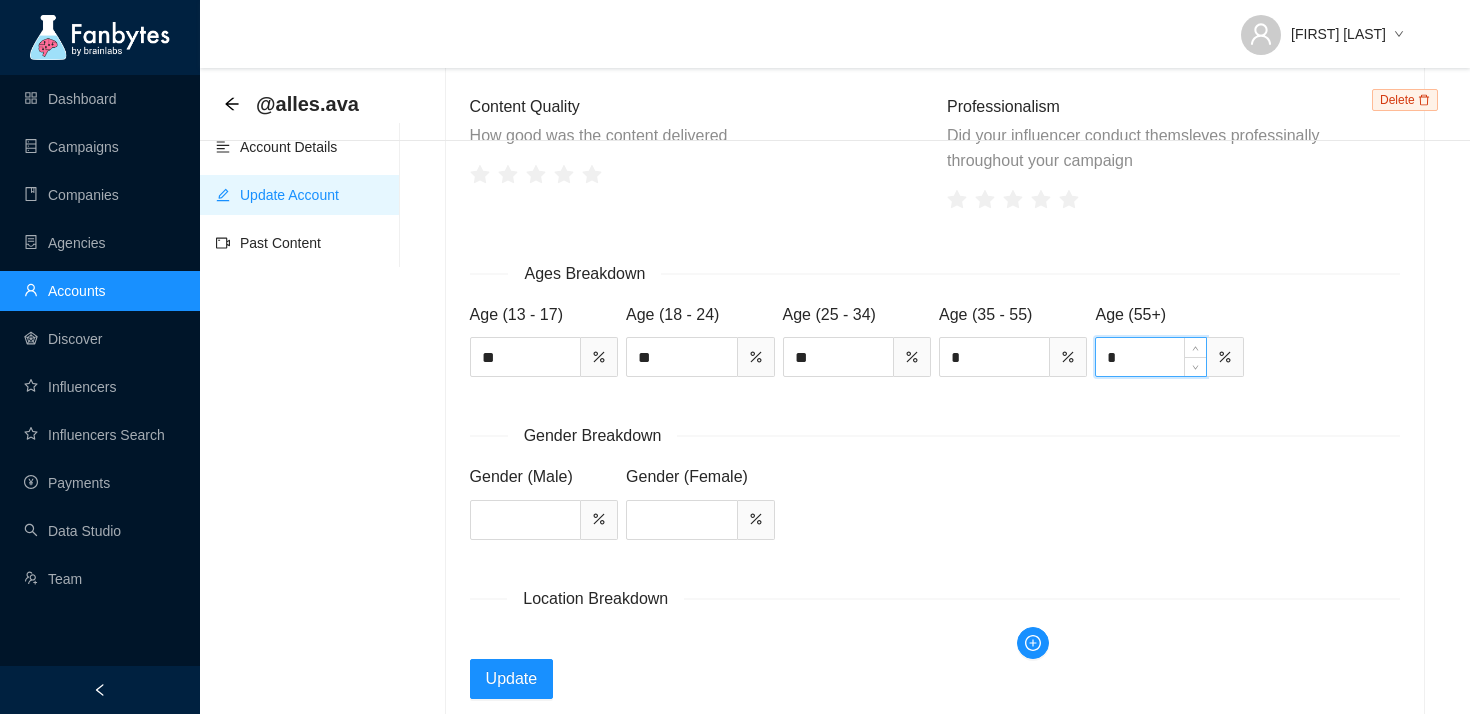 type on "*" 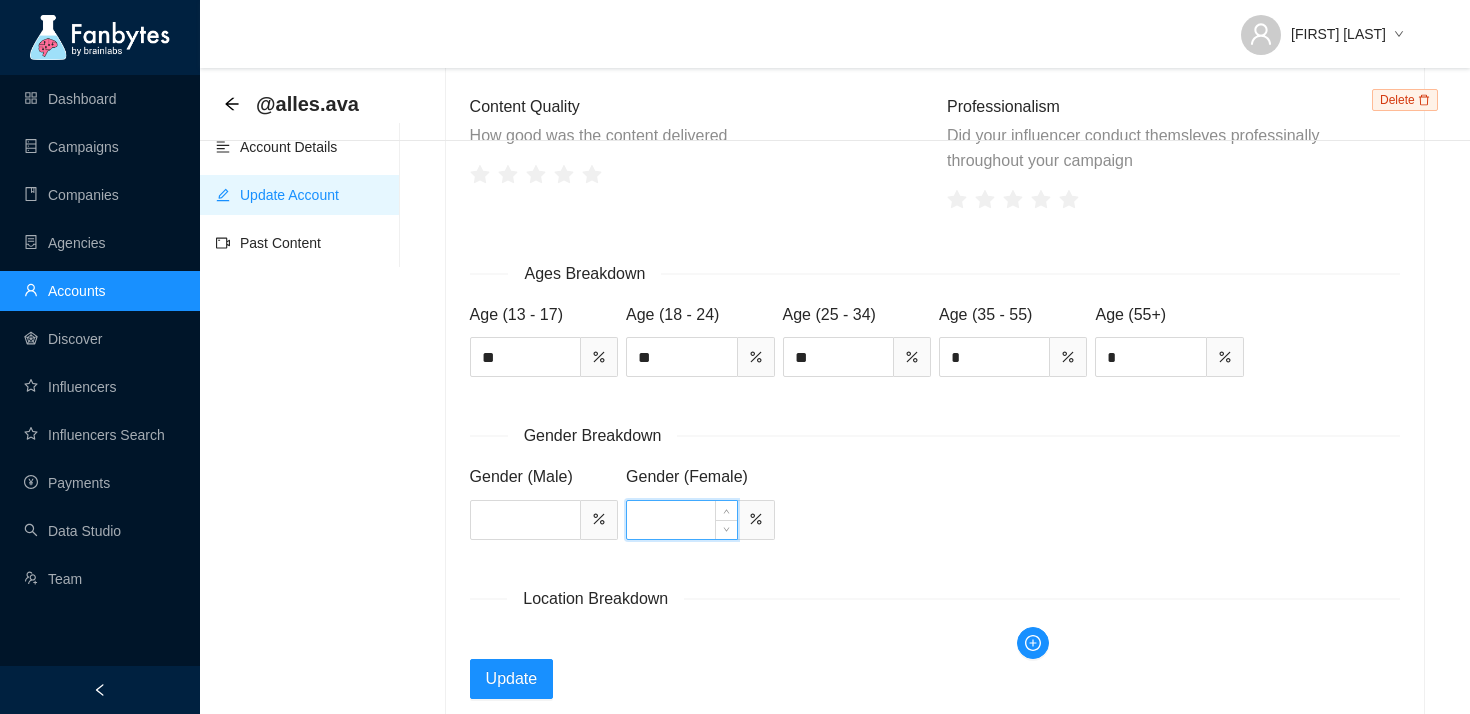 click at bounding box center (681, 520) 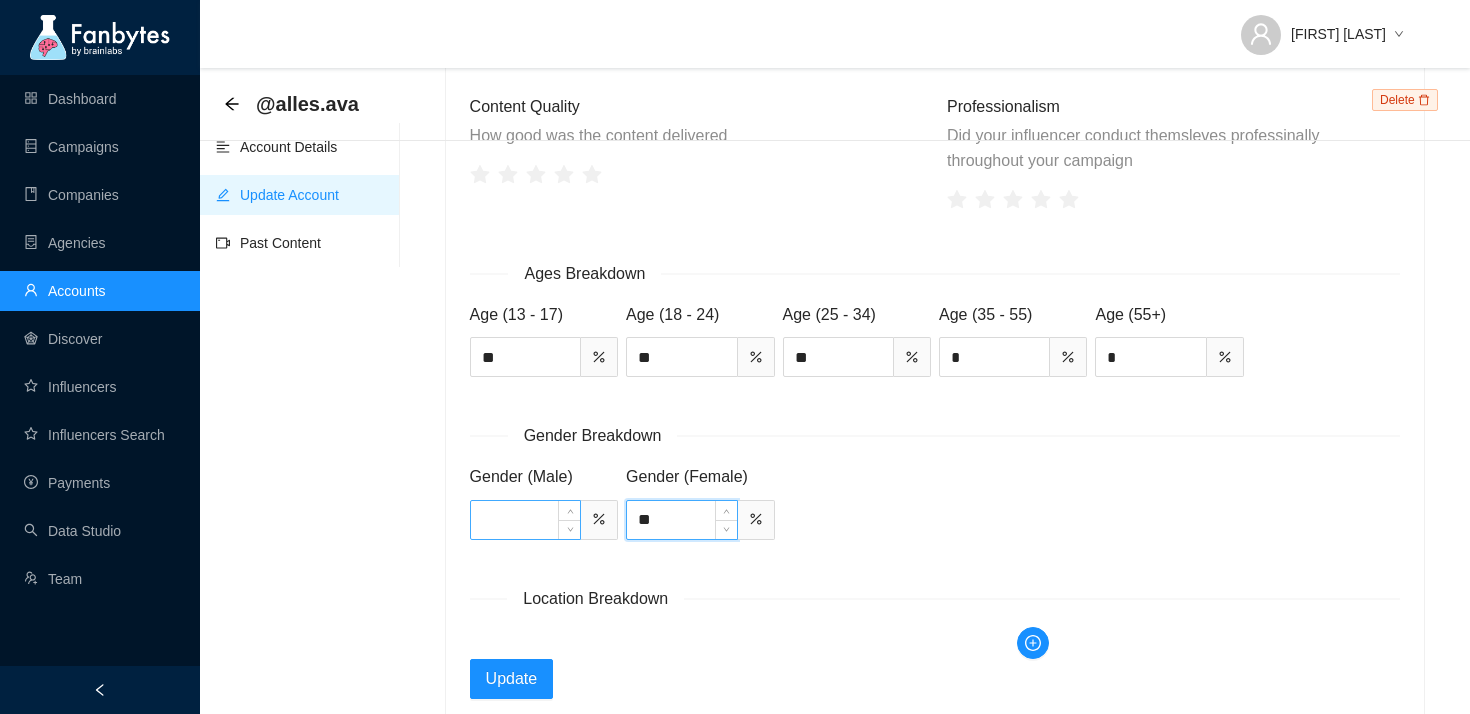 type on "**" 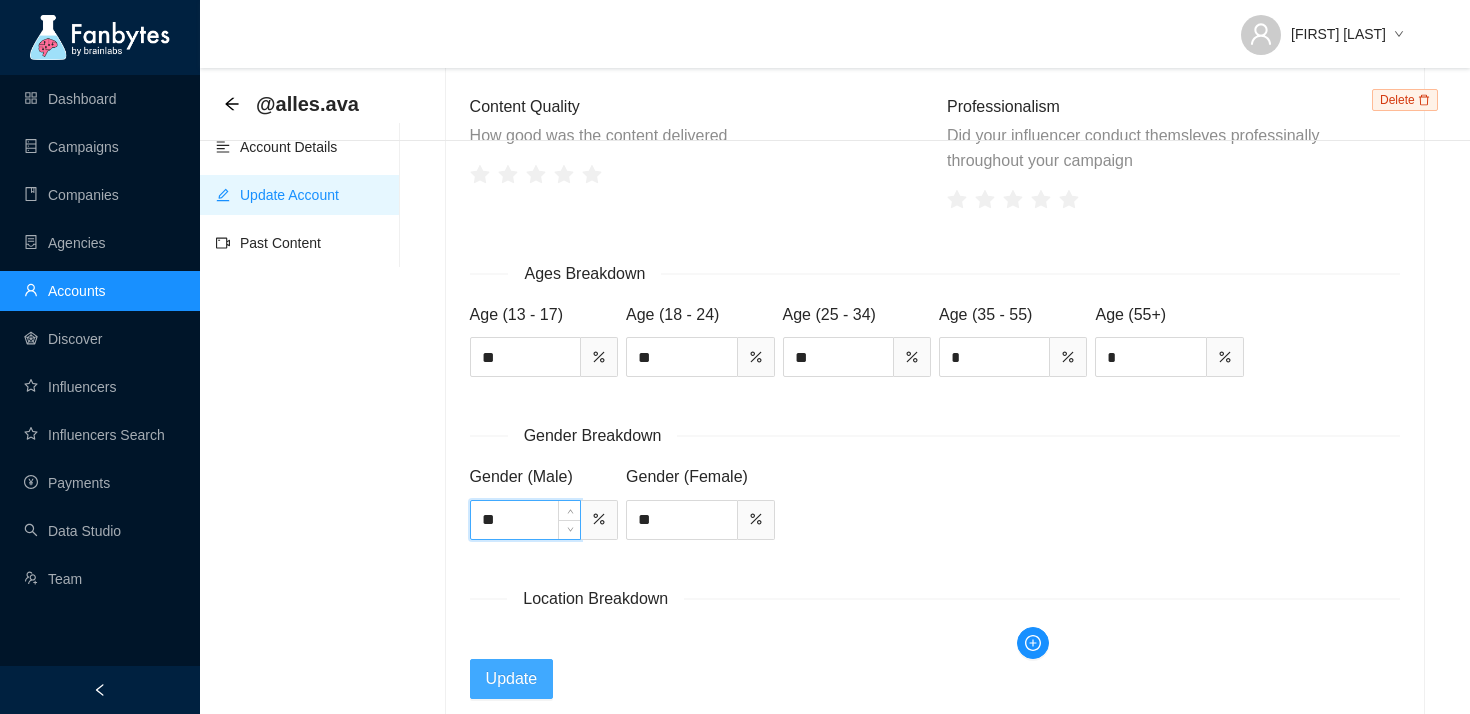 type on "**" 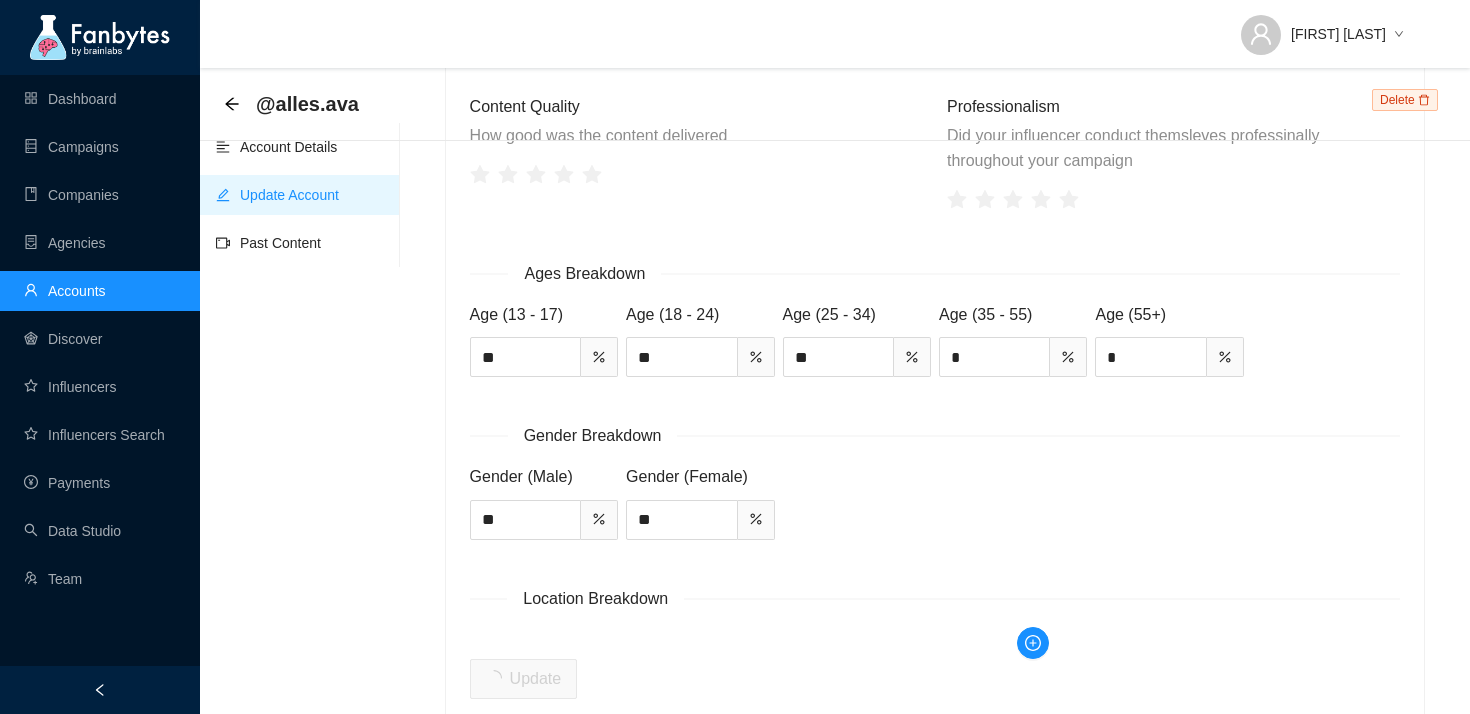 type on "***" 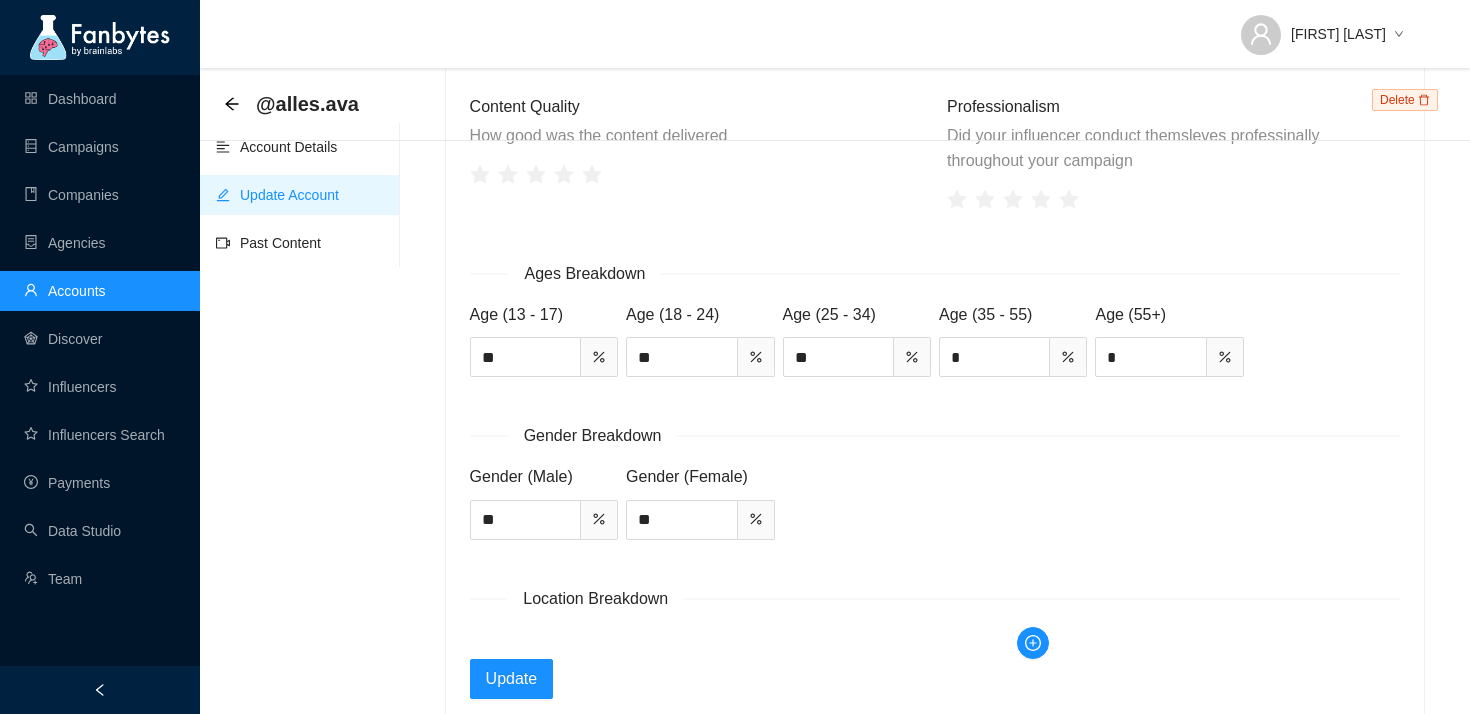 scroll, scrollTop: 2341, scrollLeft: 0, axis: vertical 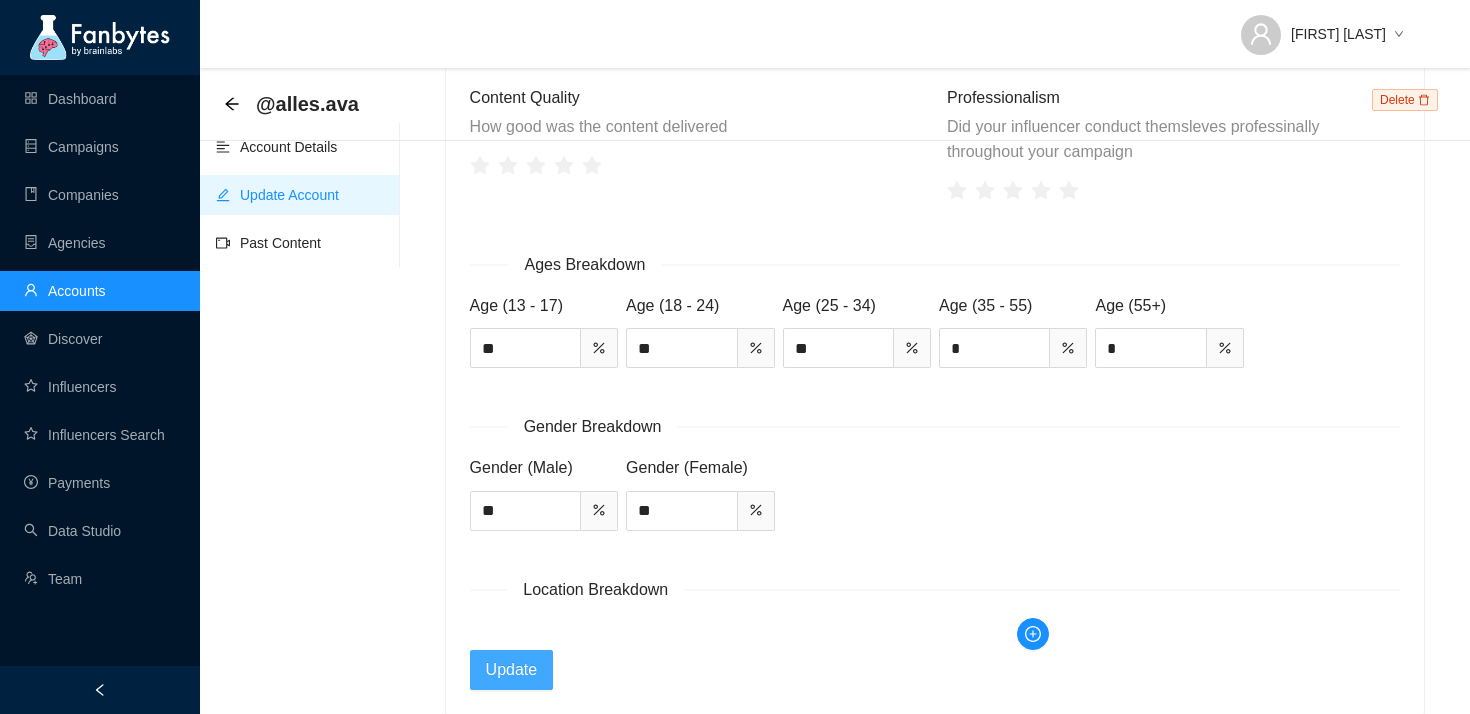 click on "Update" at bounding box center (512, 669) 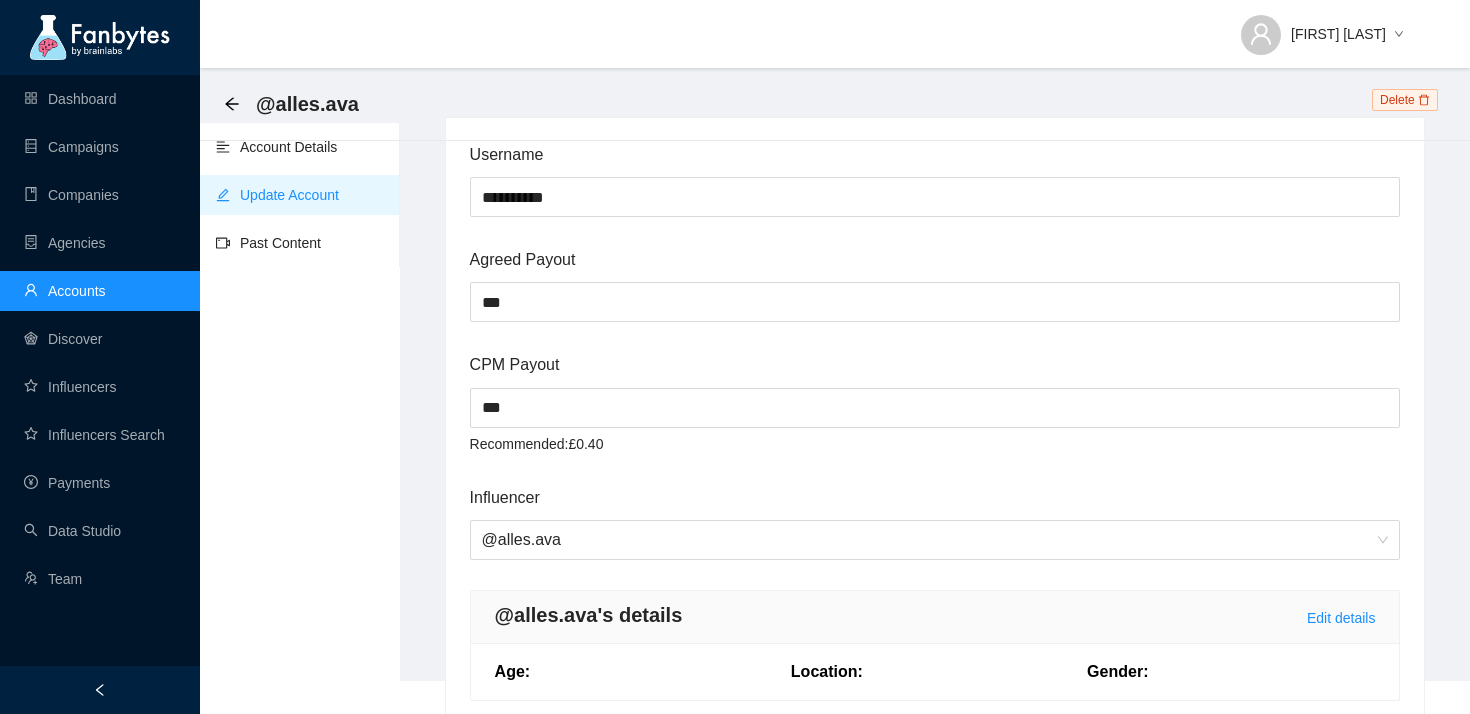 scroll, scrollTop: 0, scrollLeft: 0, axis: both 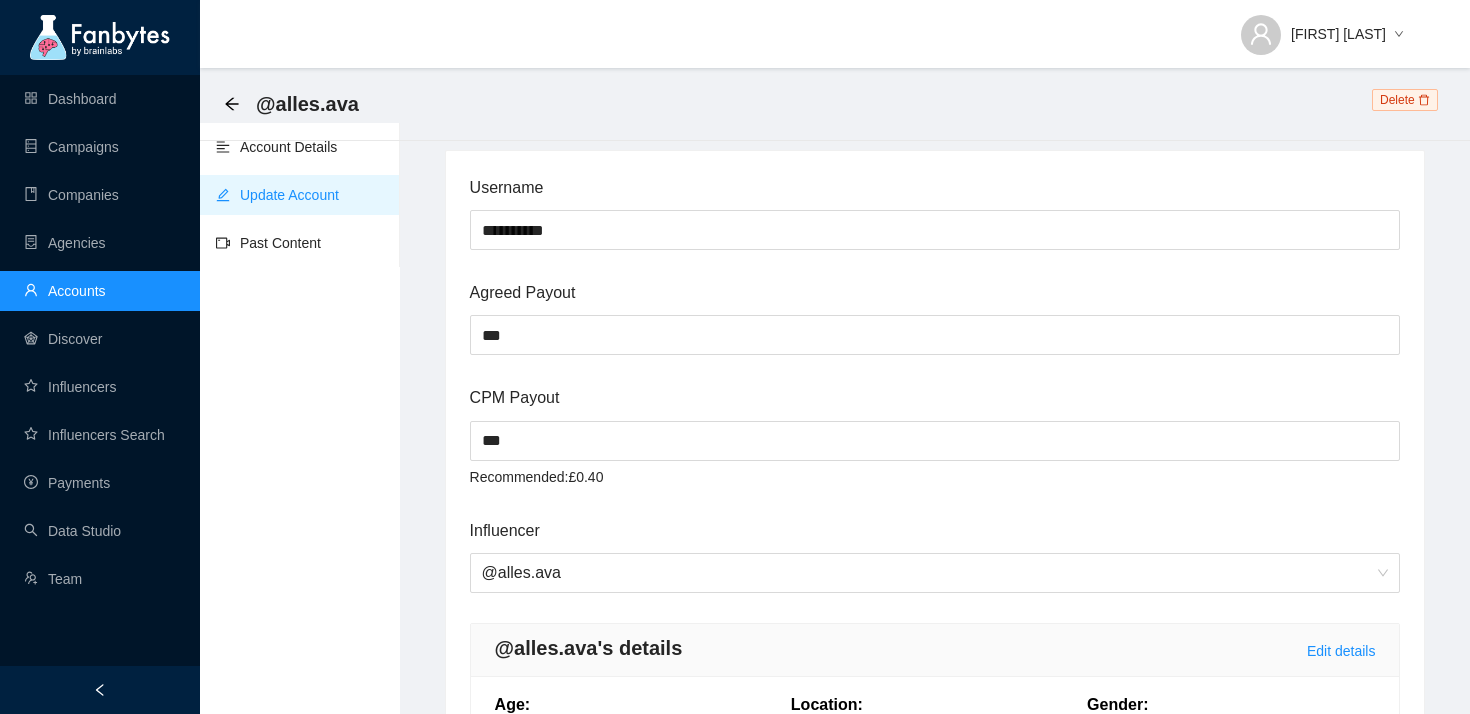 click on "@alles.ava" at bounding box center (297, 104) 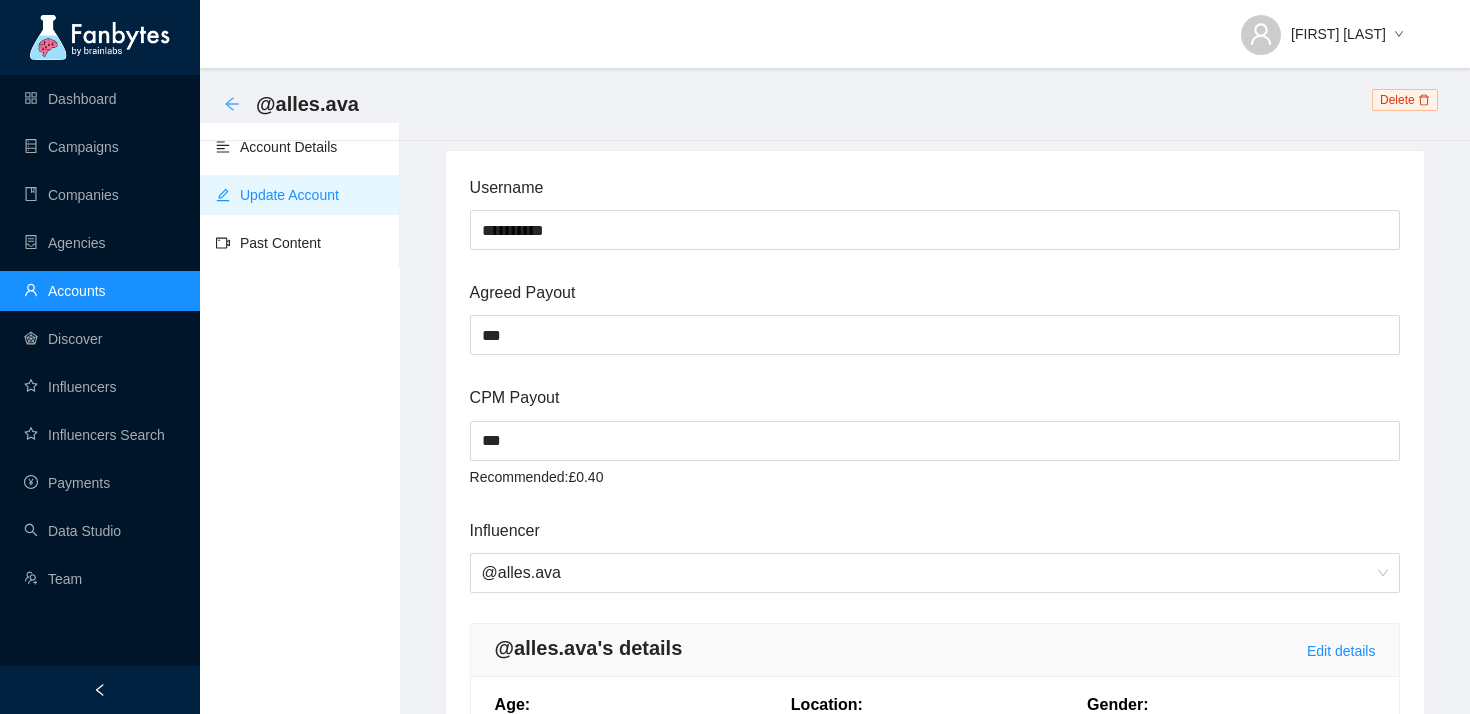 click 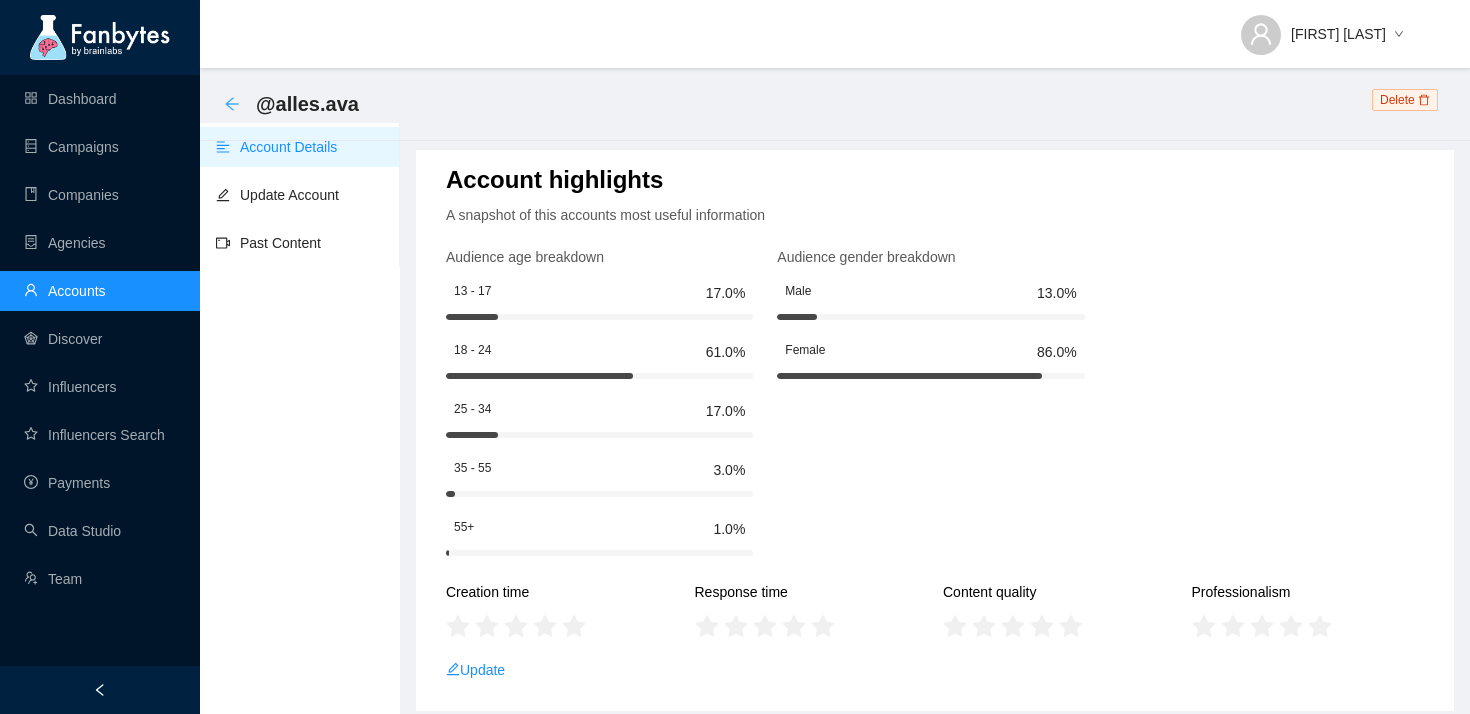 click 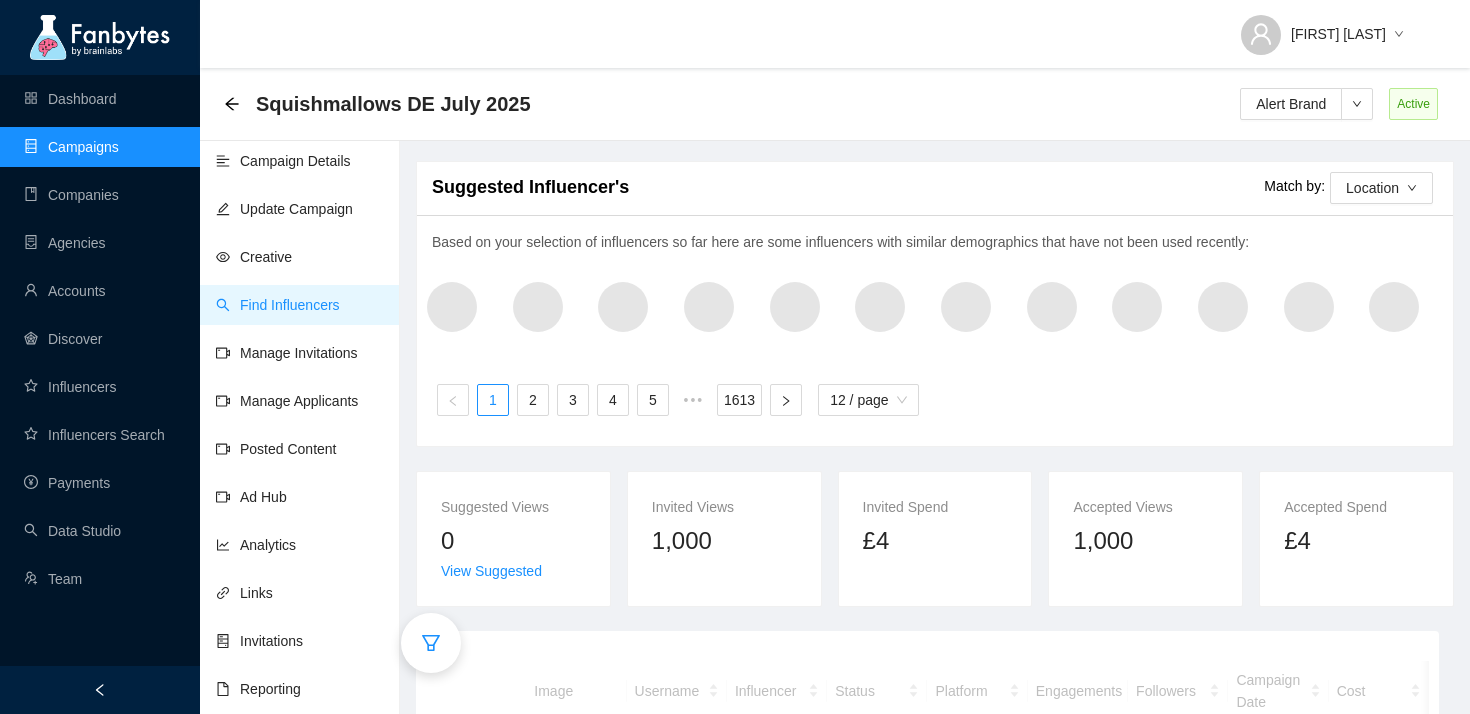 scroll, scrollTop: 185, scrollLeft: 0, axis: vertical 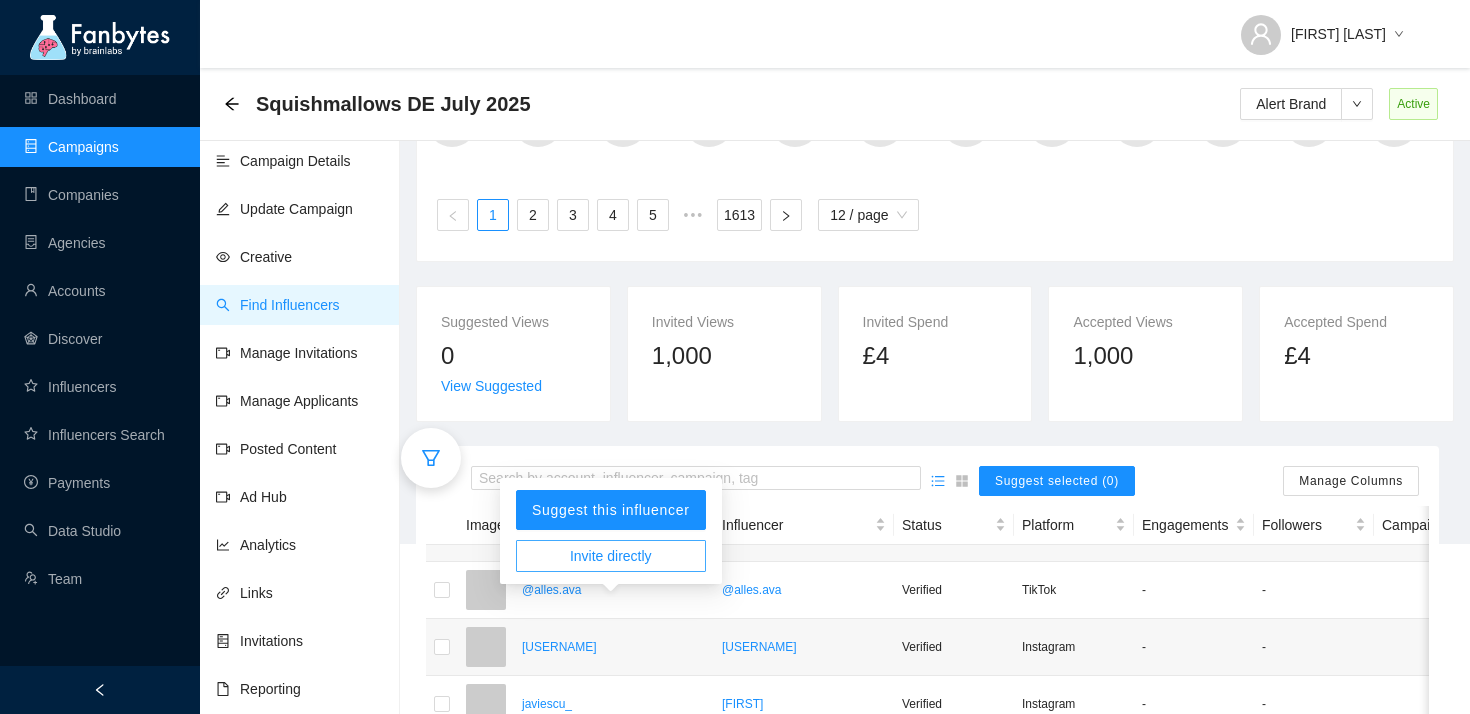 click on "Invite directly" at bounding box center [611, 556] 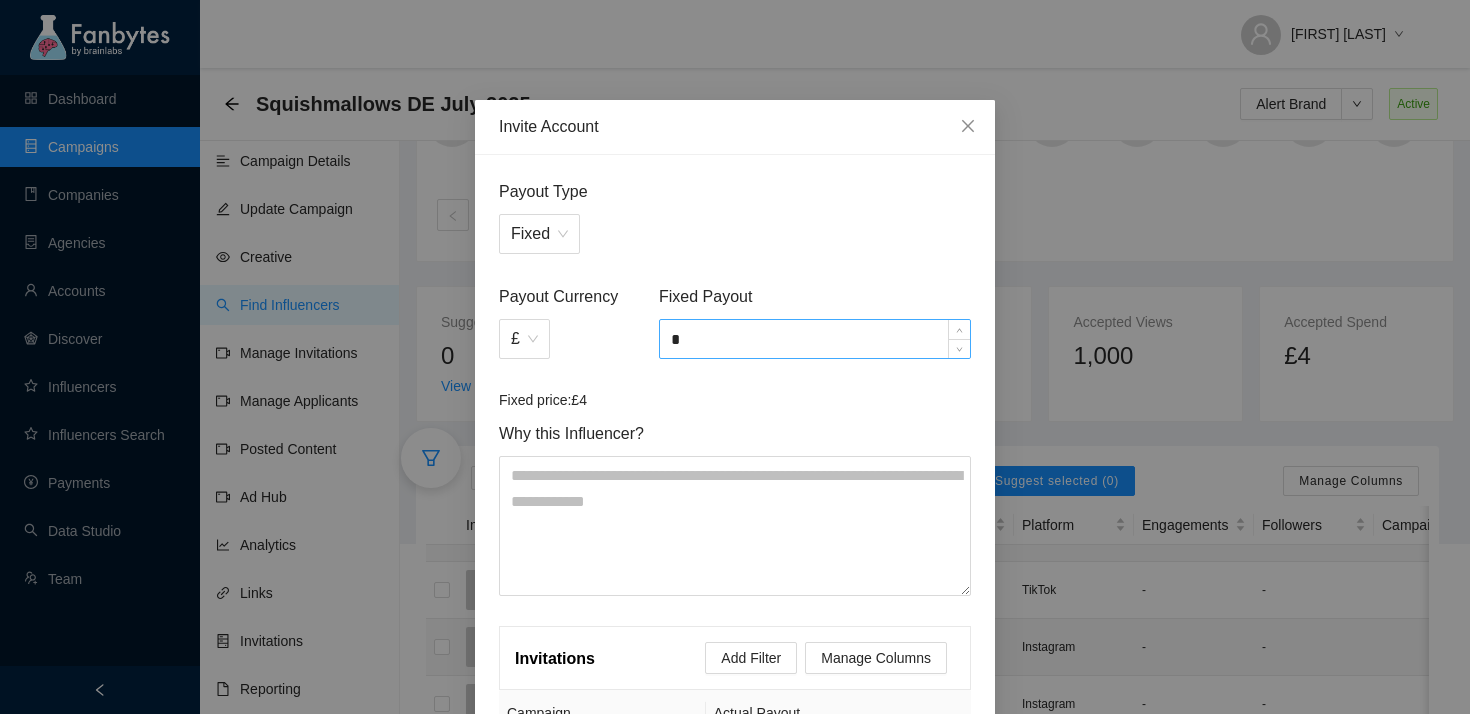 click on "*" at bounding box center [815, 339] 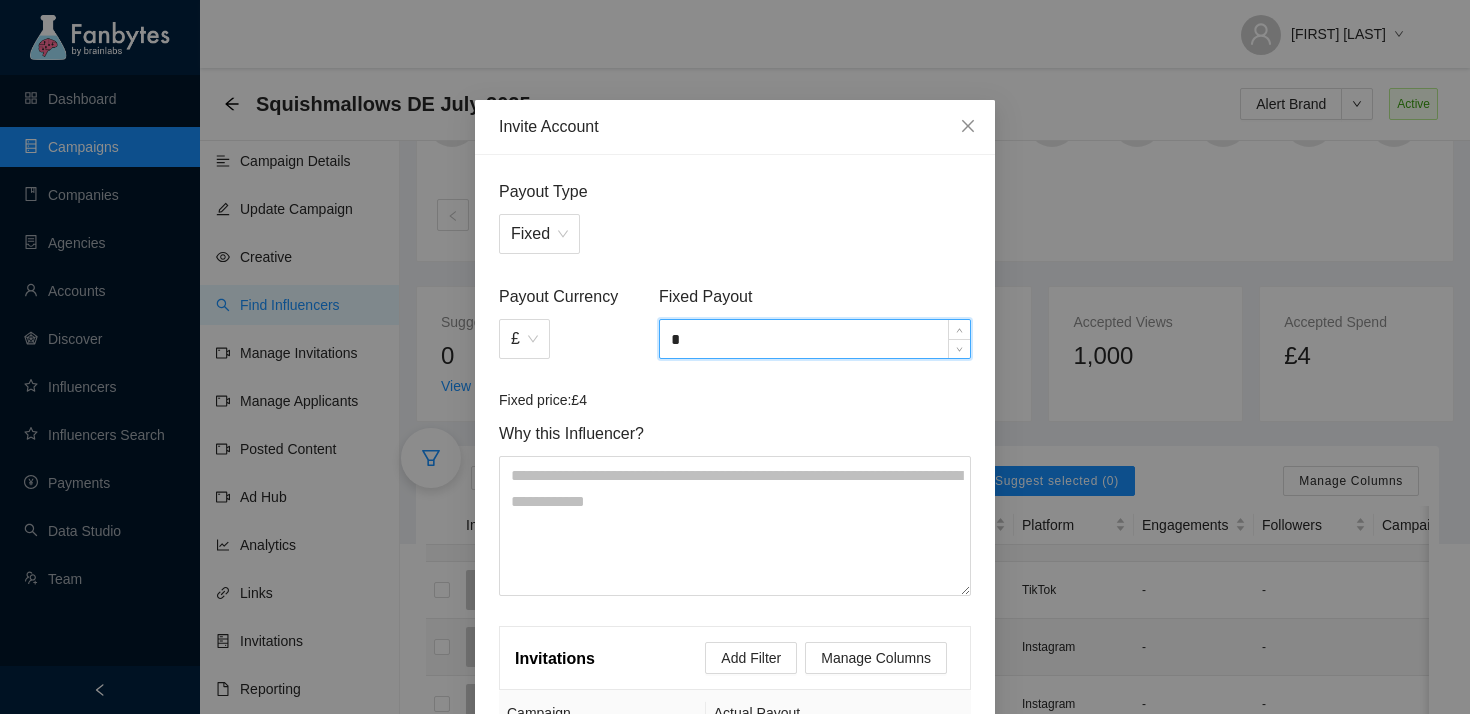 click on "*" at bounding box center (815, 339) 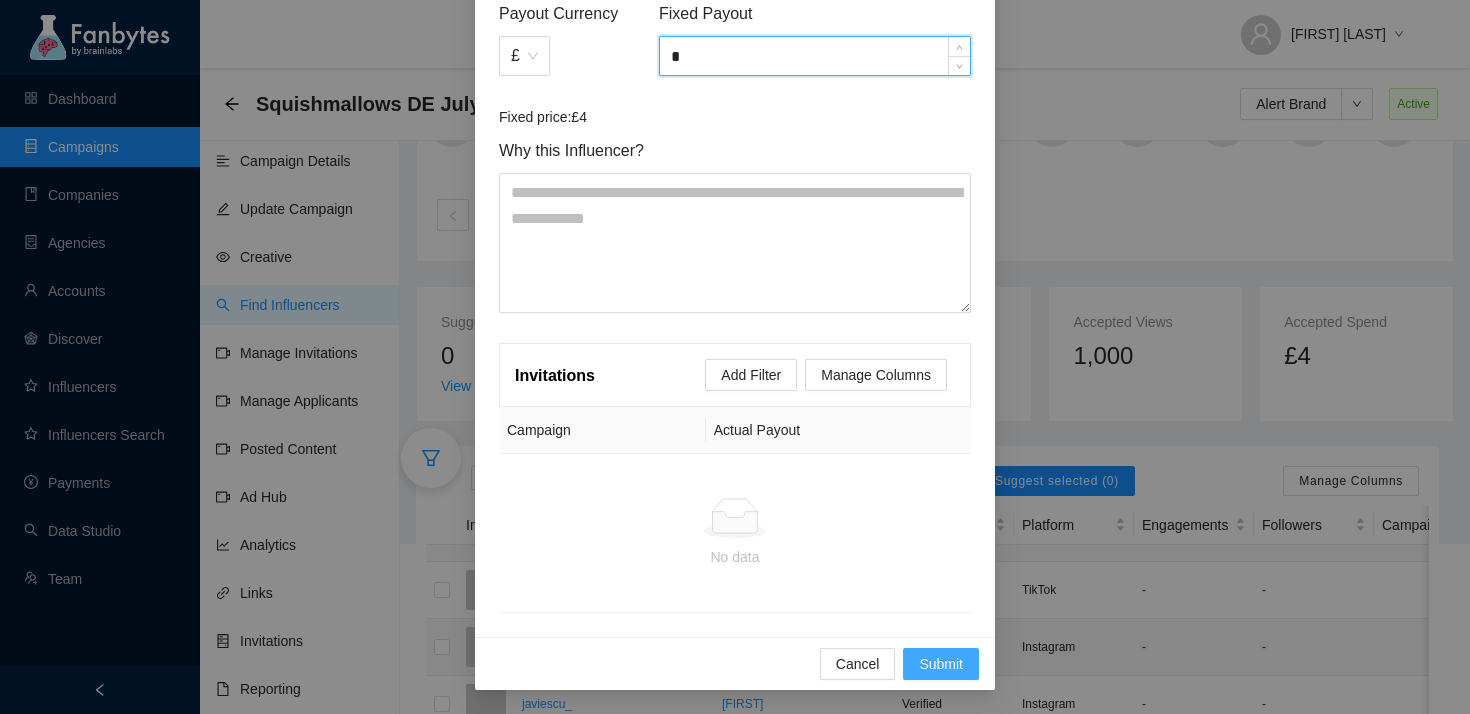 type on "*" 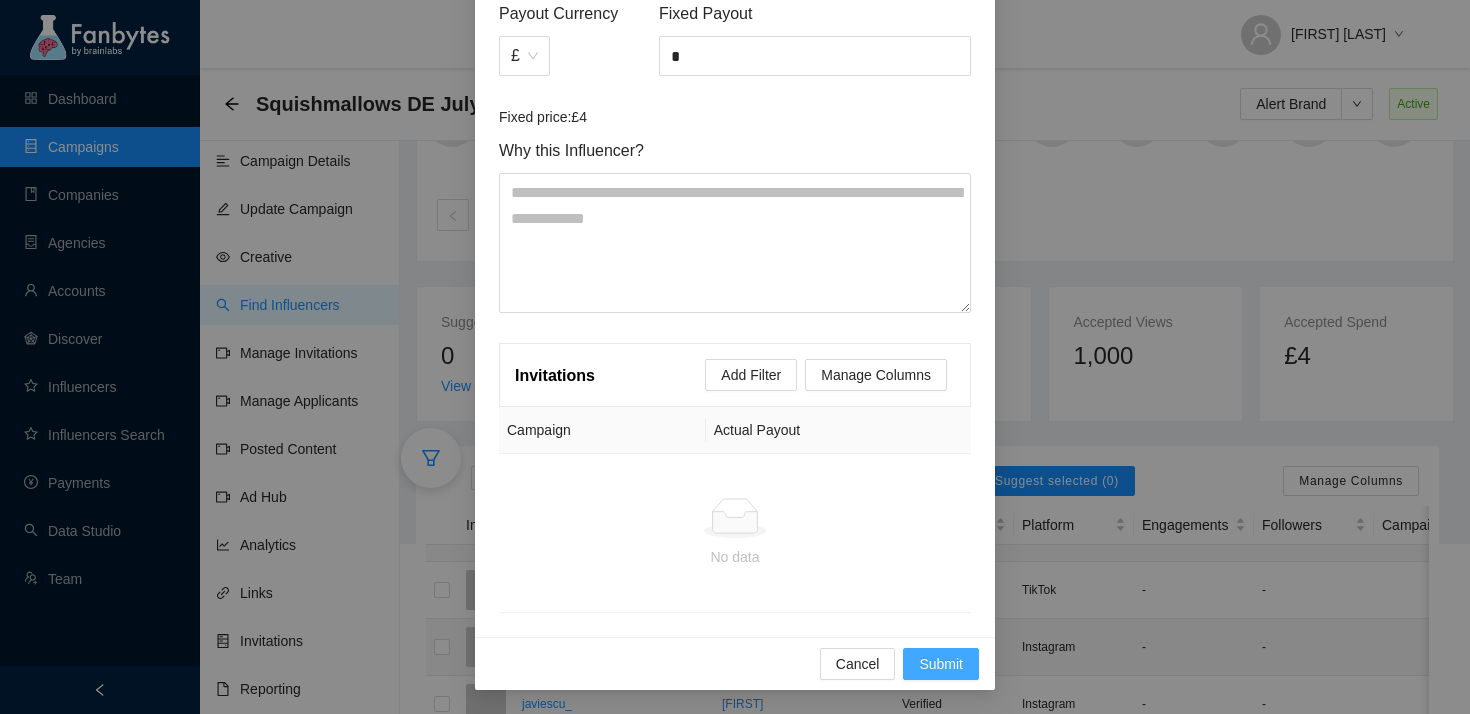 click on "Submit" at bounding box center (941, 664) 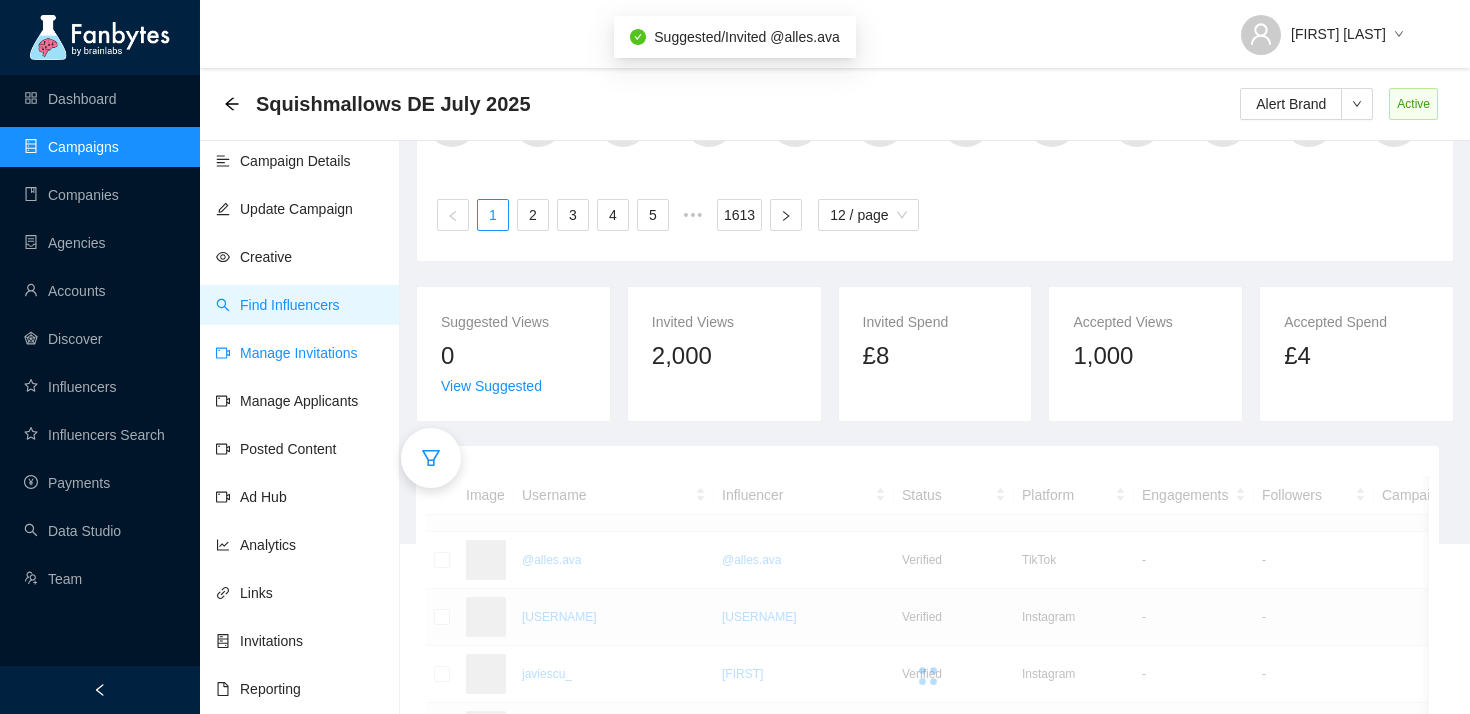 click on "Manage Invitations" at bounding box center [287, 353] 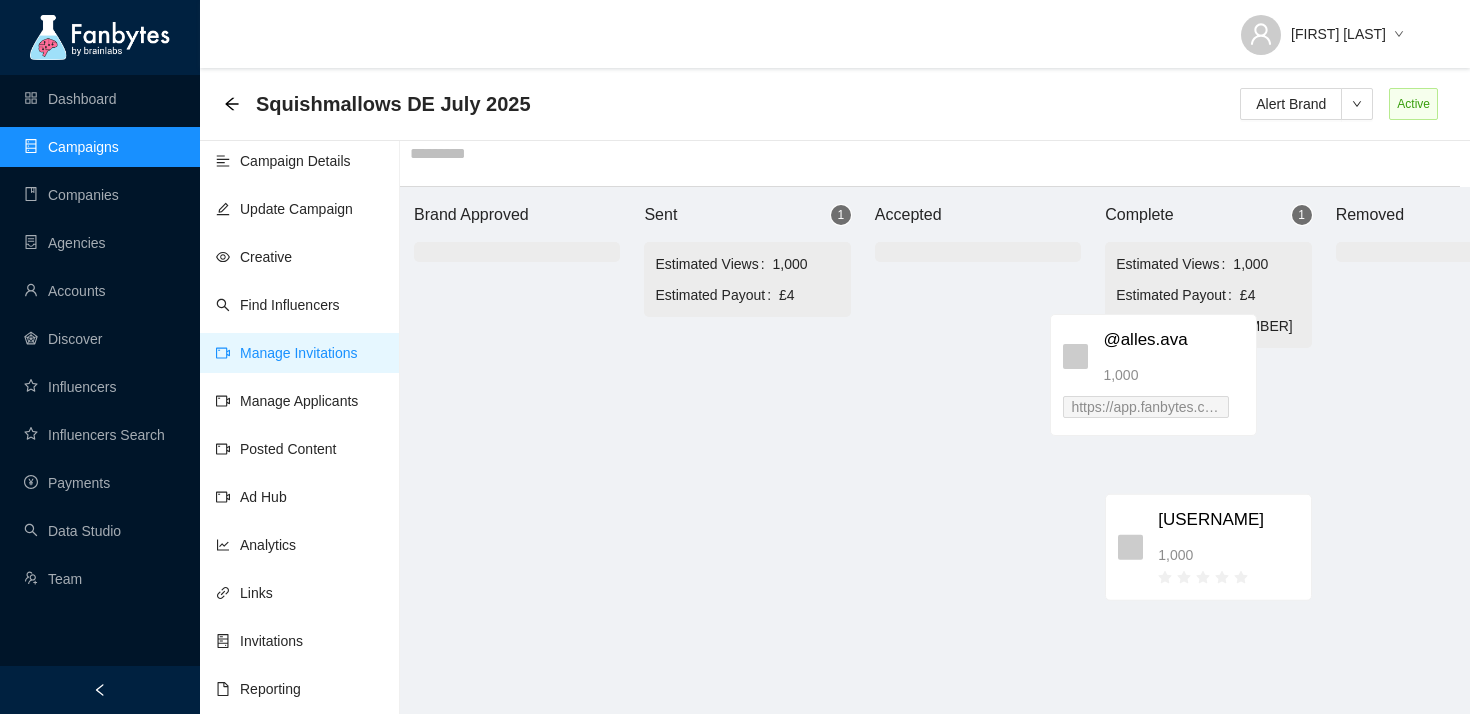 drag, startPoint x: 758, startPoint y: 392, endPoint x: 1180, endPoint y: 363, distance: 422.99527 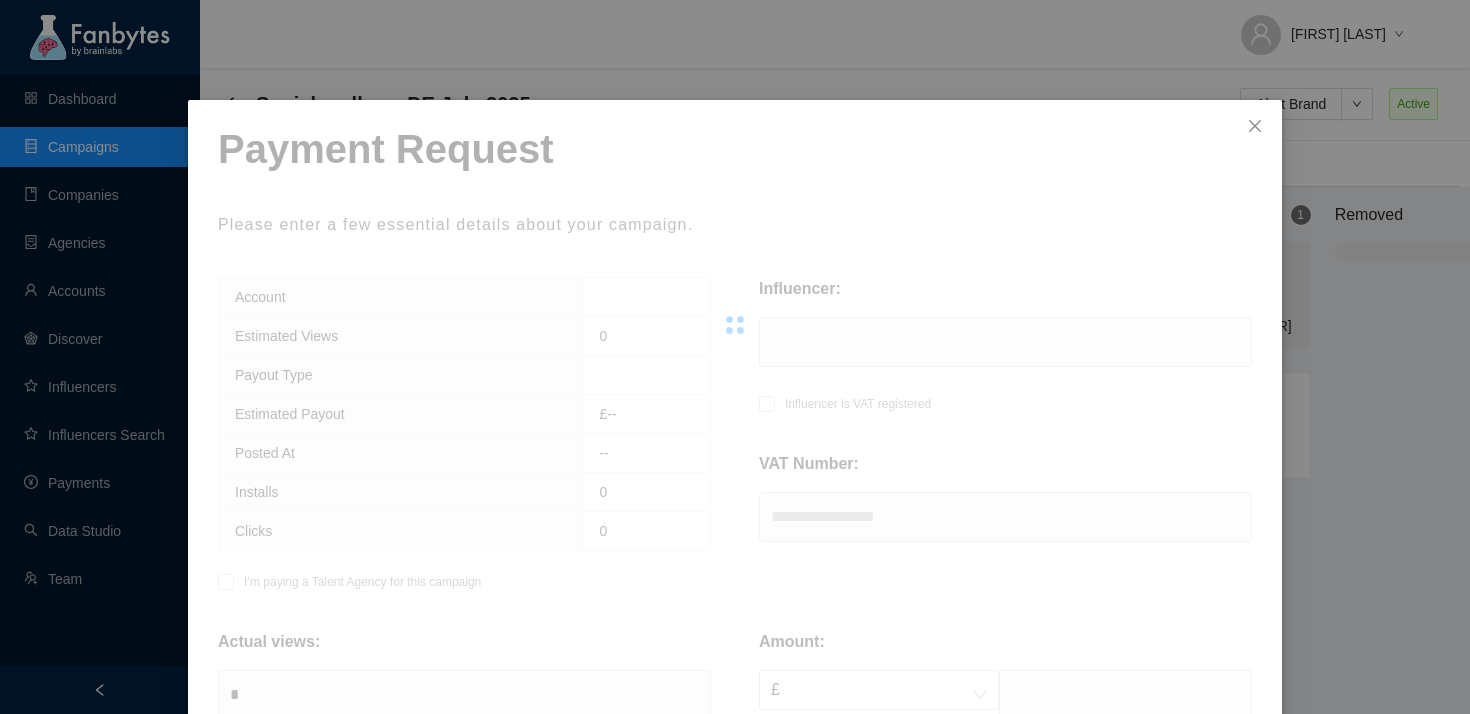 scroll, scrollTop: 336, scrollLeft: 0, axis: vertical 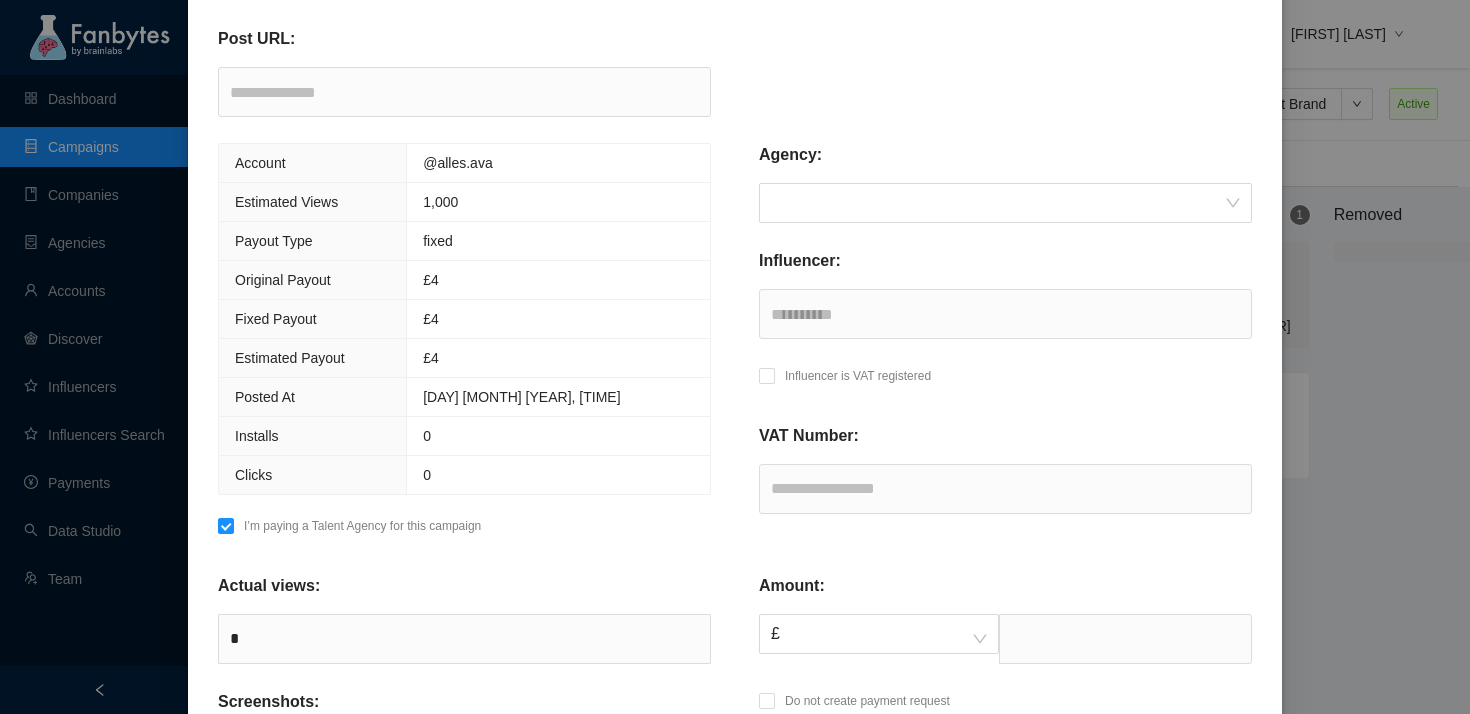 click on "**********" at bounding box center (1005, 345) 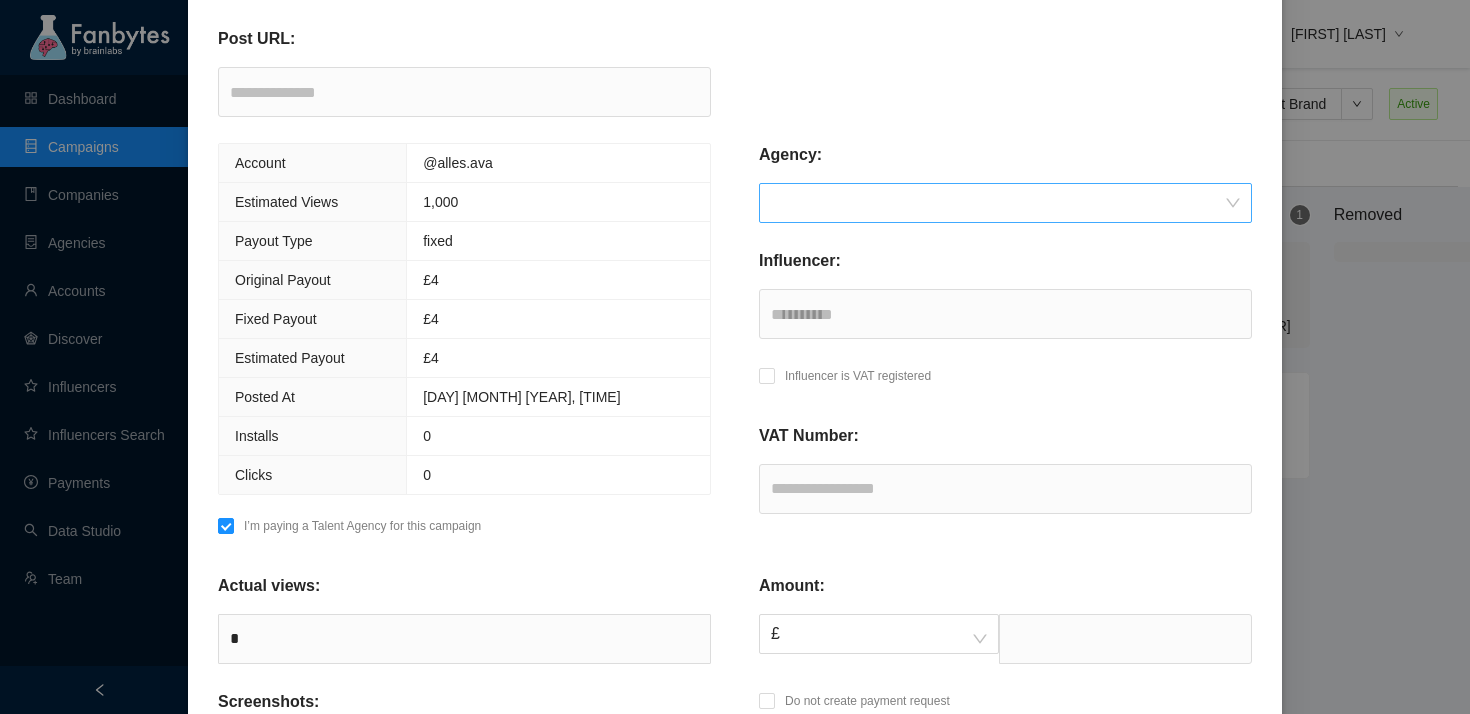click at bounding box center [998, 203] 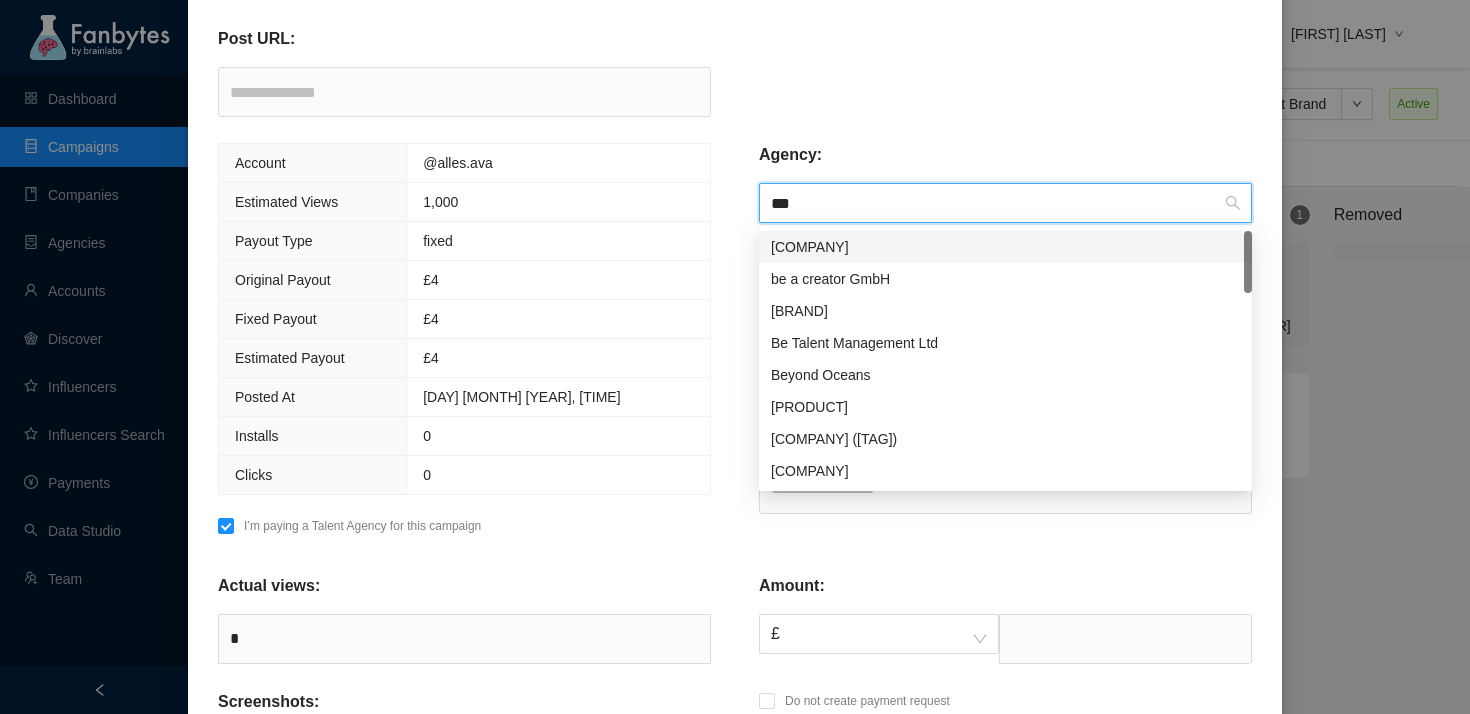 type on "****" 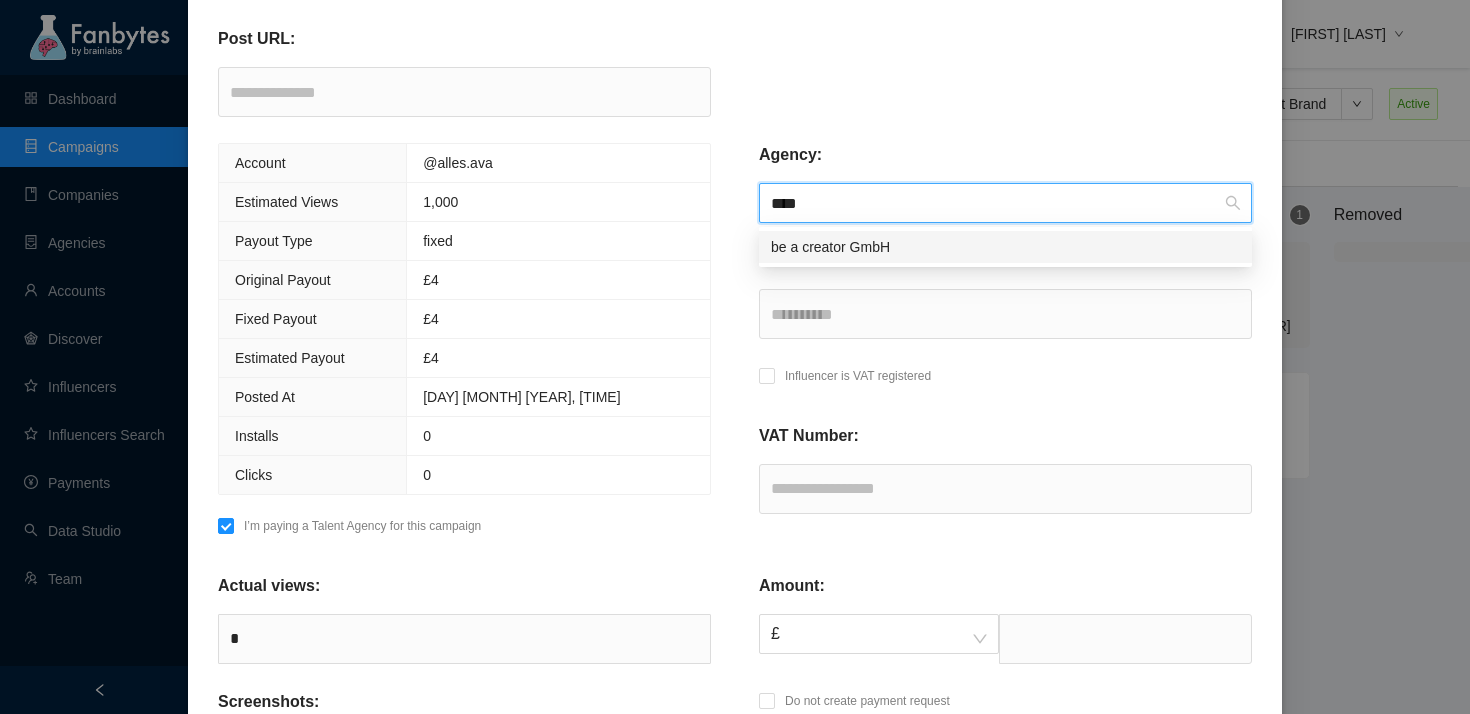 click on "be a creator GmbH" at bounding box center [1005, 247] 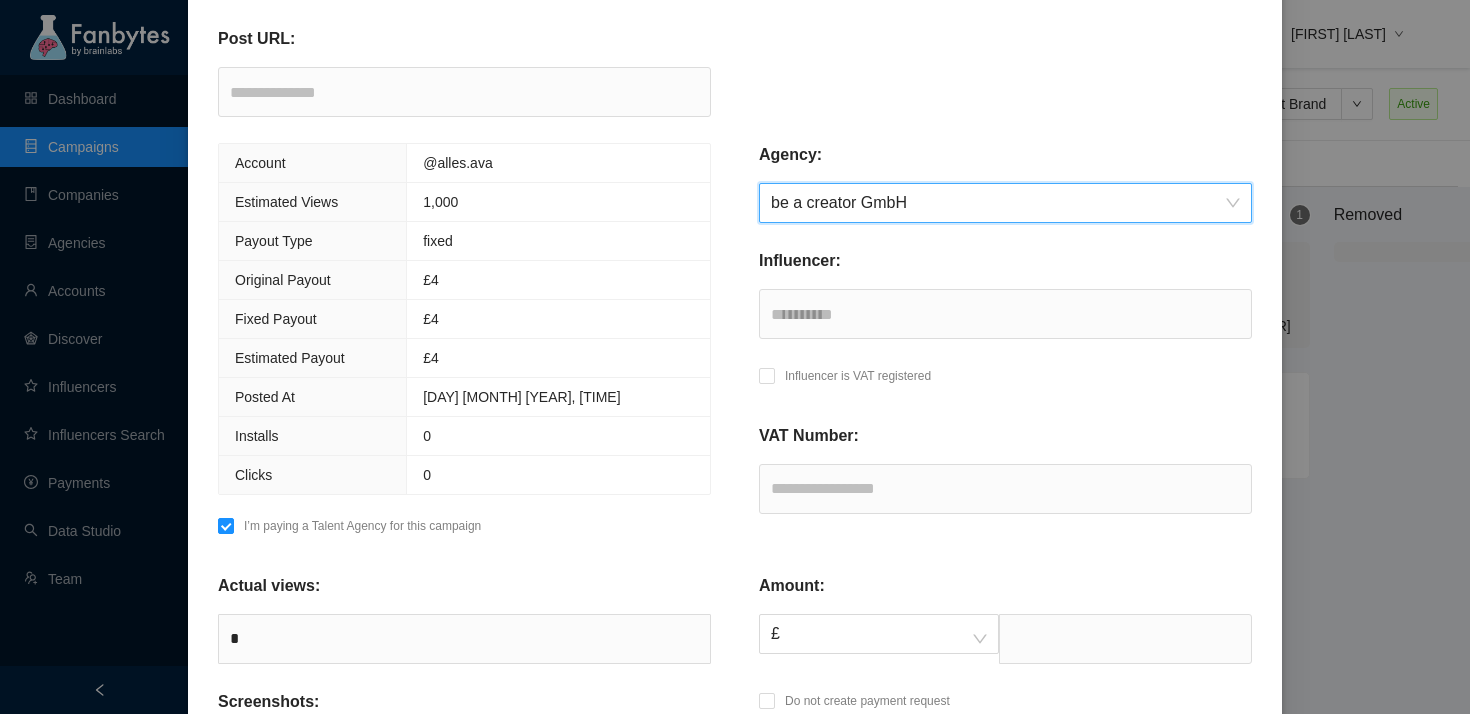 click on "Influencer is VAT registered" at bounding box center [858, 376] 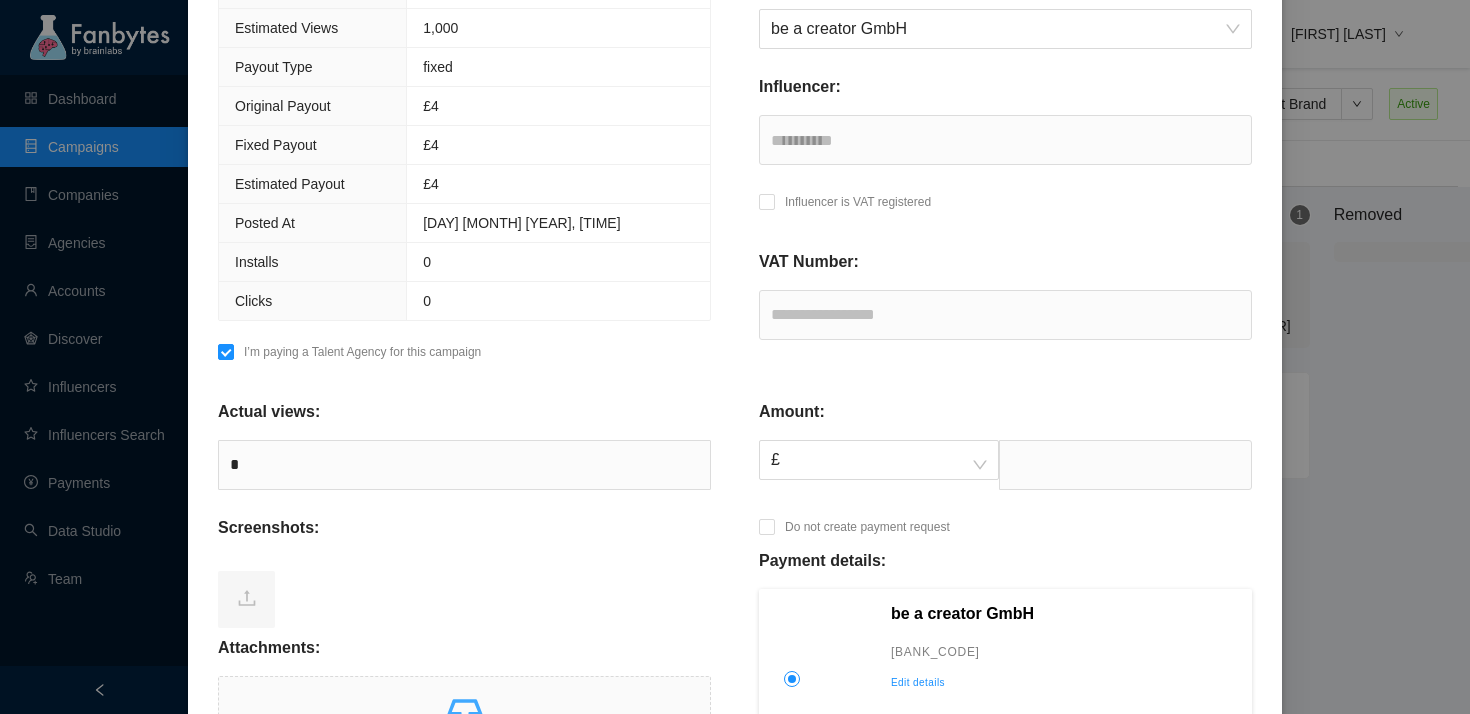 scroll, scrollTop: 448, scrollLeft: 0, axis: vertical 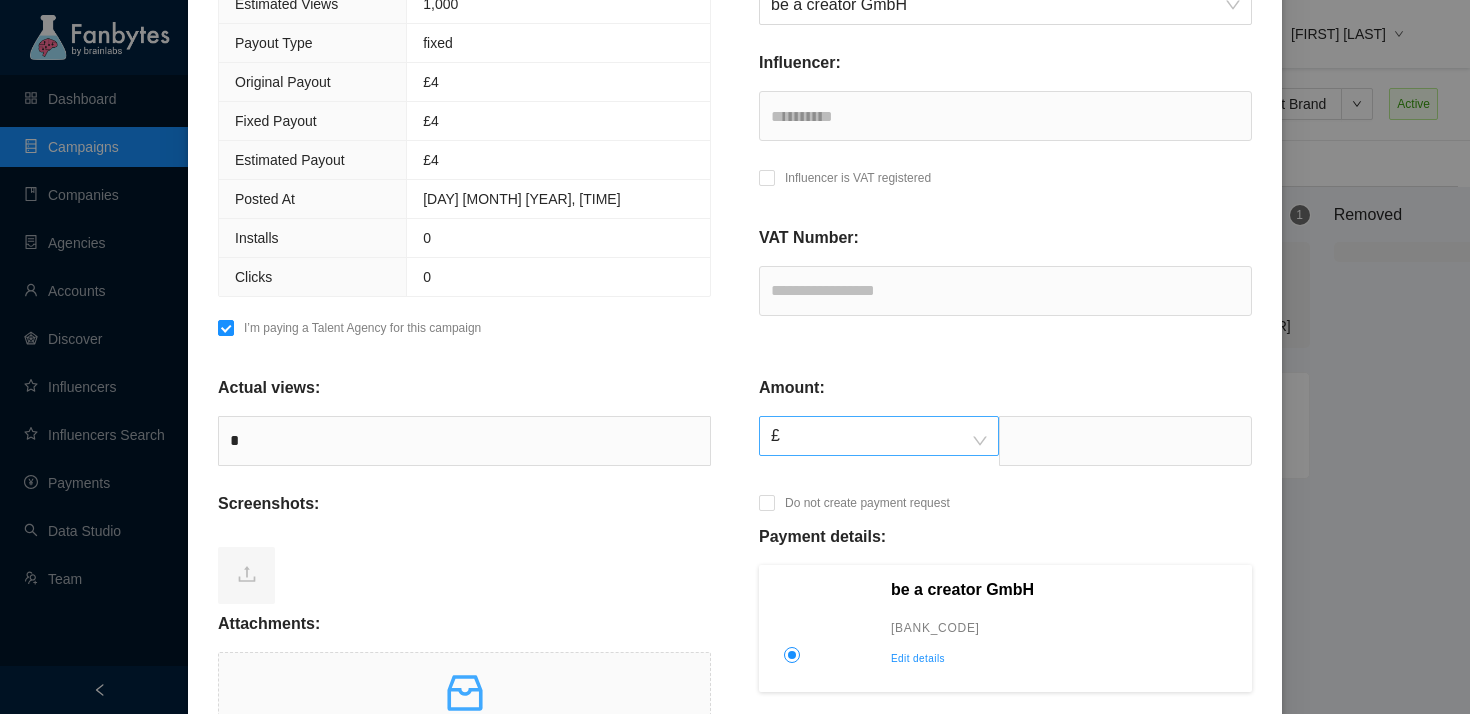 click on "£" at bounding box center [879, 441] 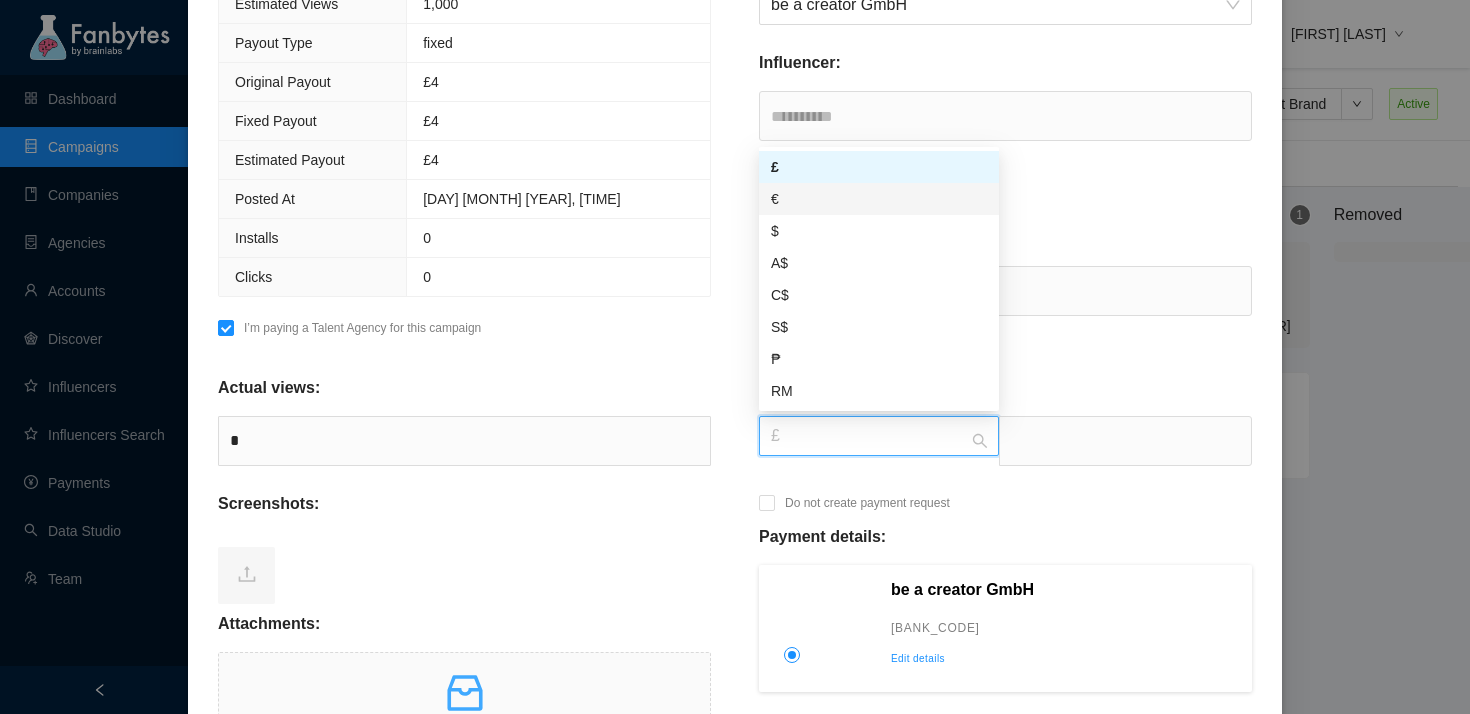 click on "€" at bounding box center (879, 199) 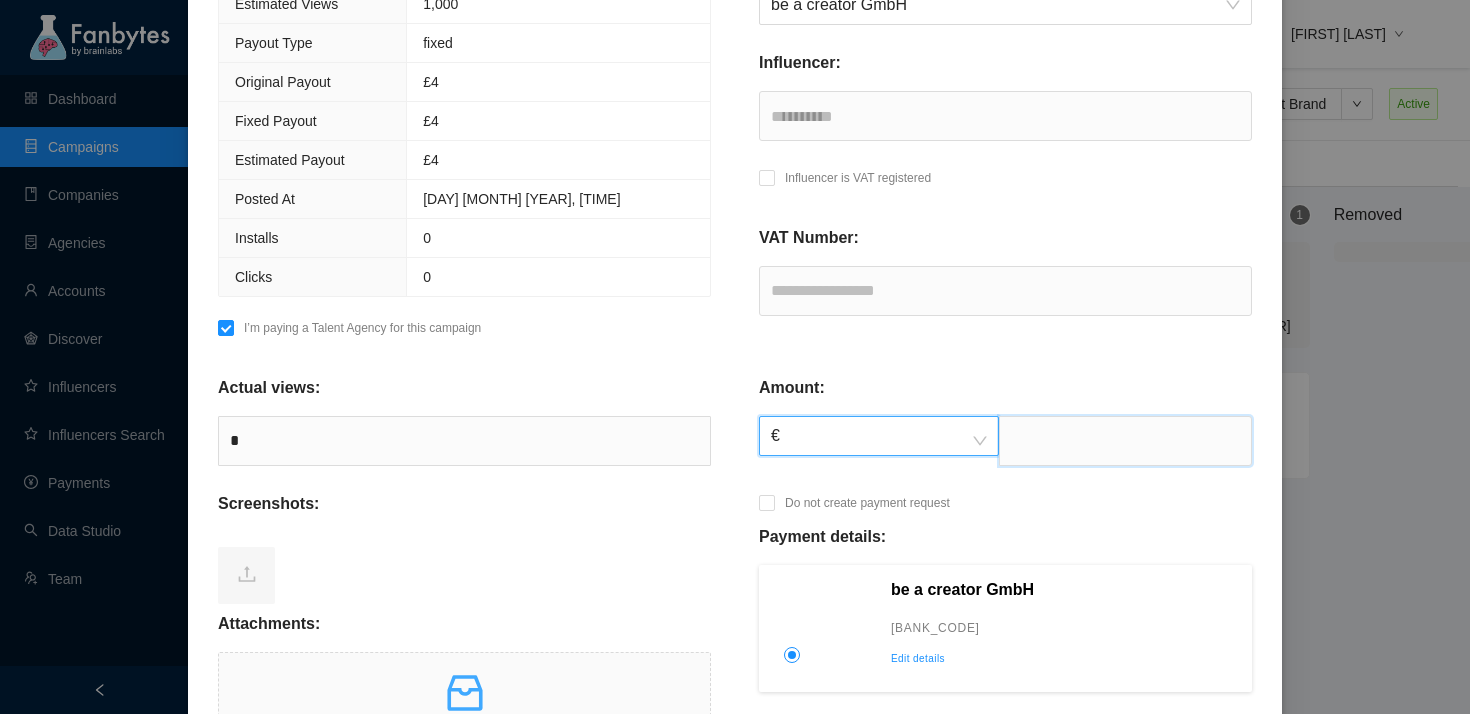 click at bounding box center [1125, 441] 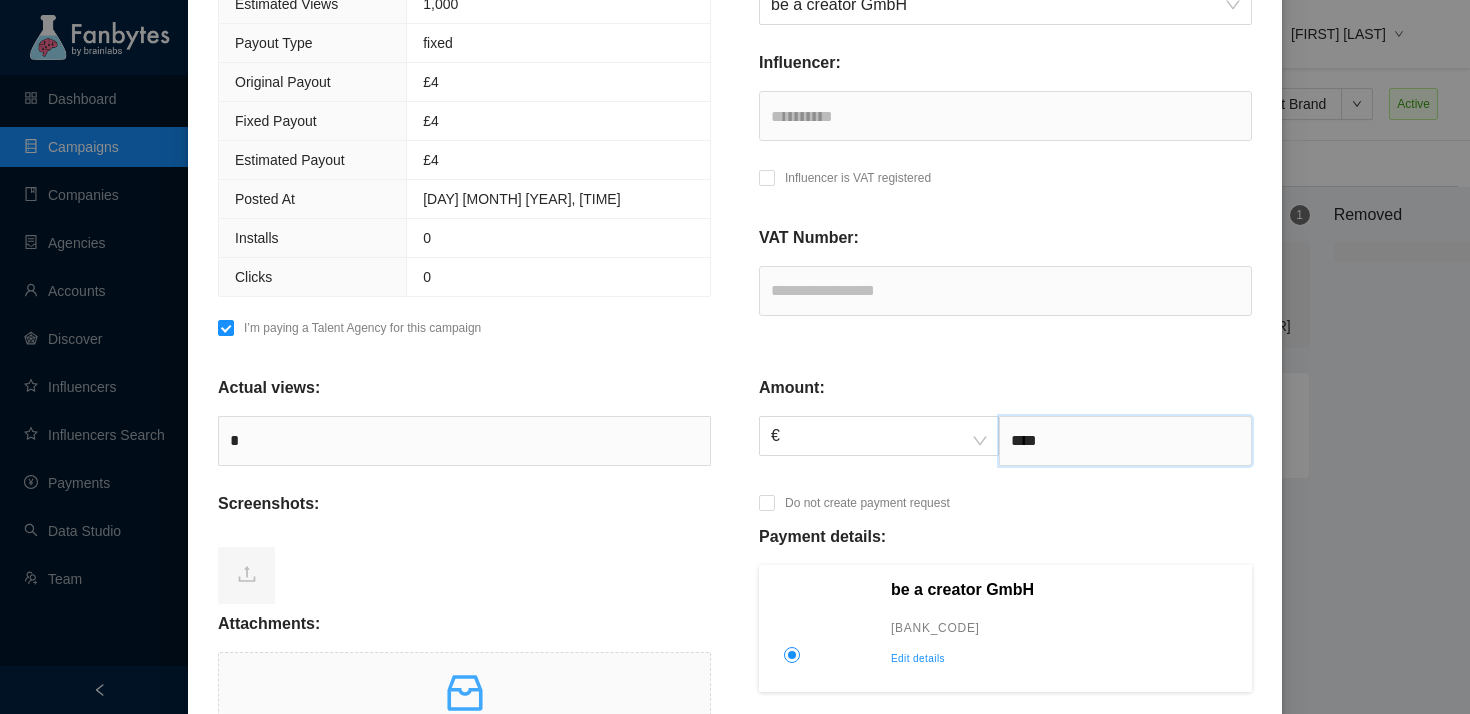type on "****" 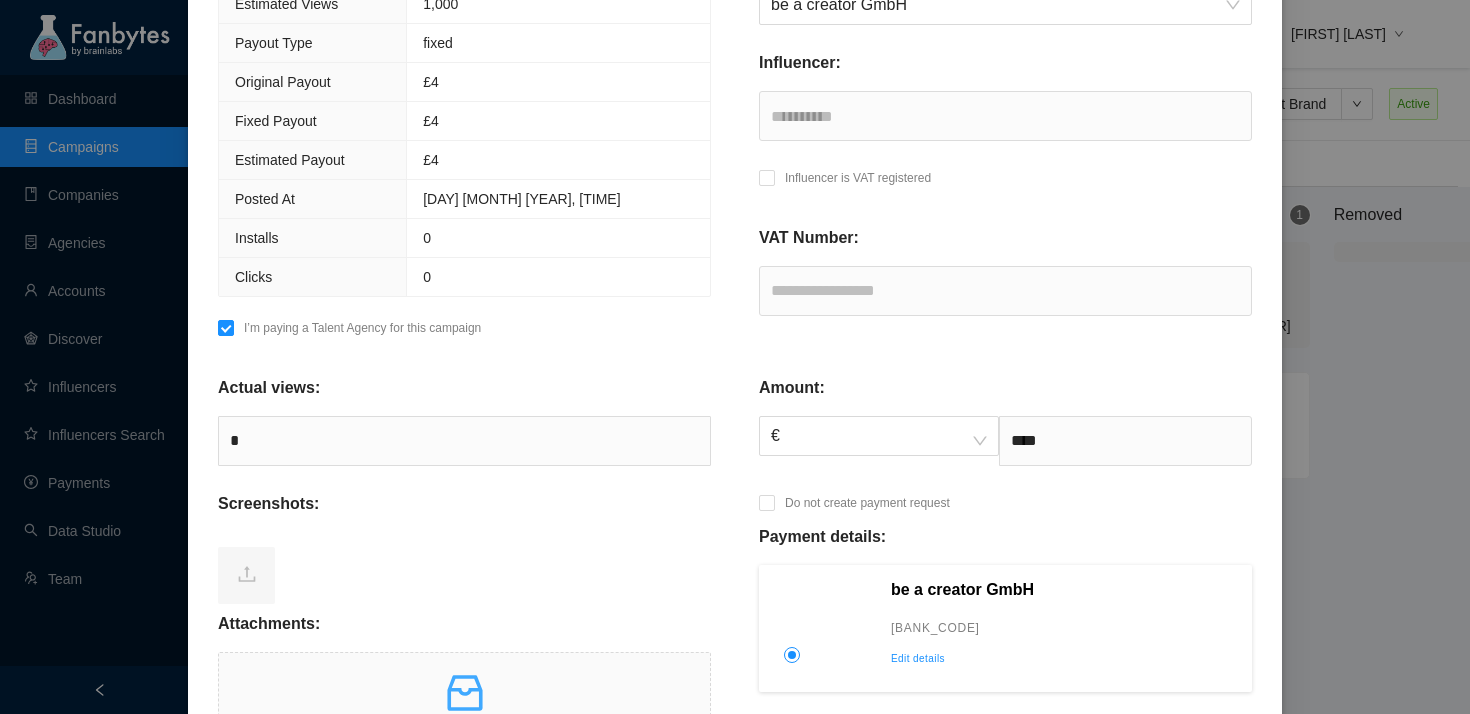 click on "Edit details" at bounding box center [1065, 659] 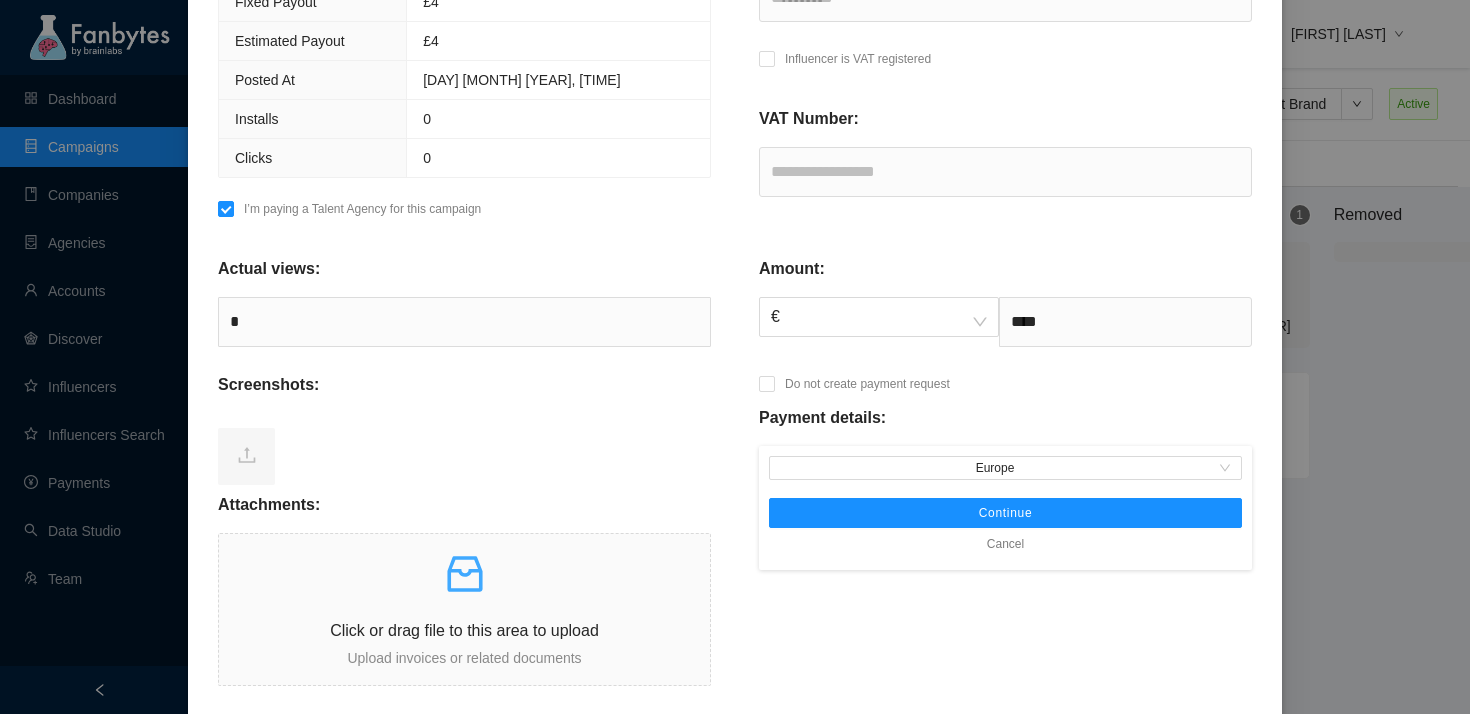 scroll, scrollTop: 596, scrollLeft: 0, axis: vertical 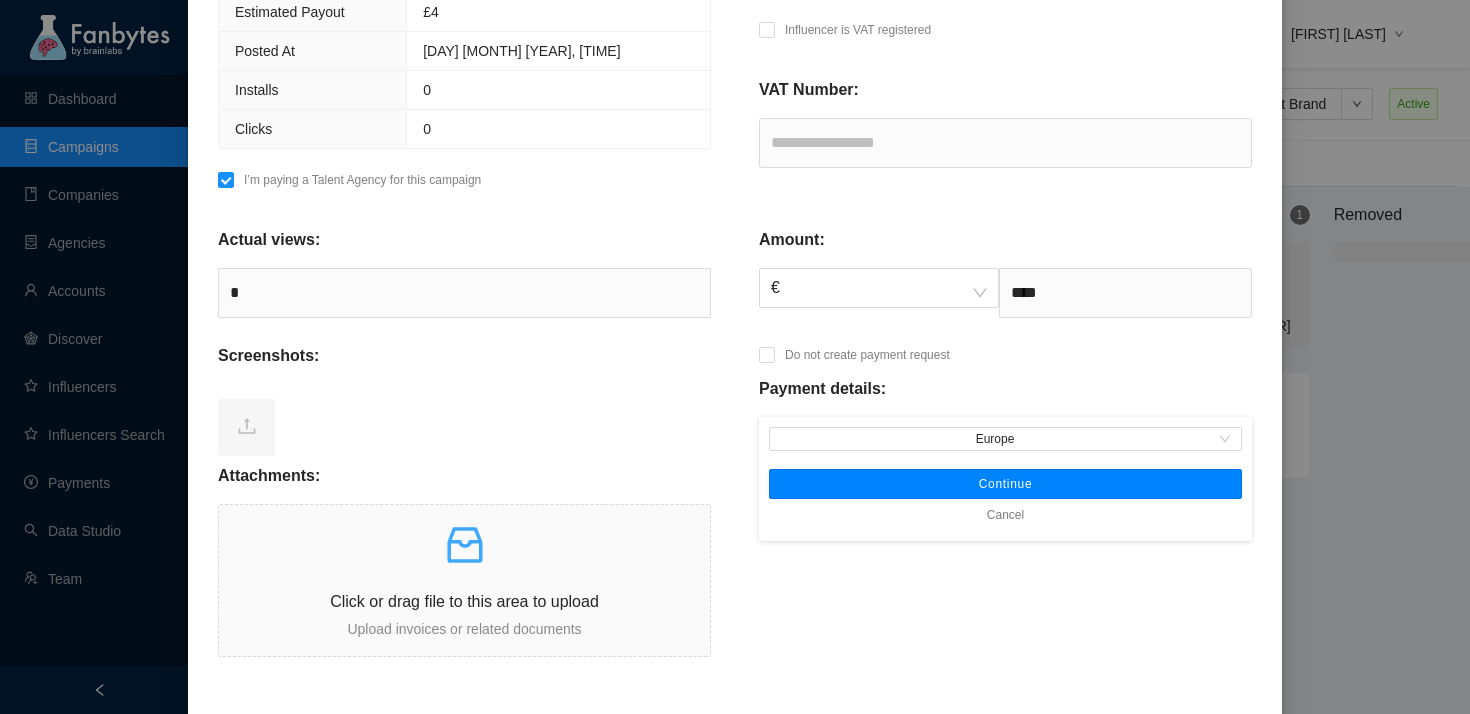 click on "Continue" at bounding box center (1006, 484) 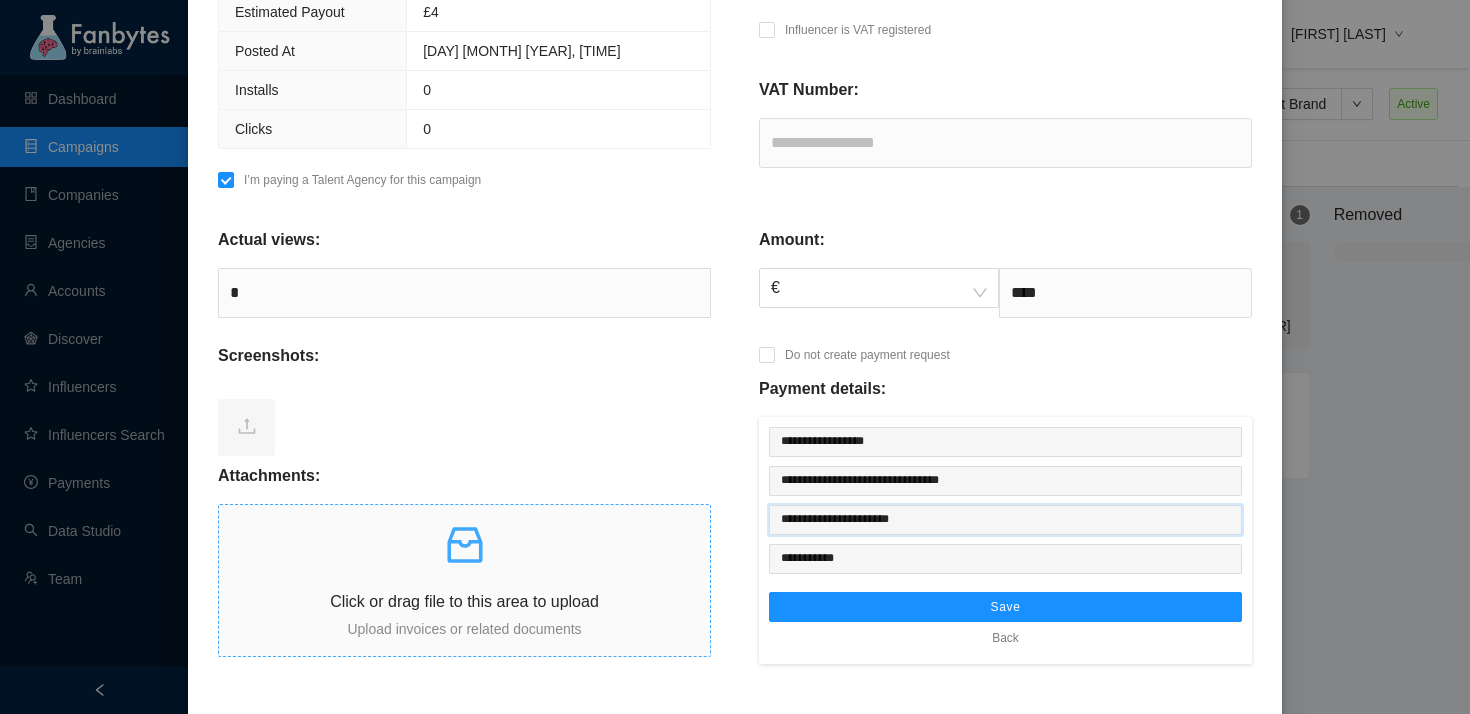 drag, startPoint x: 991, startPoint y: 513, endPoint x: 698, endPoint y: 513, distance: 293 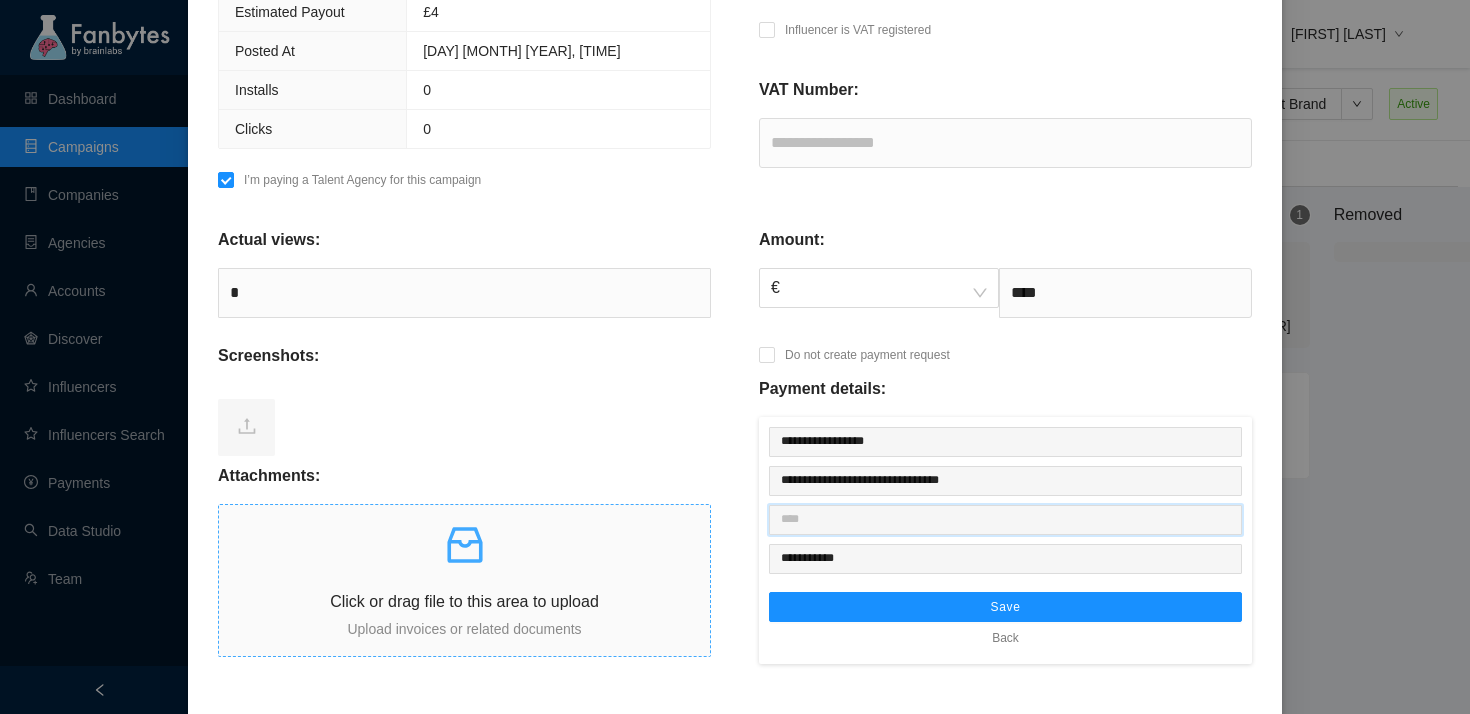 paste on "**********" 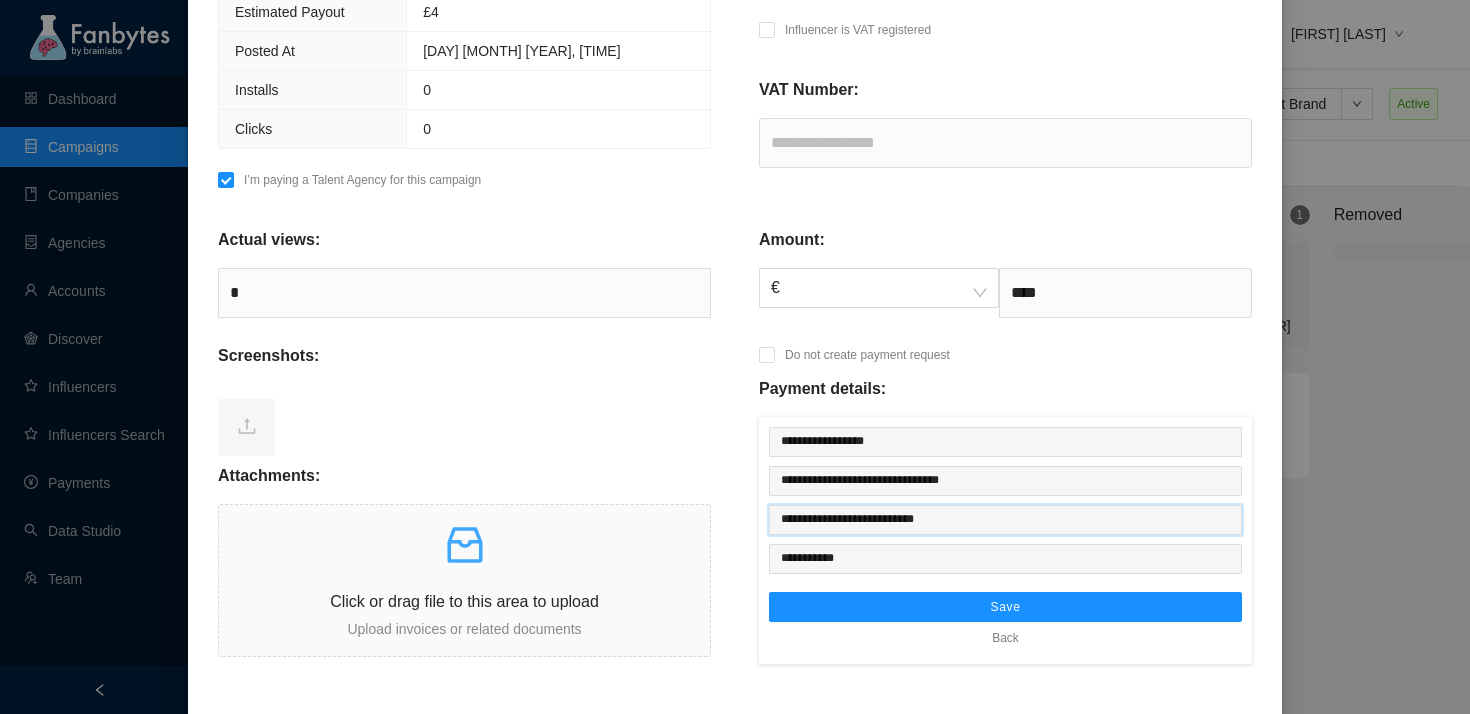 type on "**********" 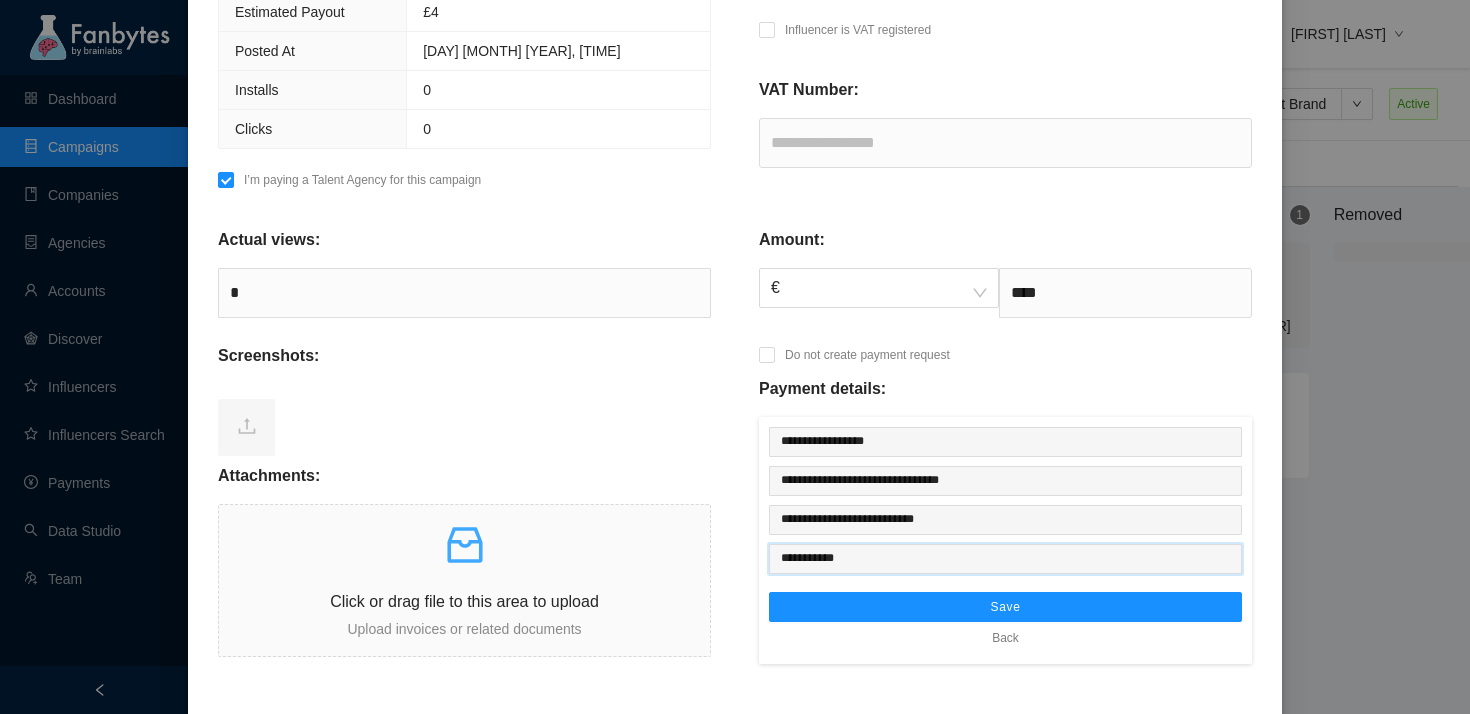drag, startPoint x: 880, startPoint y: 557, endPoint x: 735, endPoint y: 558, distance: 145.00345 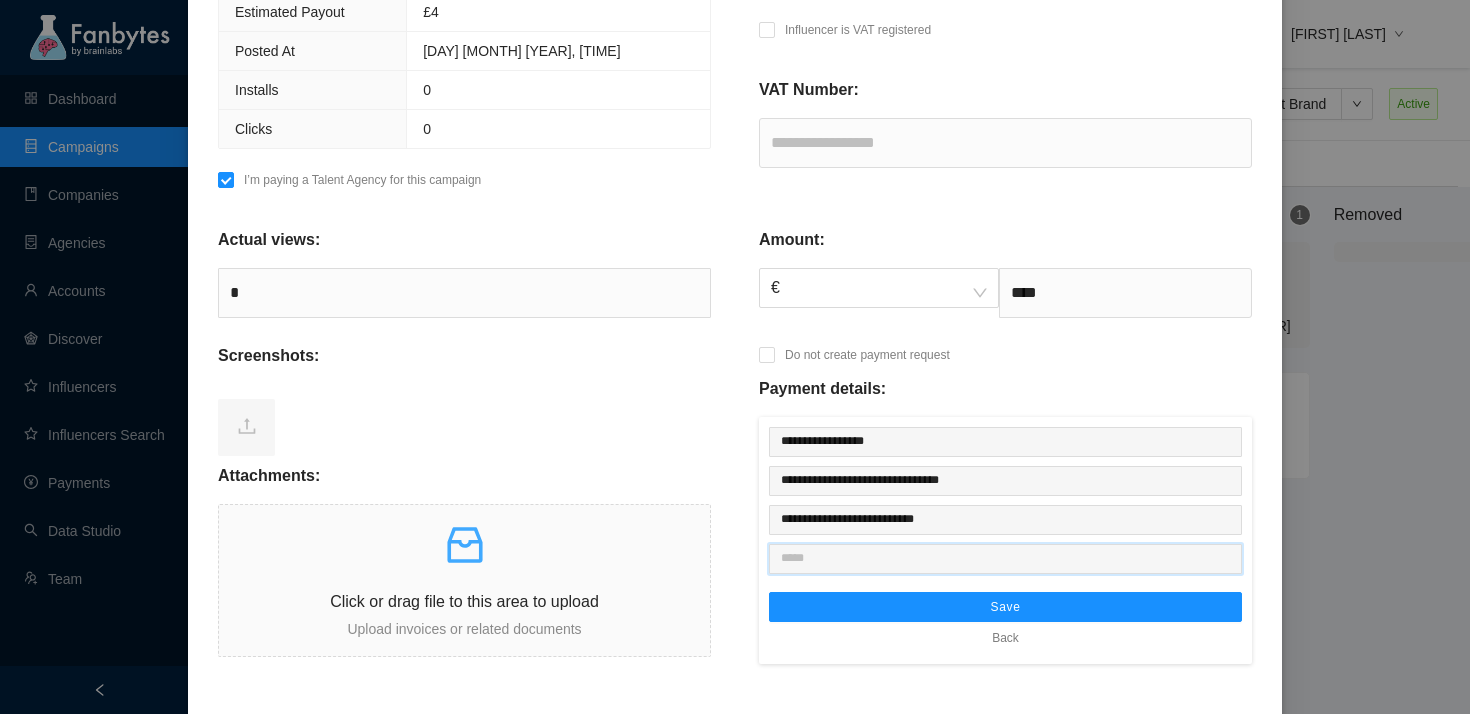 paste on "**********" 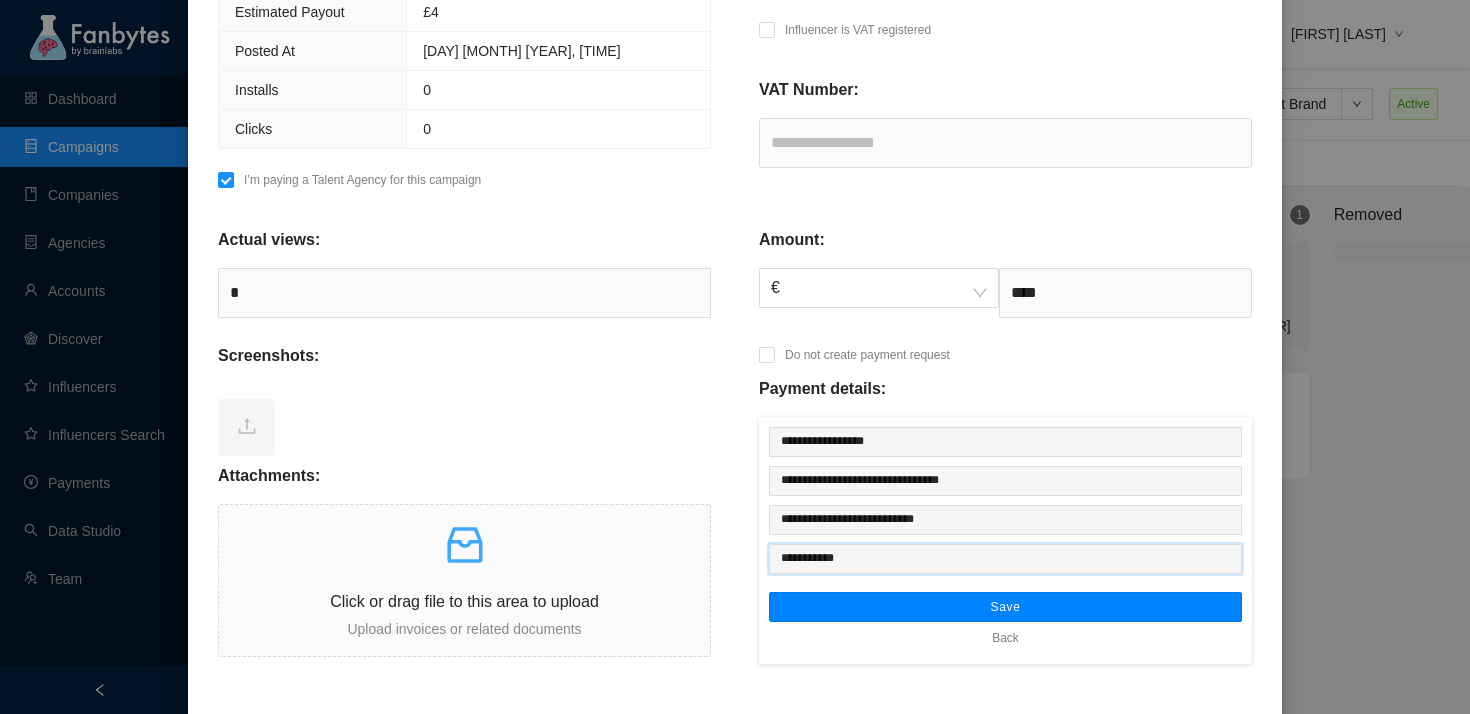 type on "**********" 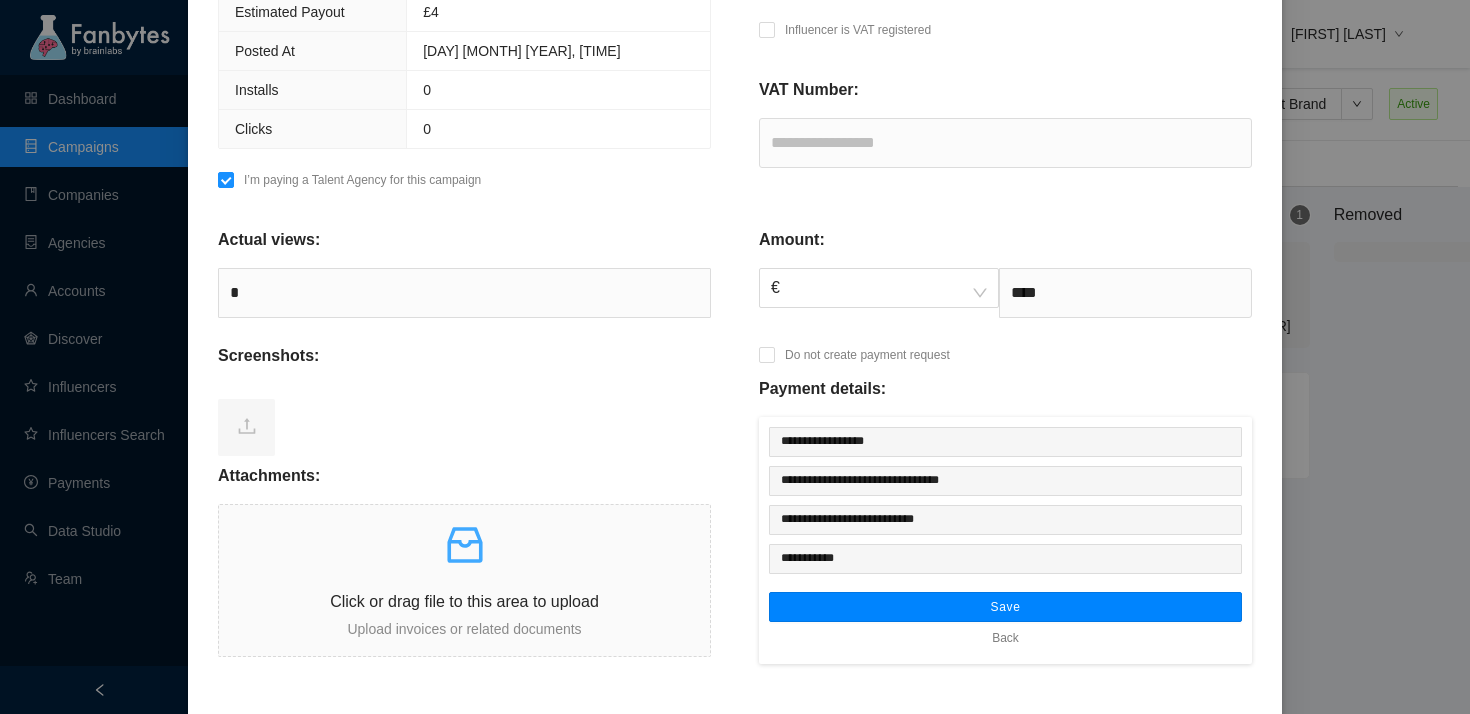 click on "Save" at bounding box center (1005, 607) 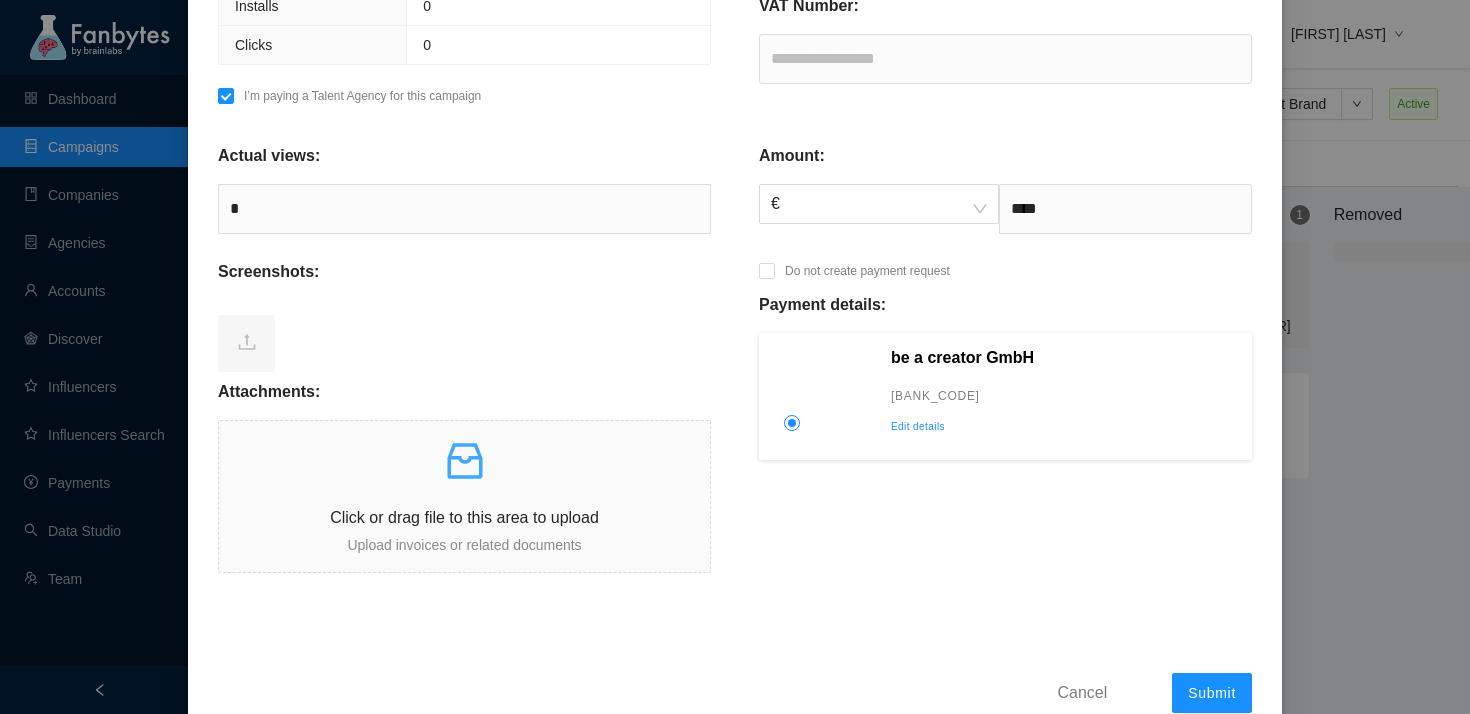 scroll, scrollTop: 722, scrollLeft: 0, axis: vertical 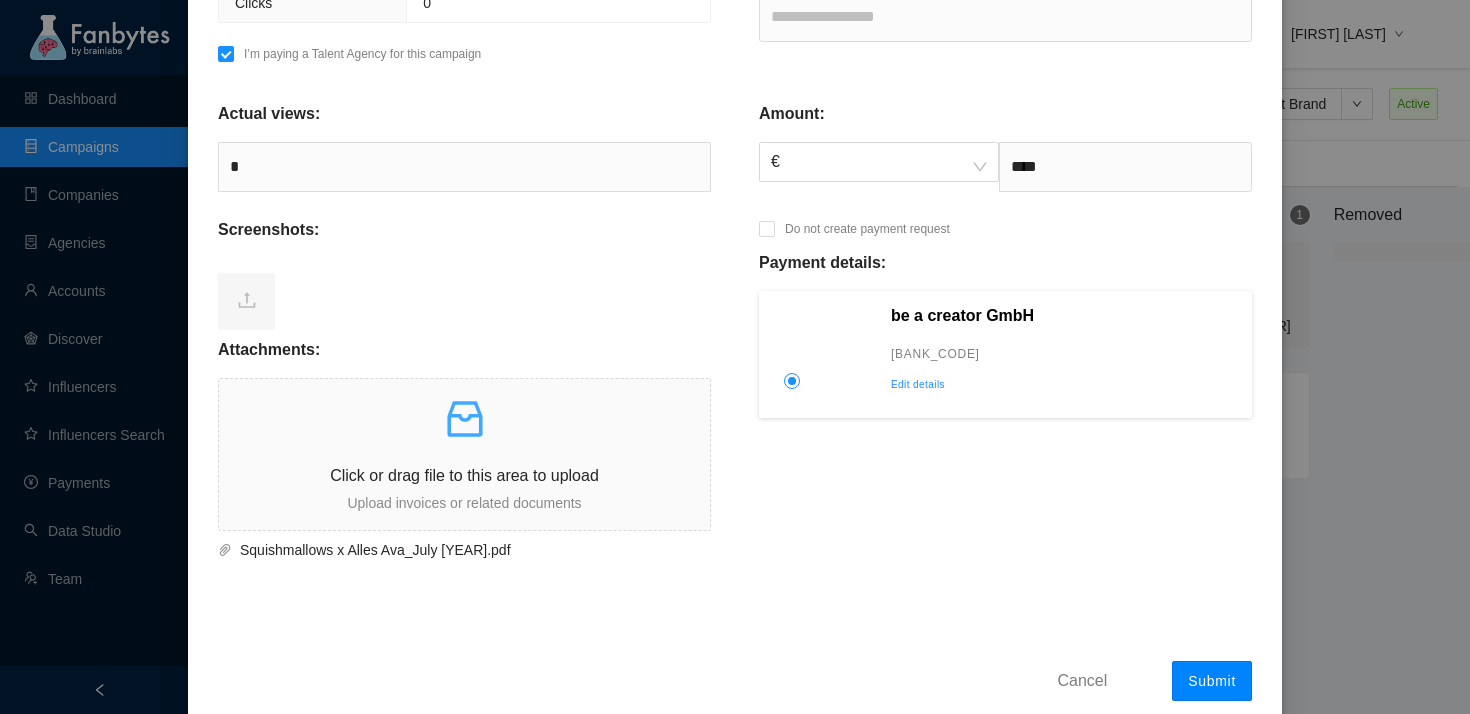 click on "Submit" at bounding box center (1212, 681) 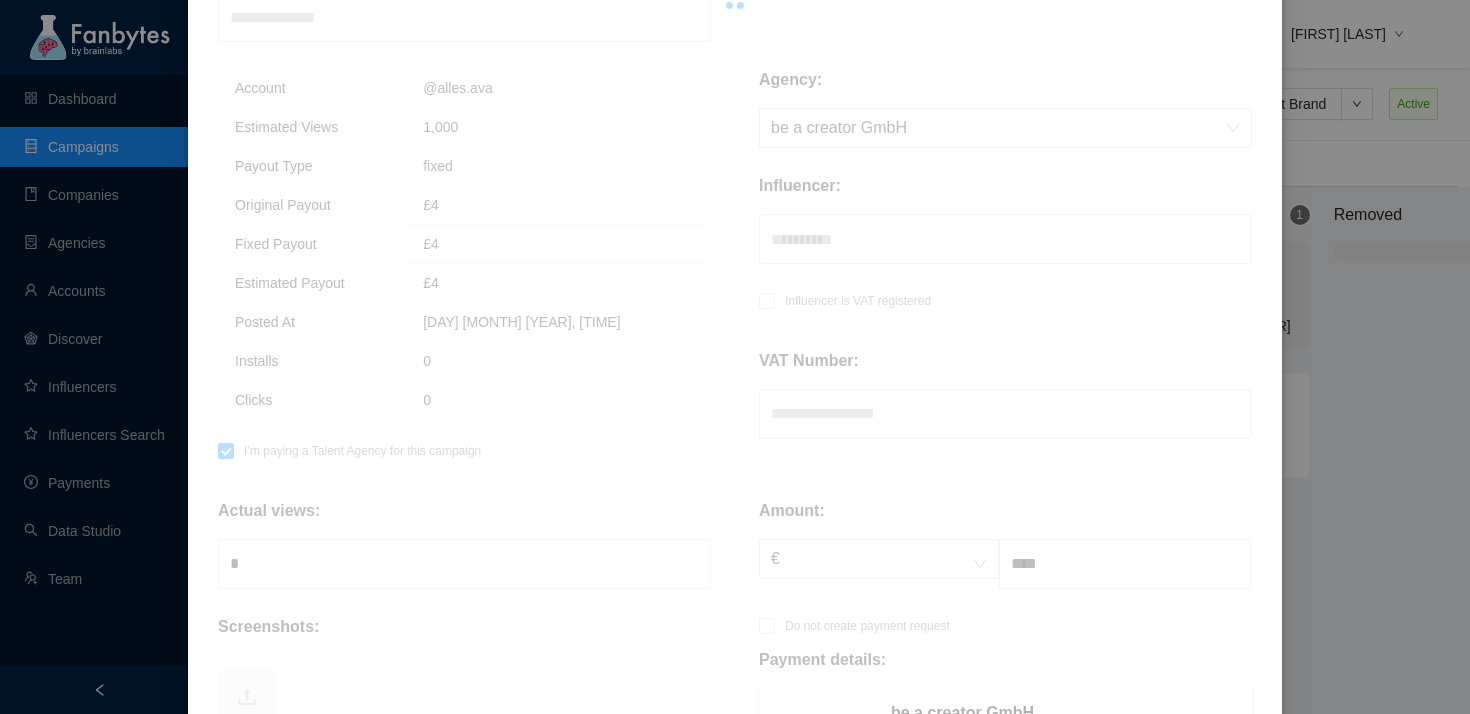 type on "****" 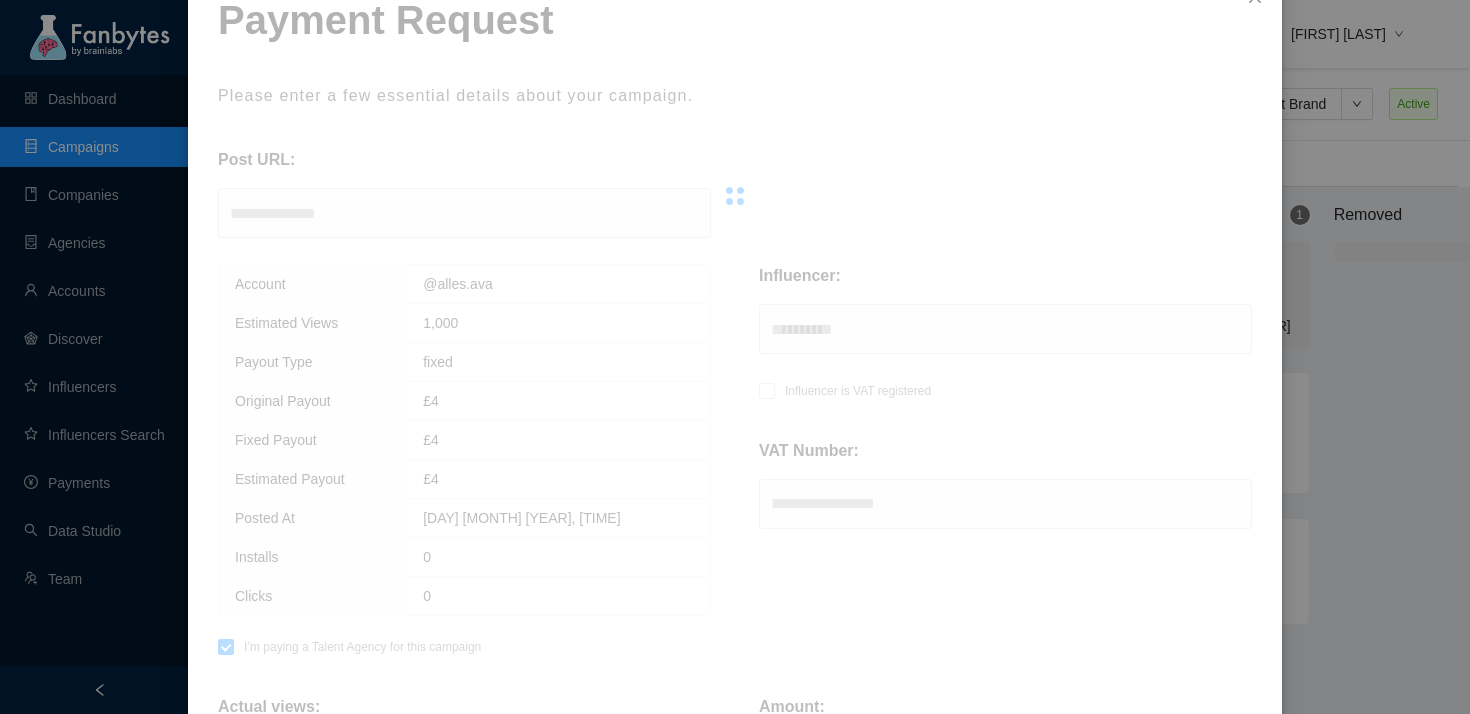scroll, scrollTop: 0, scrollLeft: 0, axis: both 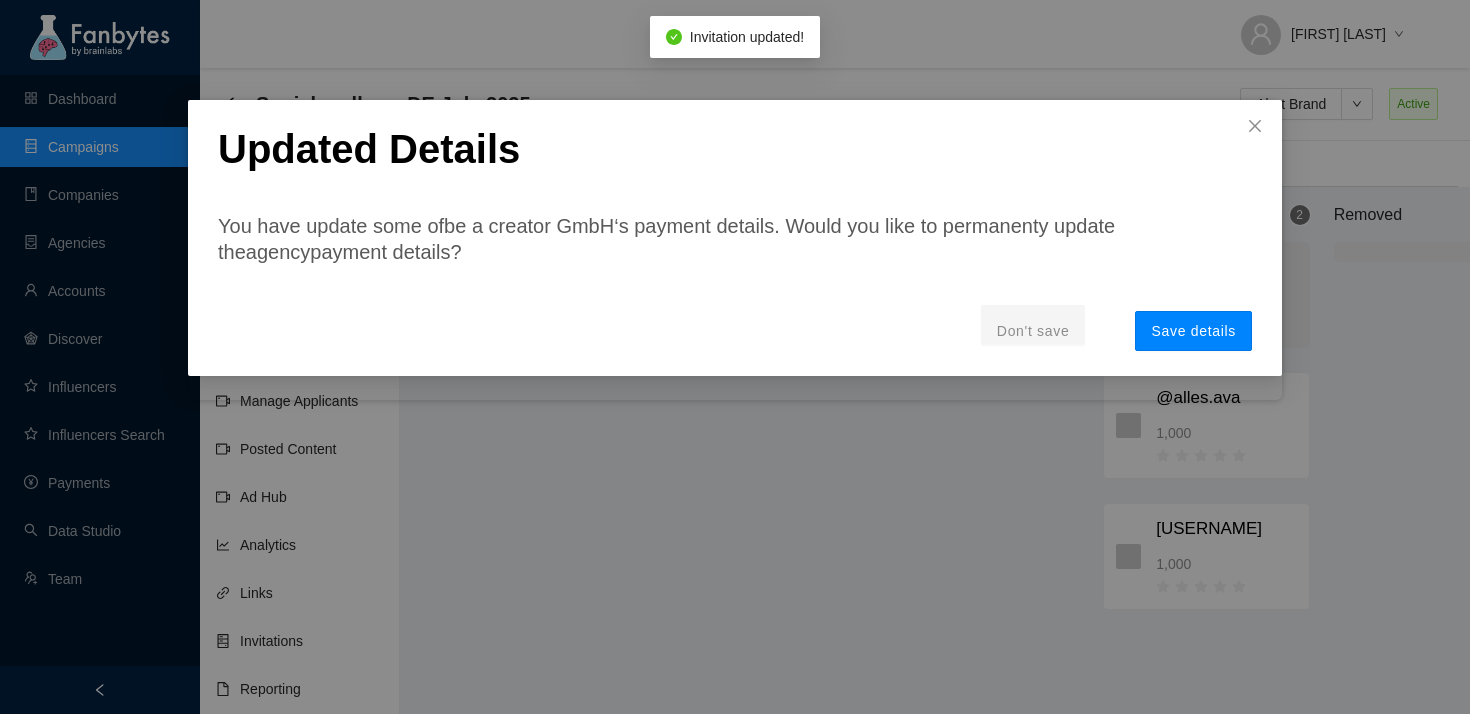 click on "Save details" at bounding box center [1193, 331] 